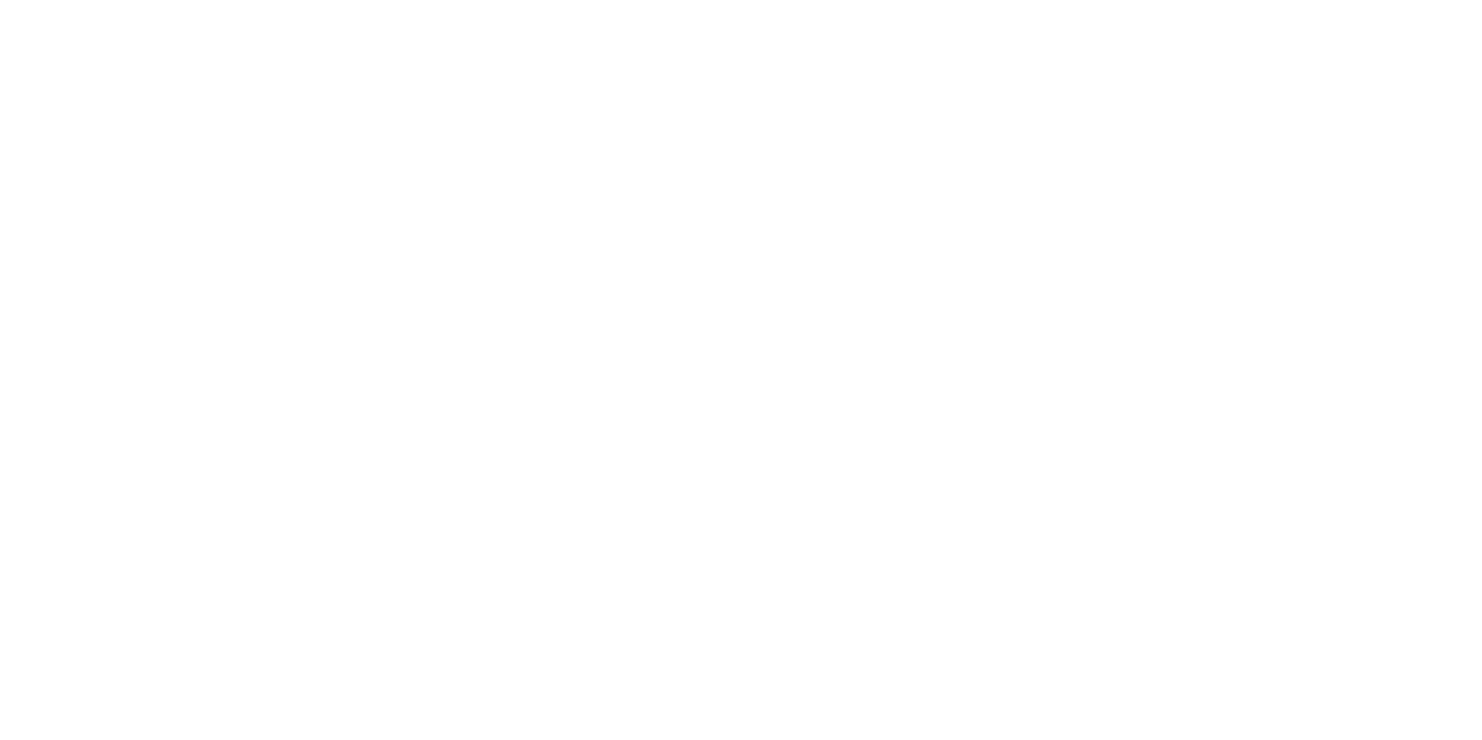 scroll, scrollTop: 0, scrollLeft: 0, axis: both 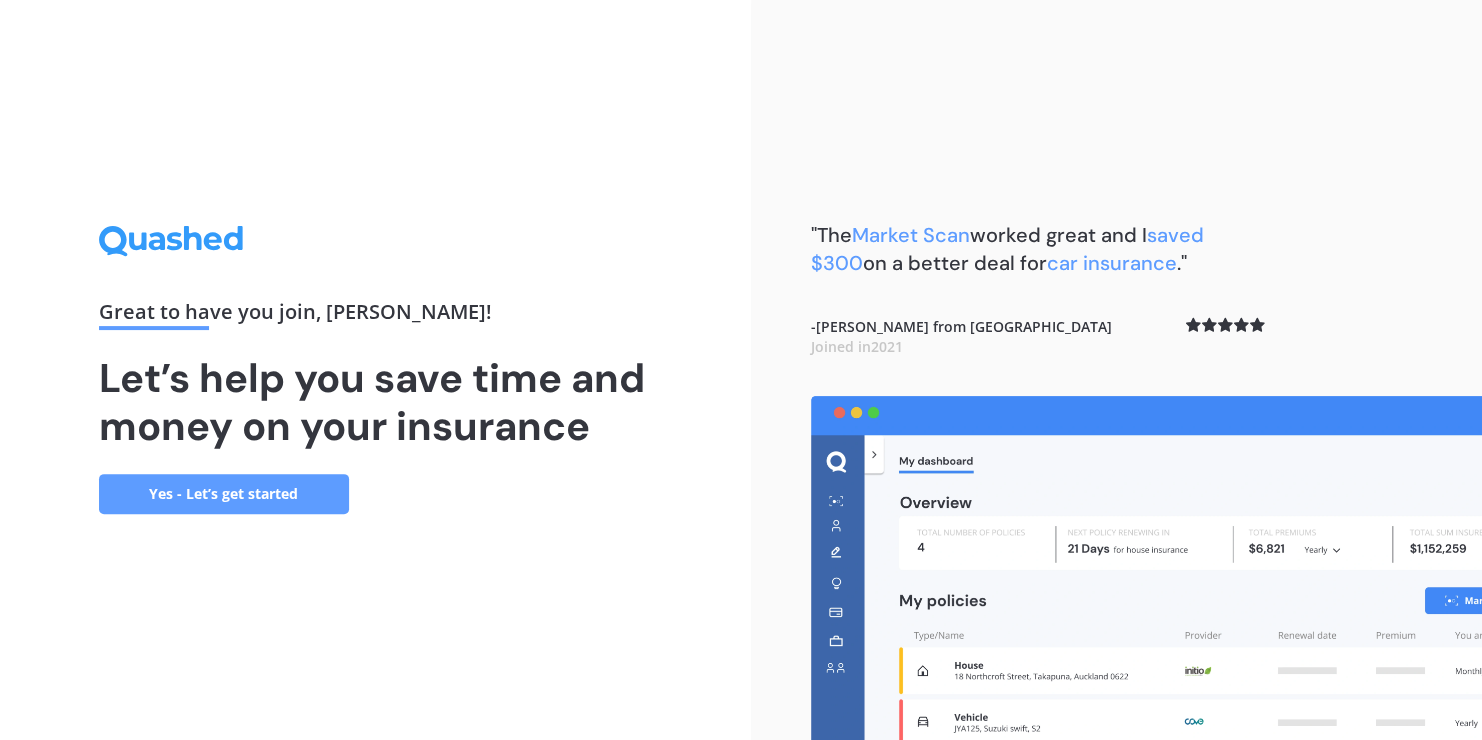 click on "Yes - Let’s get started" at bounding box center [224, 494] 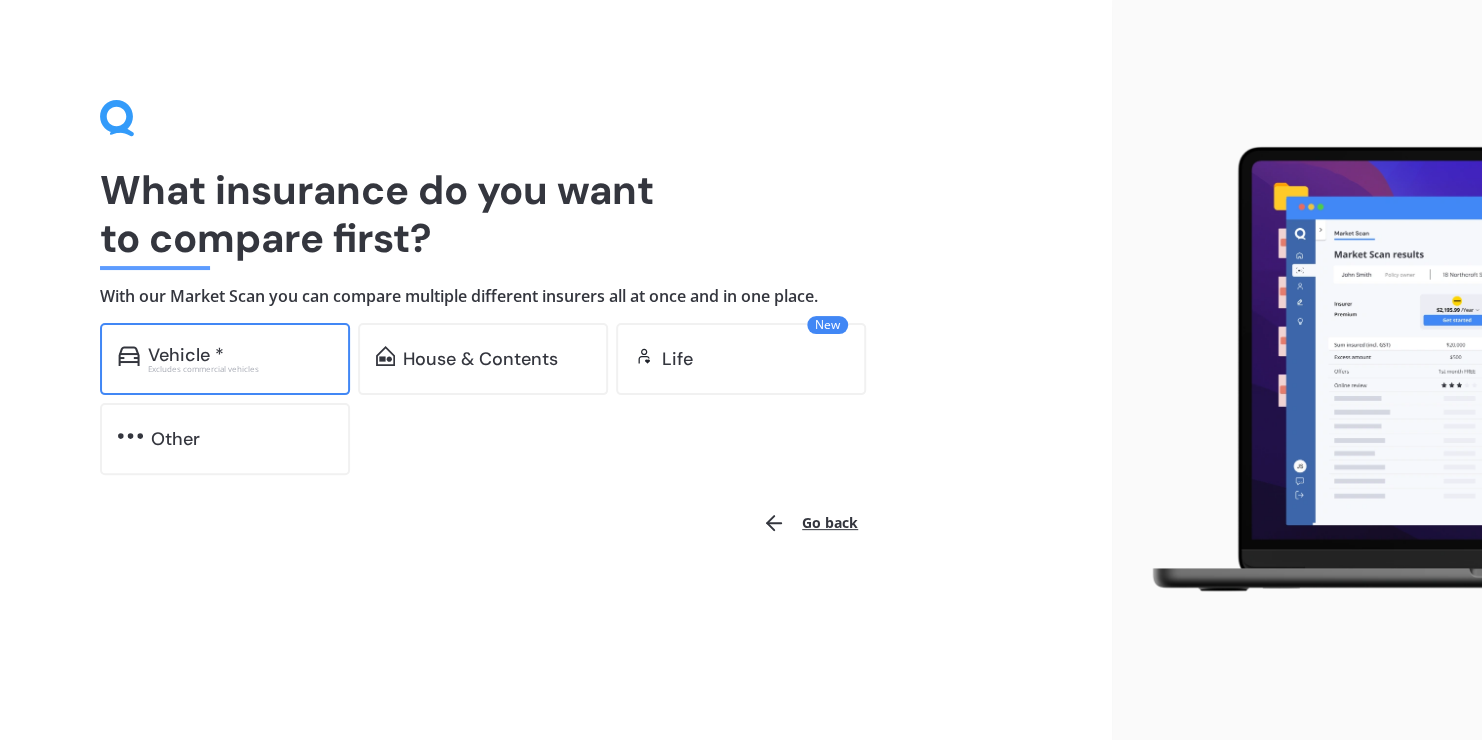 click on "Excludes commercial vehicles" at bounding box center [240, 369] 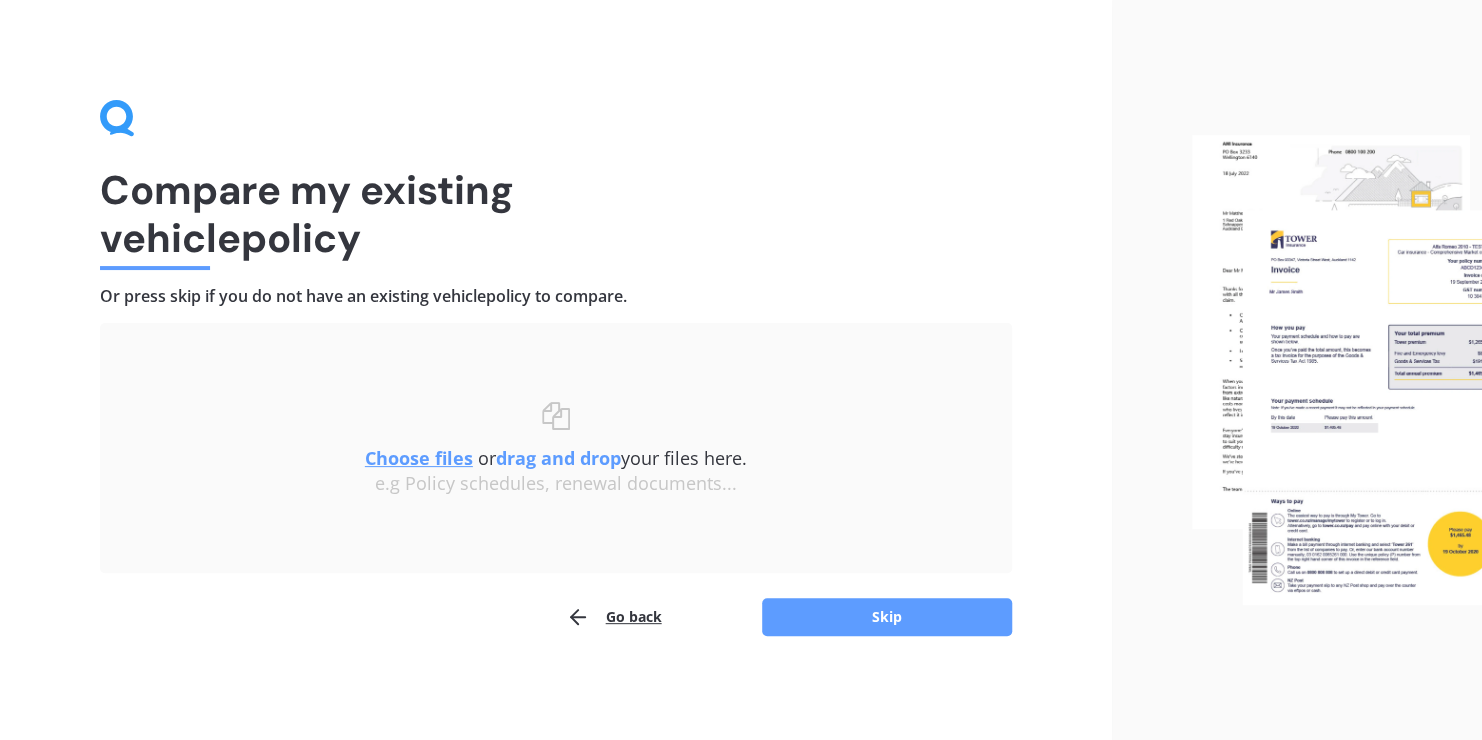 click on "Choose files   or  drag and drop  your files here. Choose files or photos e.g Policy schedules, renewal documents..." at bounding box center [556, 448] 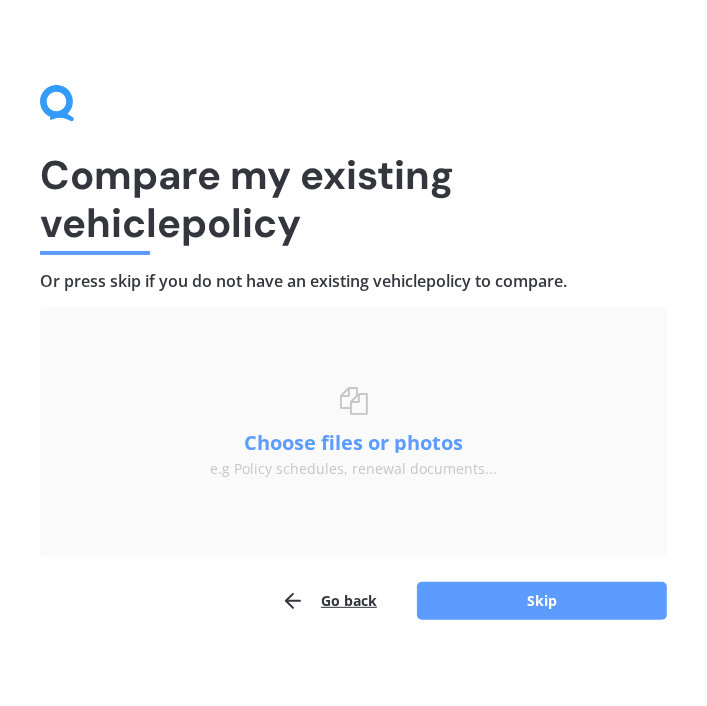click on "Choose files   or  drag and drop  your files here. Choose files or photos e.g Policy schedules, renewal documents..." at bounding box center (353, 432) 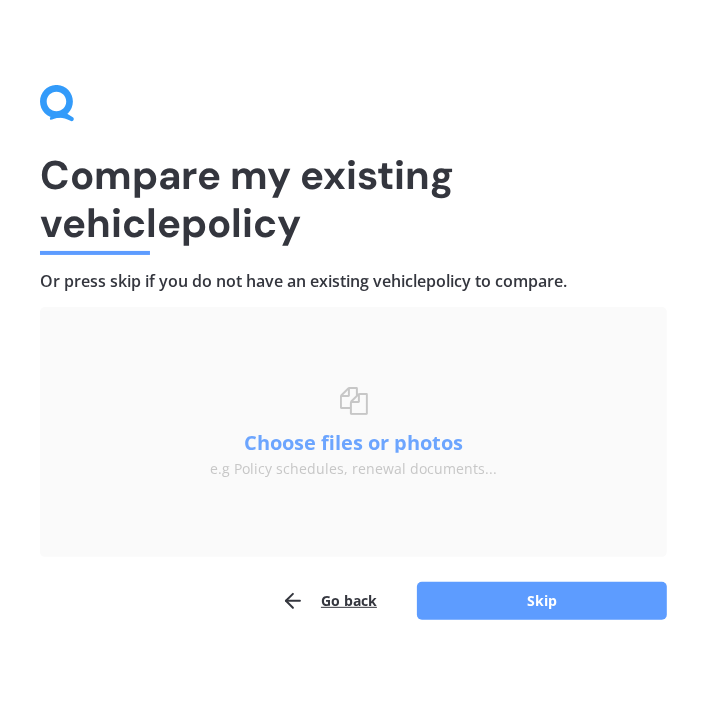 click on "Choose files or photos" at bounding box center (354, 443) 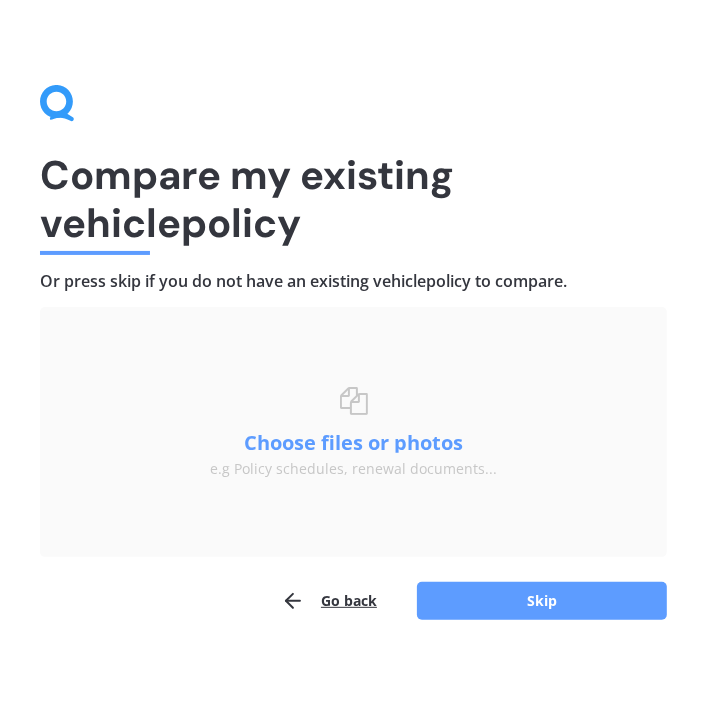 click on "Choose files   or  drag and drop  your files here. Choose files or photos e.g Policy schedules, renewal documents..." at bounding box center (353, 432) 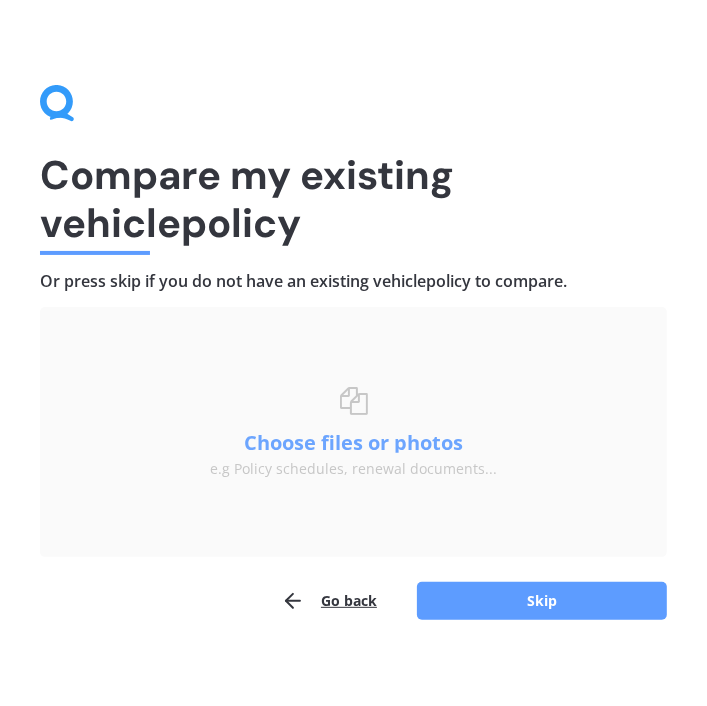 click on "Choose files or photos" at bounding box center [354, 443] 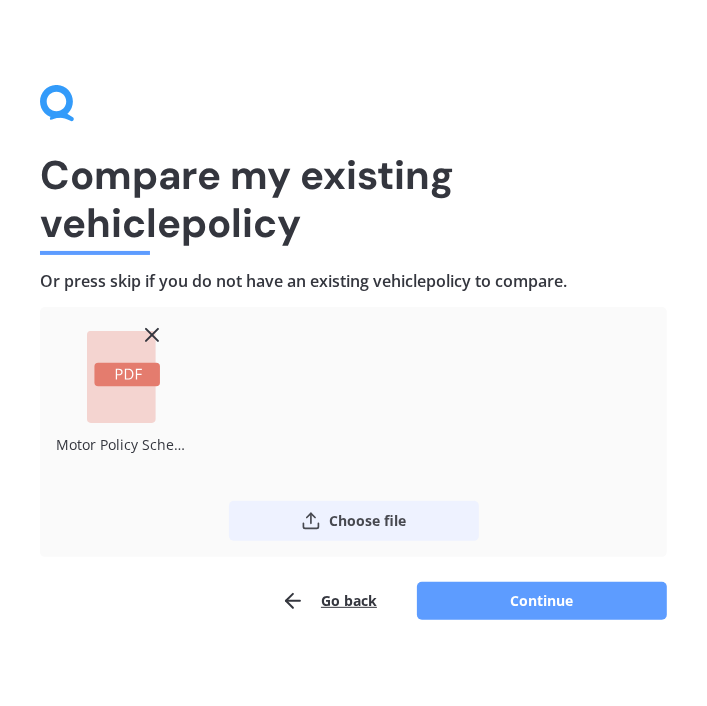 click on "Choose file" at bounding box center [354, 521] 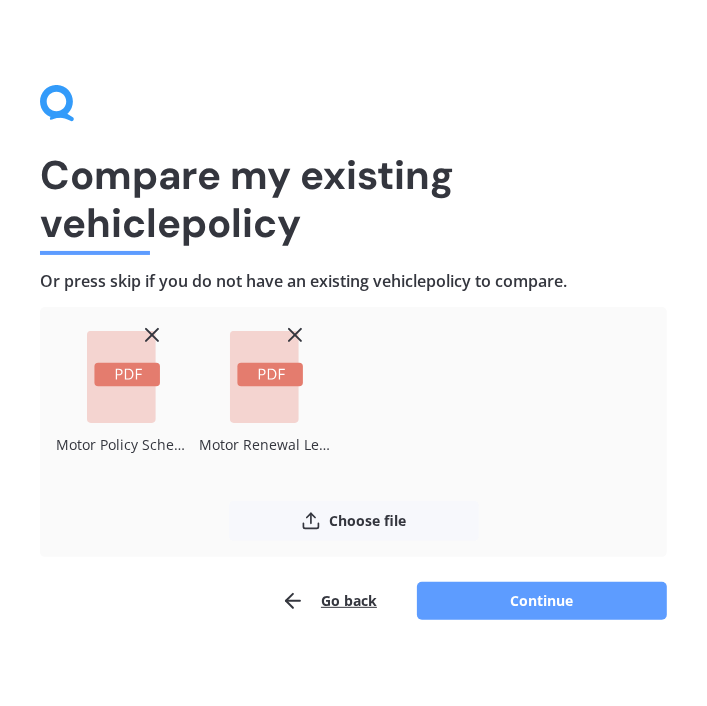 click on "Uploading Motor Policy Schedule AMV024126268.pdf Motor Renewal Letter AMV024126268.pdf Choose file or  drag and drop The file name   already exists, would you like to replace it? Confirm Cancel Go back Continue" at bounding box center [353, 464] 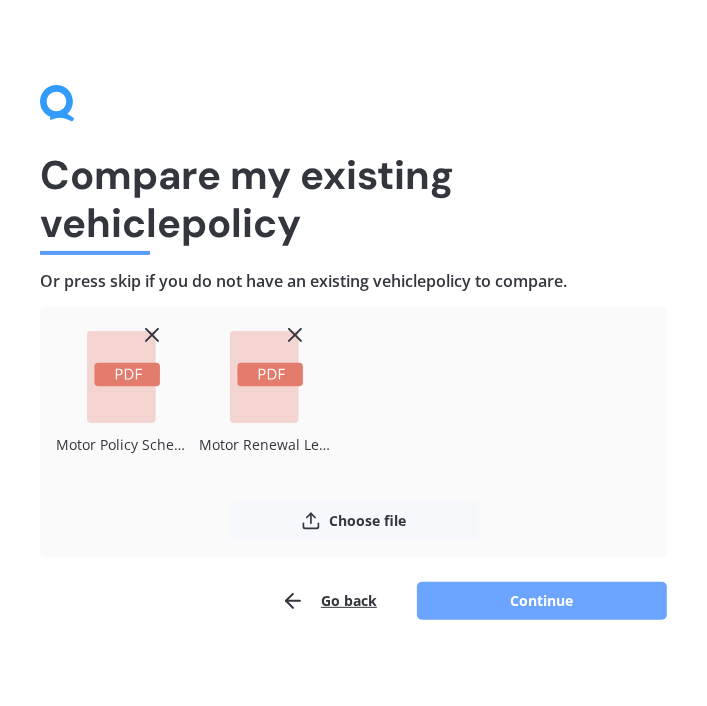 click on "Continue" at bounding box center [542, 601] 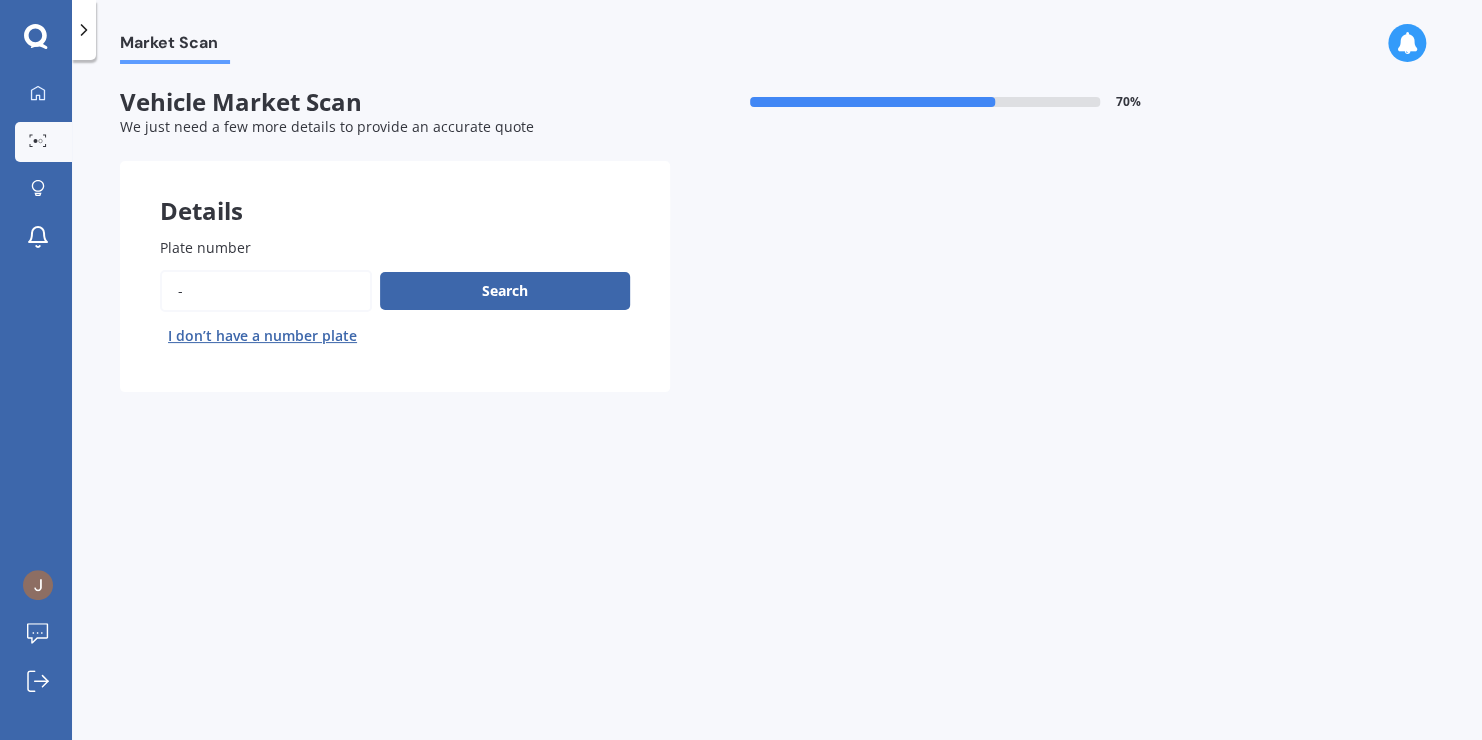 click on "Plate number" at bounding box center [266, 291] 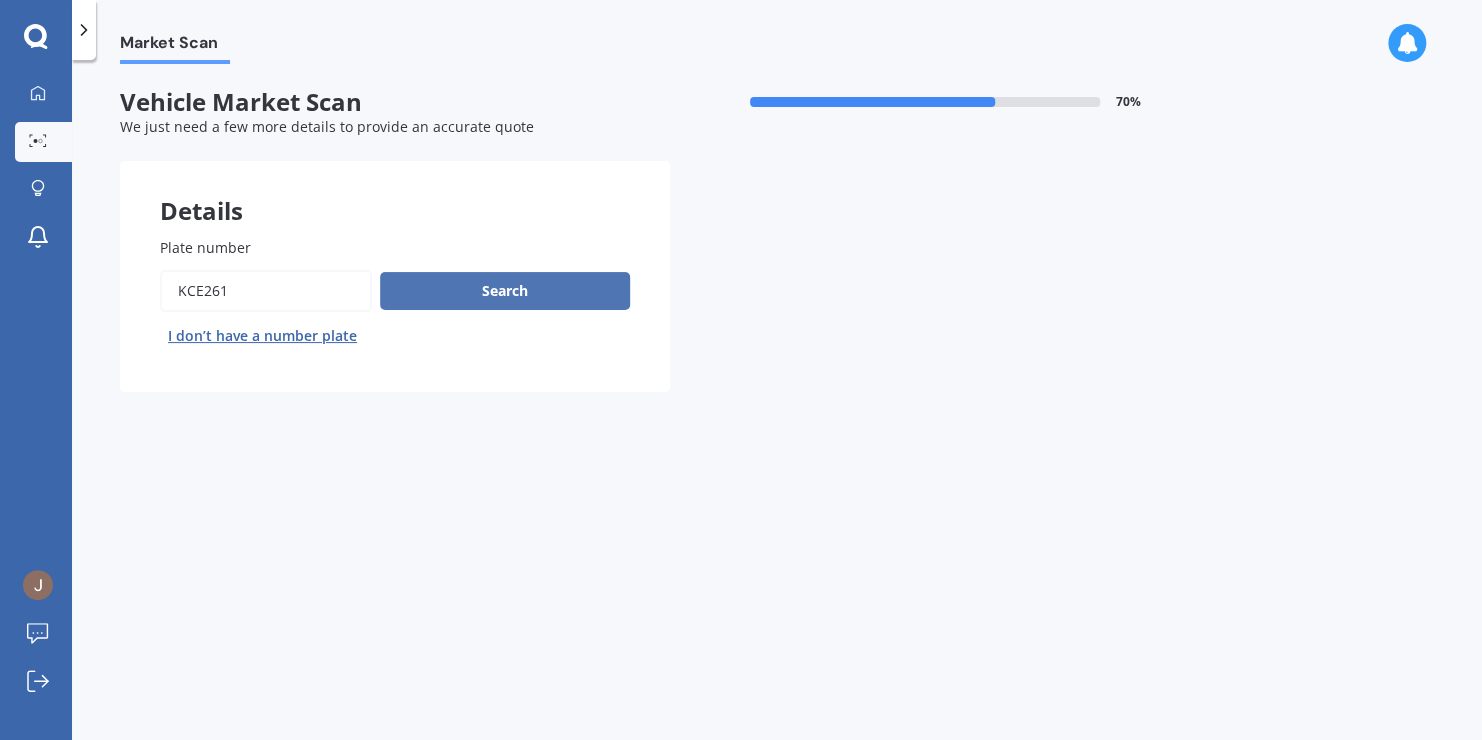 type on "KCE261" 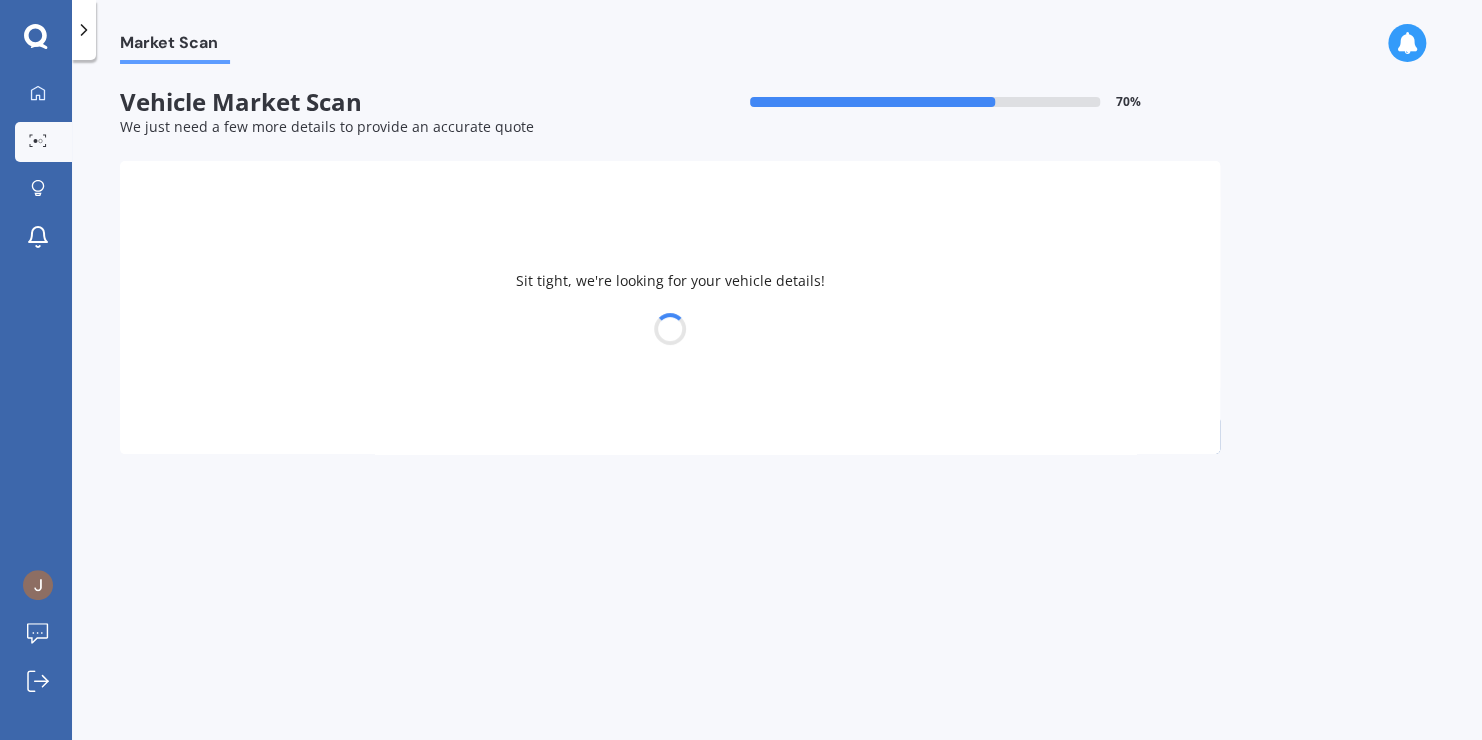 select on "FORD" 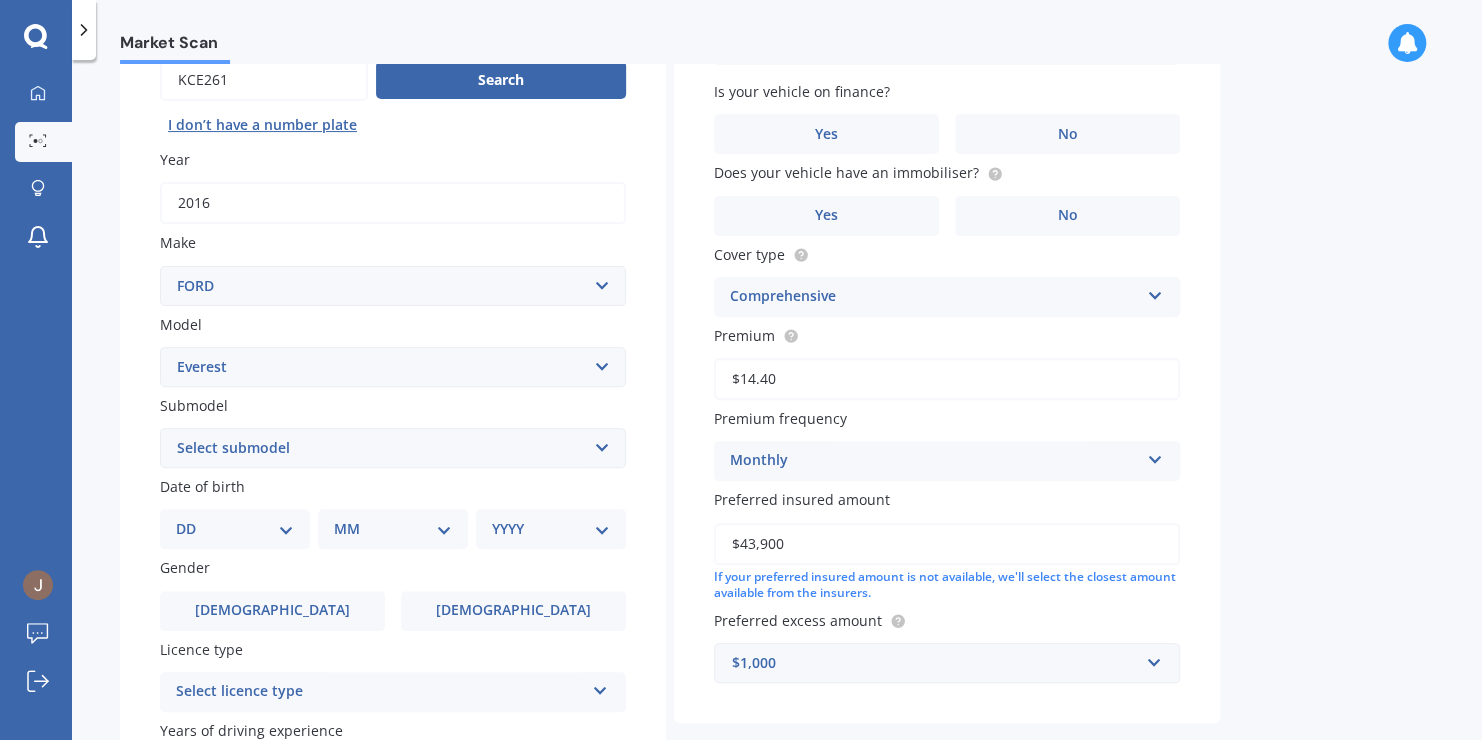 scroll, scrollTop: 249, scrollLeft: 0, axis: vertical 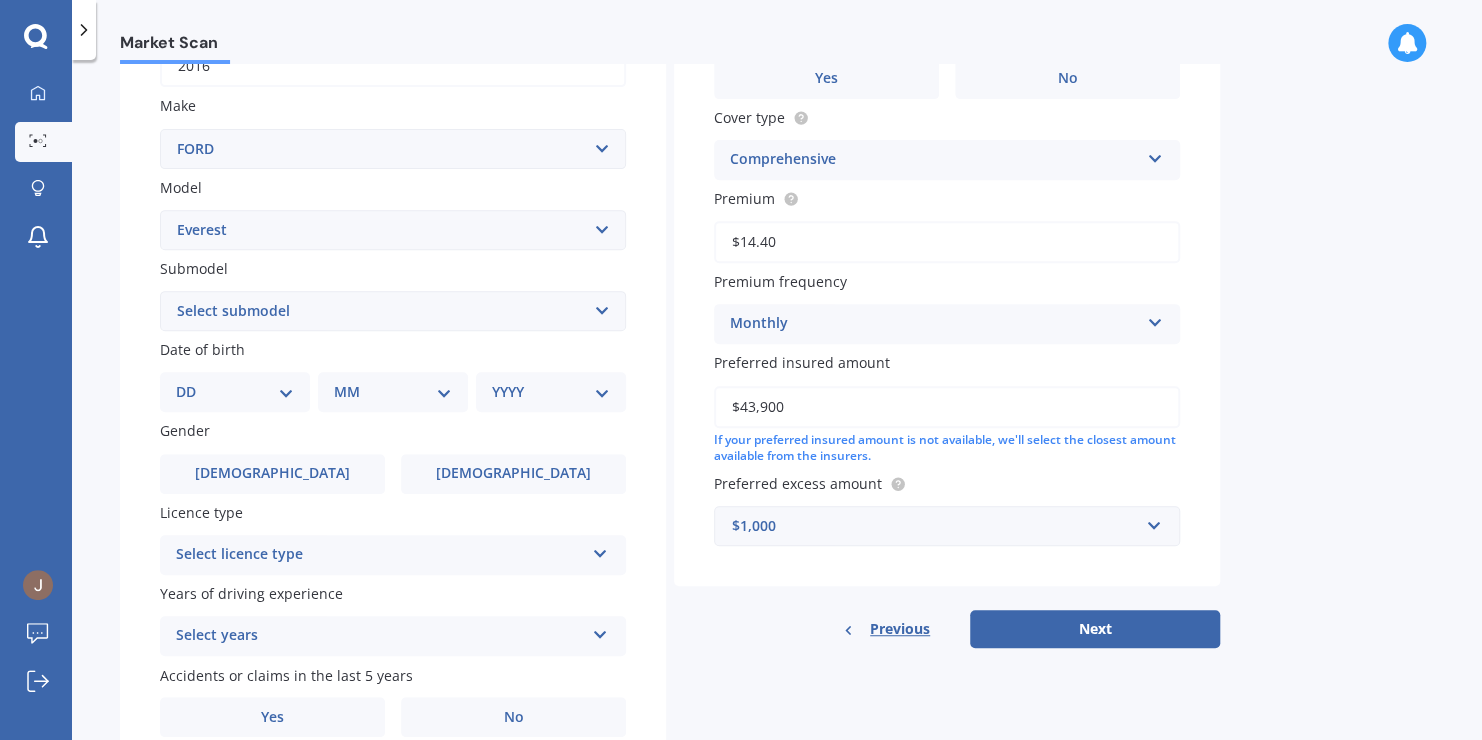 click on "Select submodel SPORT 2.0D/4WD/10AT Titanium Trend Wildtrack 3.0D/4WD" at bounding box center (393, 311) 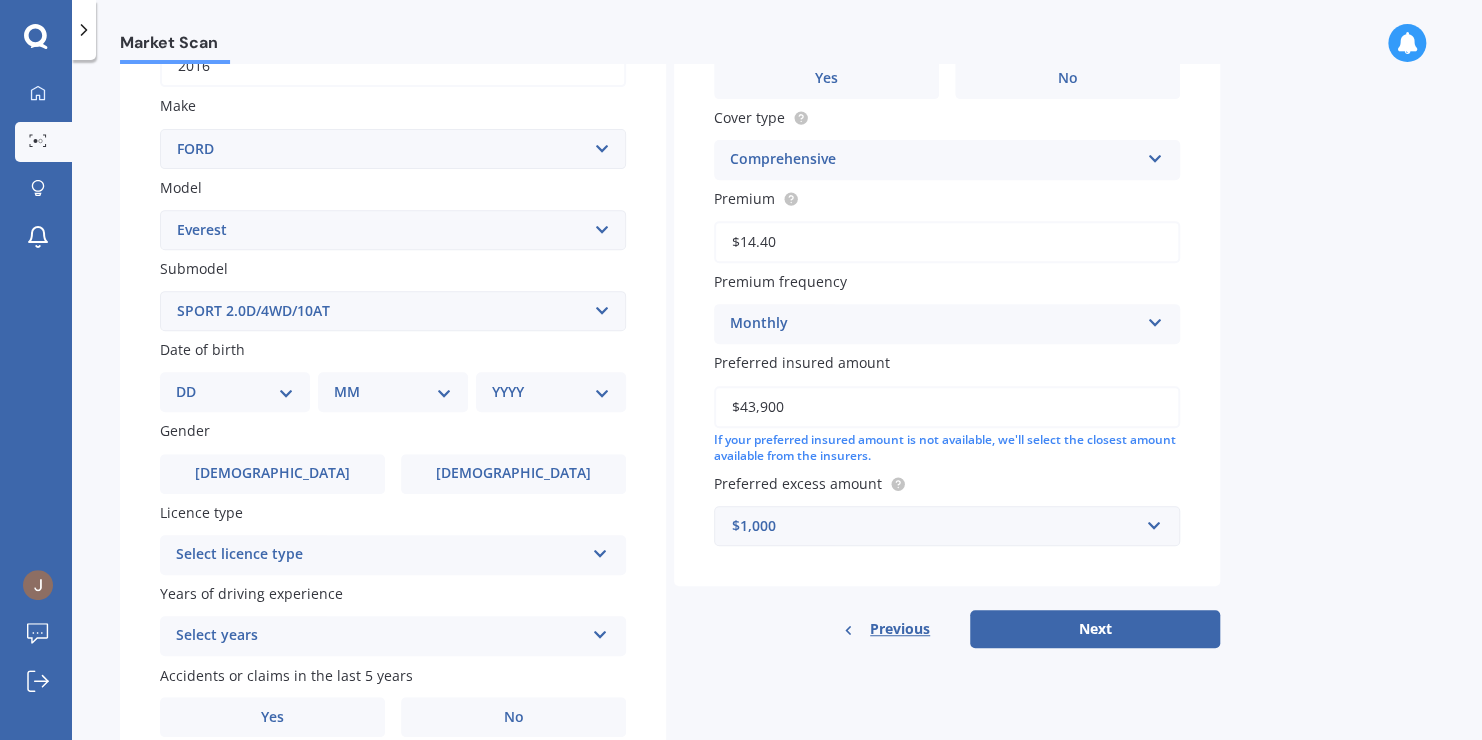 click on "Select submodel SPORT 2.0D/4WD/10AT Titanium Trend Wildtrack 3.0D/4WD" at bounding box center (393, 311) 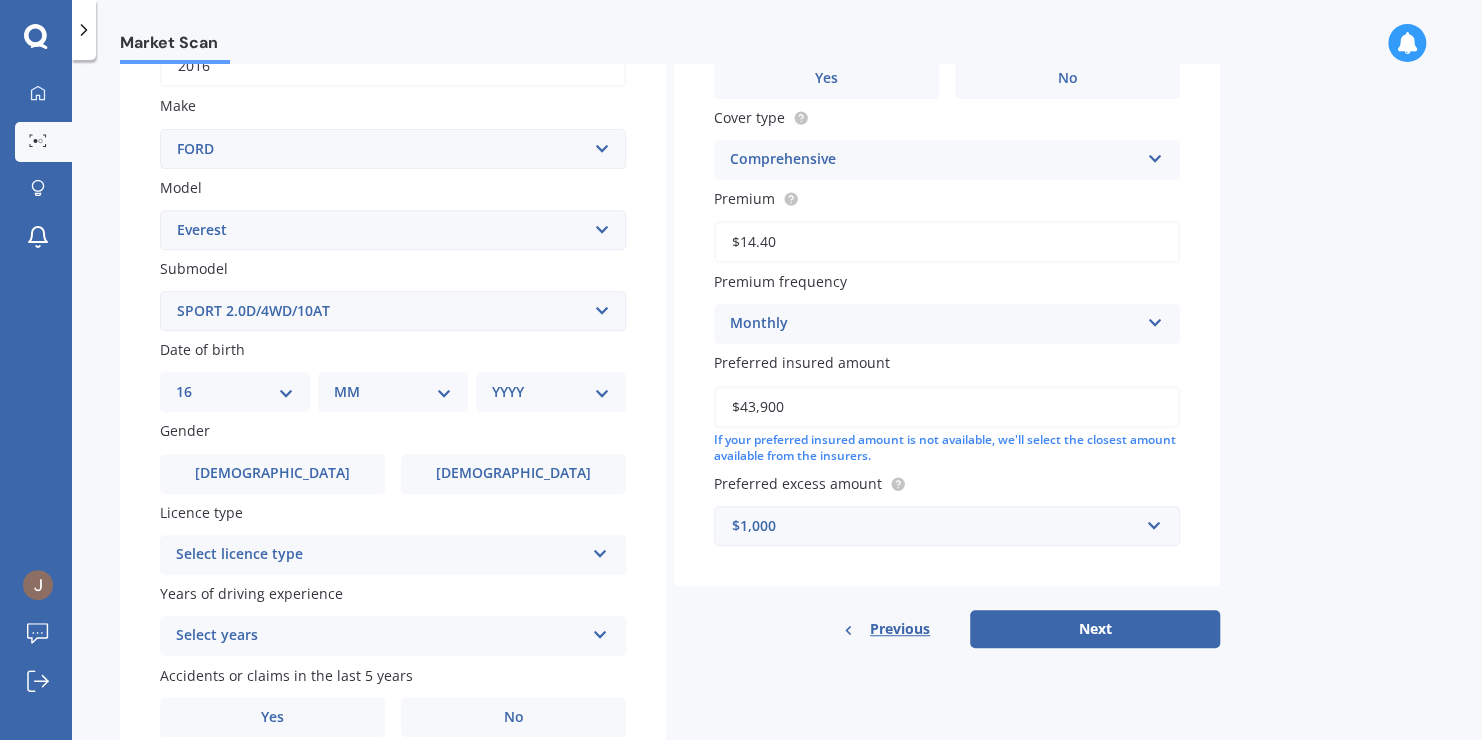 click on "DD 01 02 03 04 05 06 07 08 09 10 11 12 13 14 15 16 17 18 19 20 21 22 23 24 25 26 27 28 29 30 31" at bounding box center (235, 392) 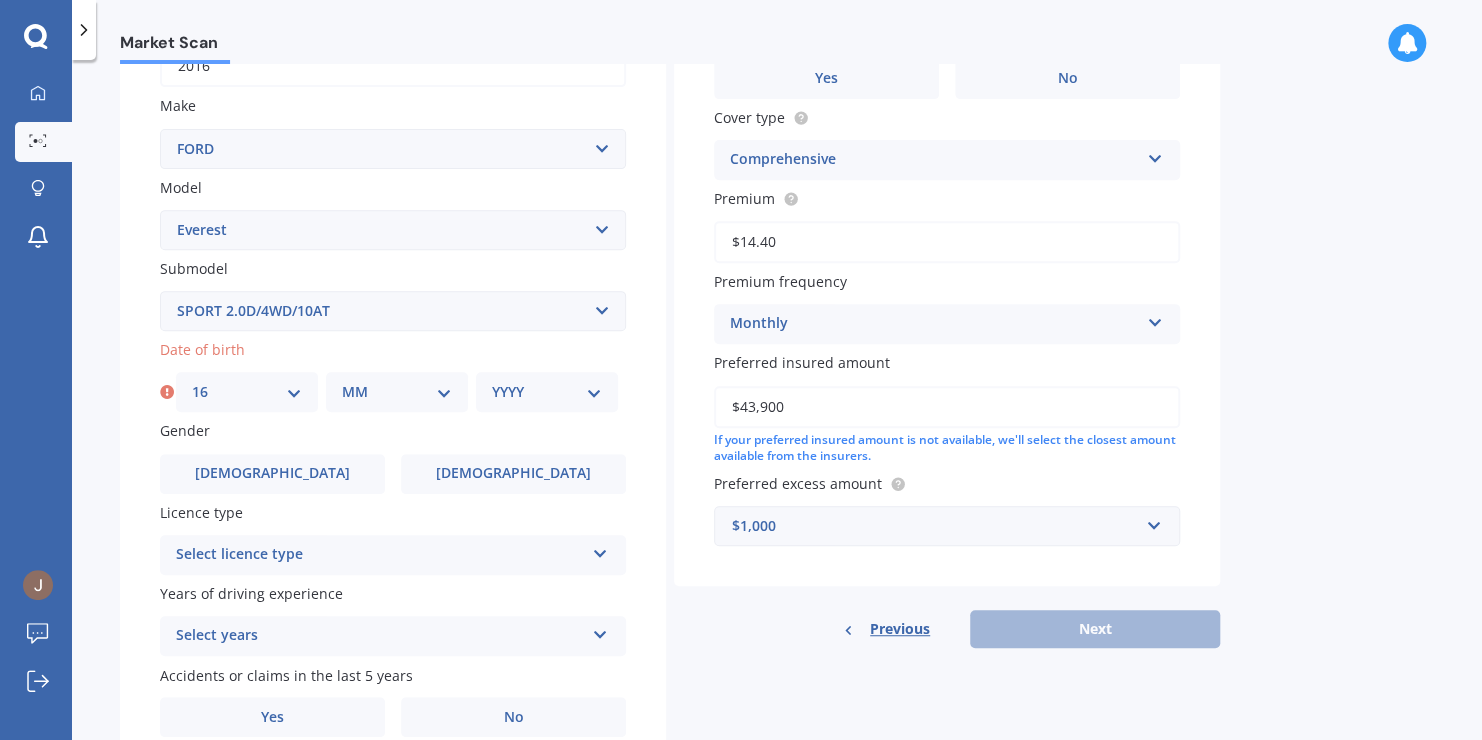 click on "MM 01 02 03 04 05 06 07 08 09 10 11 12" at bounding box center (397, 392) 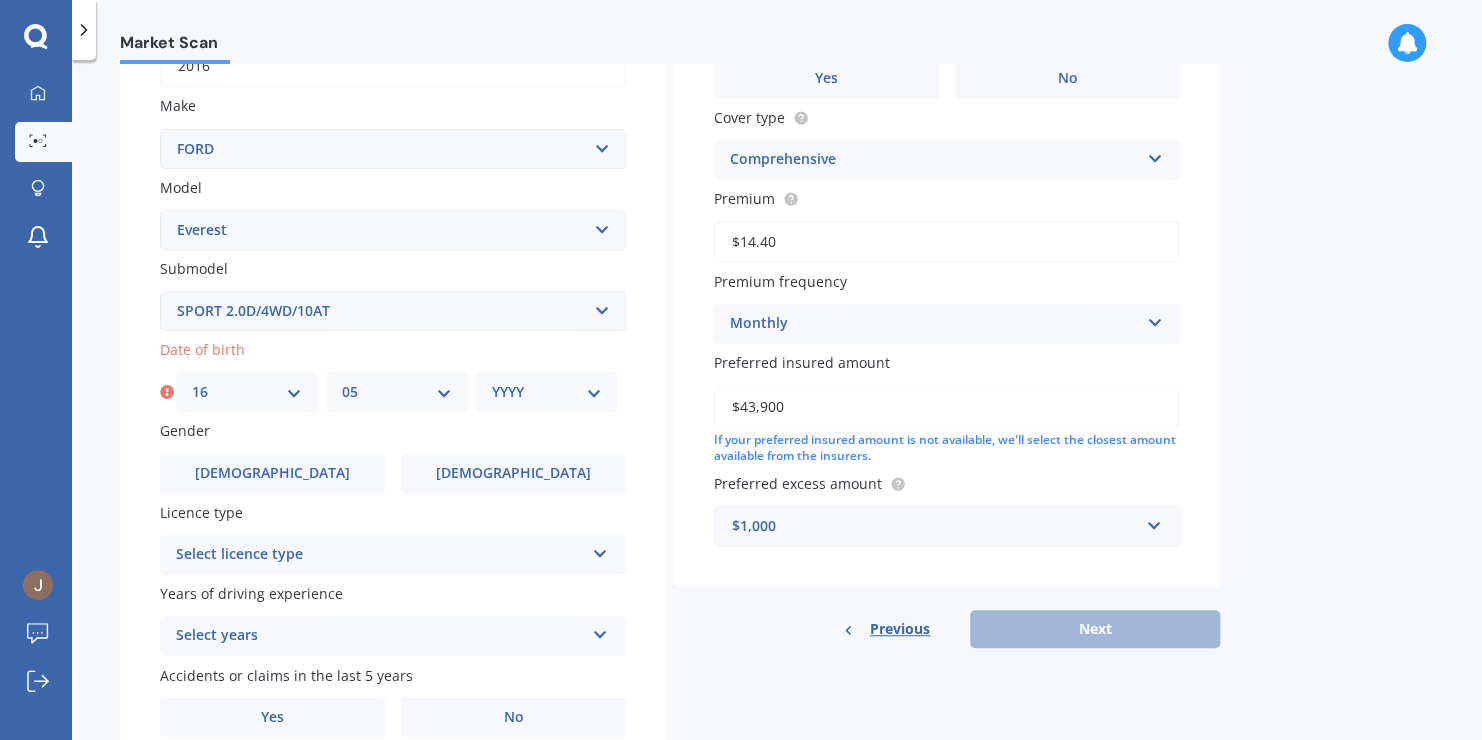click on "MM 01 02 03 04 05 06 07 08 09 10 11 12" at bounding box center [397, 392] 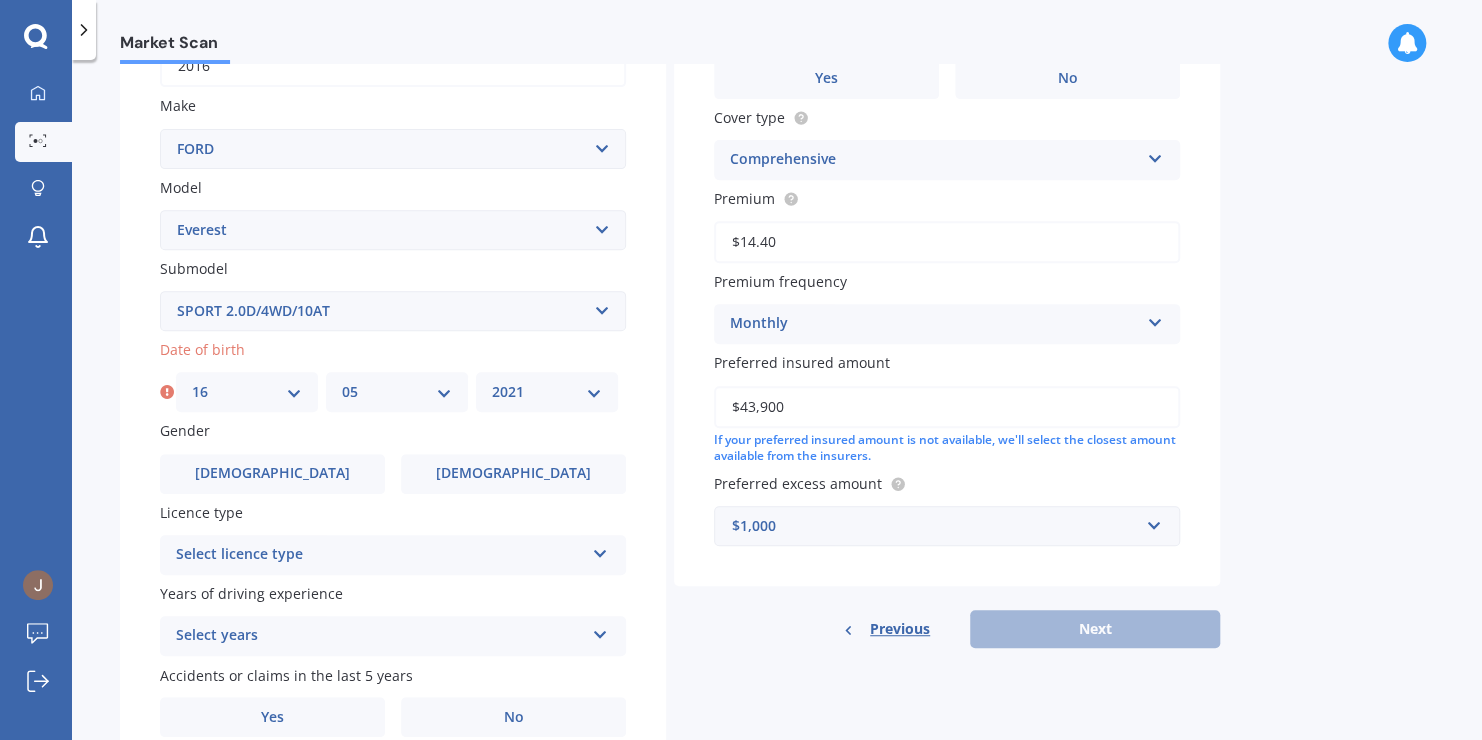 click on "YYYY 2025 2024 2023 2022 2021 2020 2019 2018 2017 2016 2015 2014 2013 2012 2011 2010 2009 2008 2007 2006 2005 2004 2003 2002 2001 2000 1999 1998 1997 1996 1995 1994 1993 1992 1991 1990 1989 1988 1987 1986 1985 1984 1983 1982 1981 1980 1979 1978 1977 1976 1975 1974 1973 1972 1971 1970 1969 1968 1967 1966 1965 1964 1963 1962 1961 1960 1959 1958 1957 1956 1955 1954 1953 1952 1951 1950 1949 1948 1947 1946 1945 1944 1943 1942 1941 1940 1939 1938 1937 1936 1935 1934 1933 1932 1931 1930 1929 1928 1927 1926" at bounding box center (547, 392) 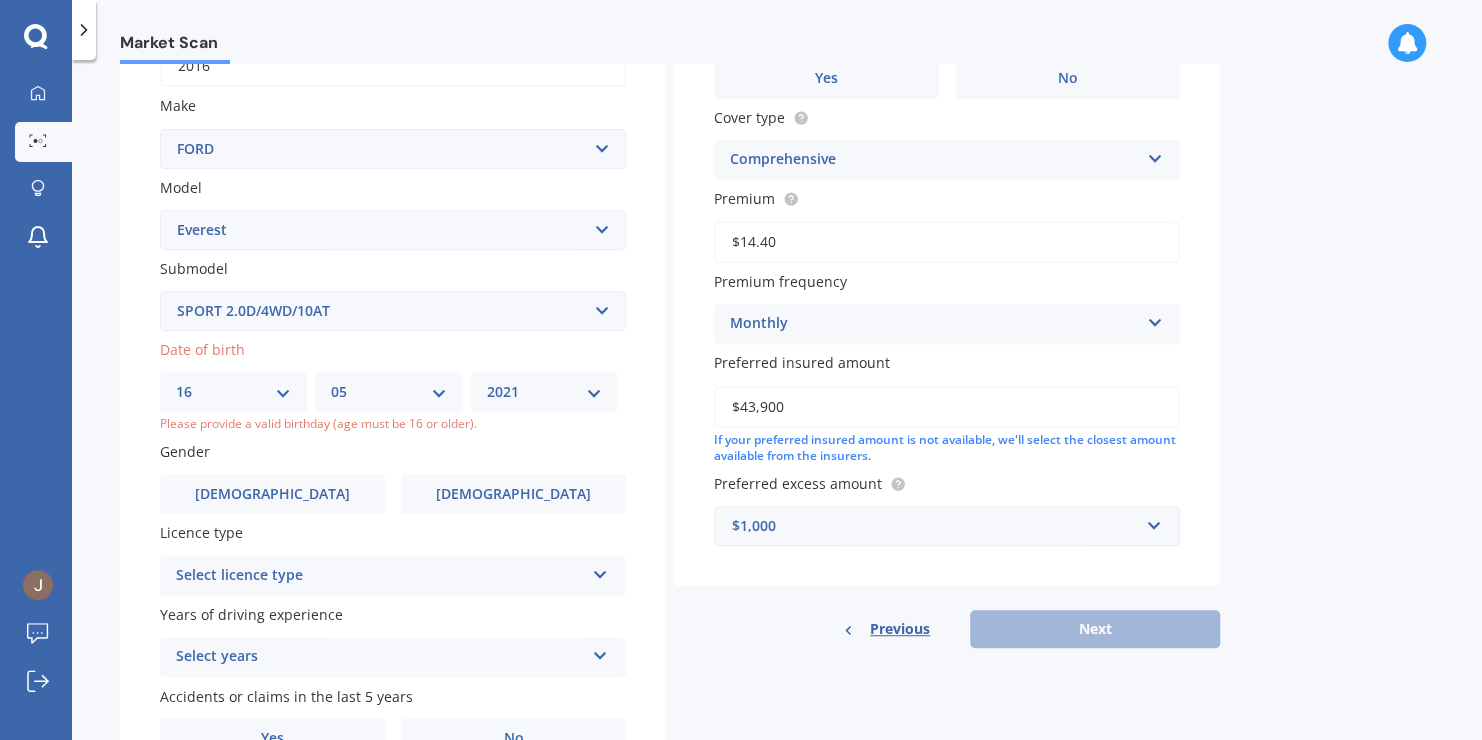 click on "YYYY 2025 2024 2023 2022 2021 2020 2019 2018 2017 2016 2015 2014 2013 2012 2011 2010 2009 2008 2007 2006 2005 2004 2003 2002 2001 2000 1999 1998 1997 1996 1995 1994 1993 1992 1991 1990 1989 1988 1987 1986 1985 1984 1983 1982 1981 1980 1979 1978 1977 1976 1975 1974 1973 1972 1971 1970 1969 1968 1967 1966 1965 1964 1963 1962 1961 1960 1959 1958 1957 1956 1955 1954 1953 1952 1951 1950 1949 1948 1947 1946 1945 1944 1943 1942 1941 1940 1939 1938 1937 1936 1935 1934 1933 1932 1931 1930 1929 1928 1927 1926" at bounding box center (544, 392) 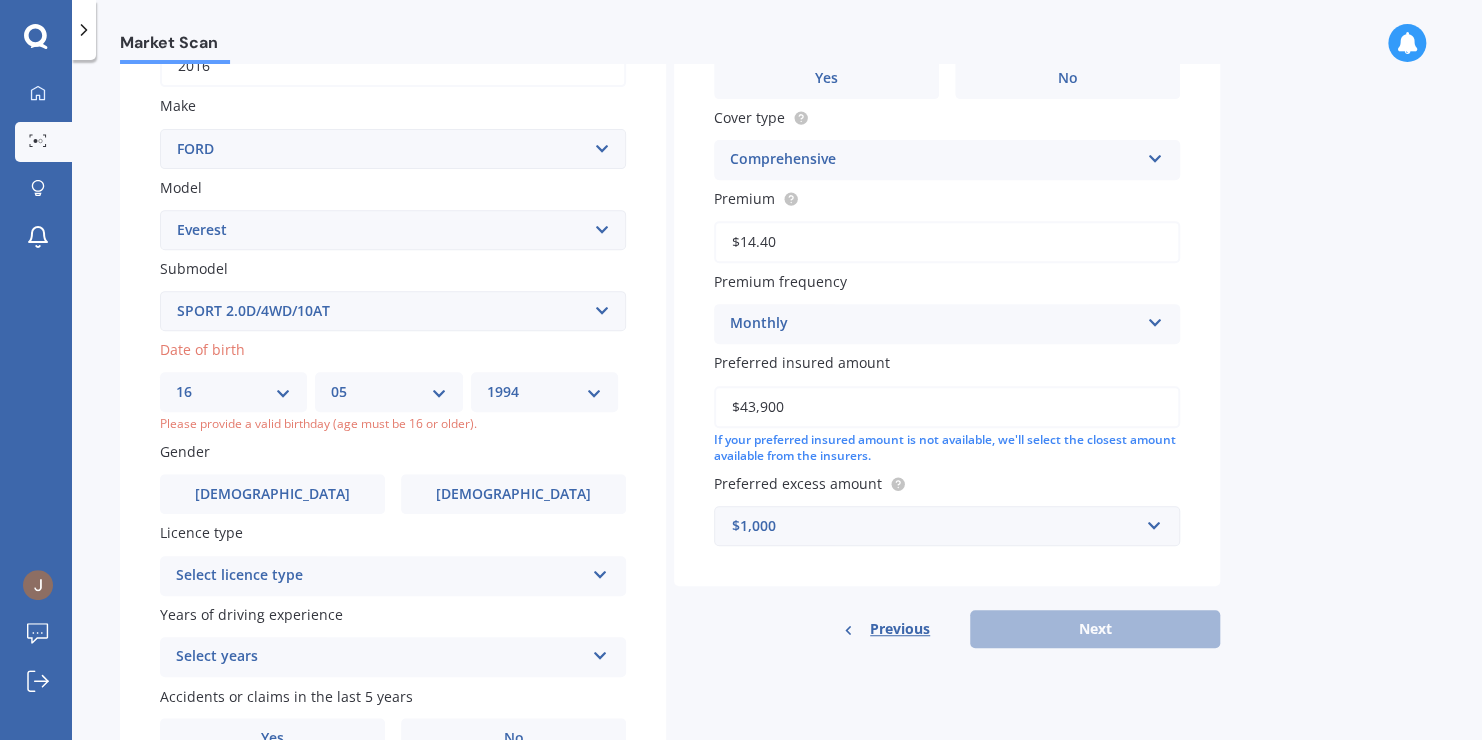 click on "YYYY 2025 2024 2023 2022 2021 2020 2019 2018 2017 2016 2015 2014 2013 2012 2011 2010 2009 2008 2007 2006 2005 2004 2003 2002 2001 2000 1999 1998 1997 1996 1995 1994 1993 1992 1991 1990 1989 1988 1987 1986 1985 1984 1983 1982 1981 1980 1979 1978 1977 1976 1975 1974 1973 1972 1971 1970 1969 1968 1967 1966 1965 1964 1963 1962 1961 1960 1959 1958 1957 1956 1955 1954 1953 1952 1951 1950 1949 1948 1947 1946 1945 1944 1943 1942 1941 1940 1939 1938 1937 1936 1935 1934 1933 1932 1931 1930 1929 1928 1927 1926" at bounding box center [544, 392] 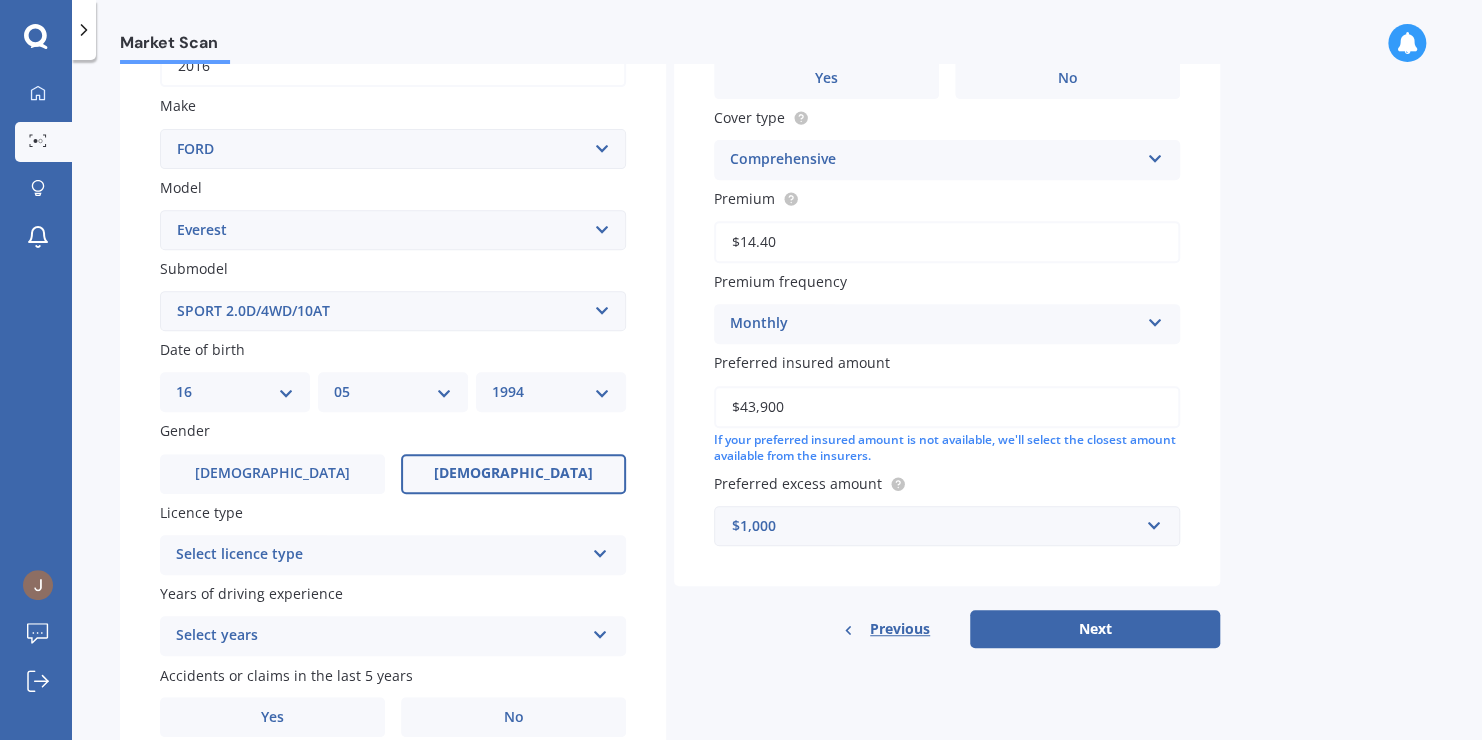 click on "[DEMOGRAPHIC_DATA]" at bounding box center [513, 474] 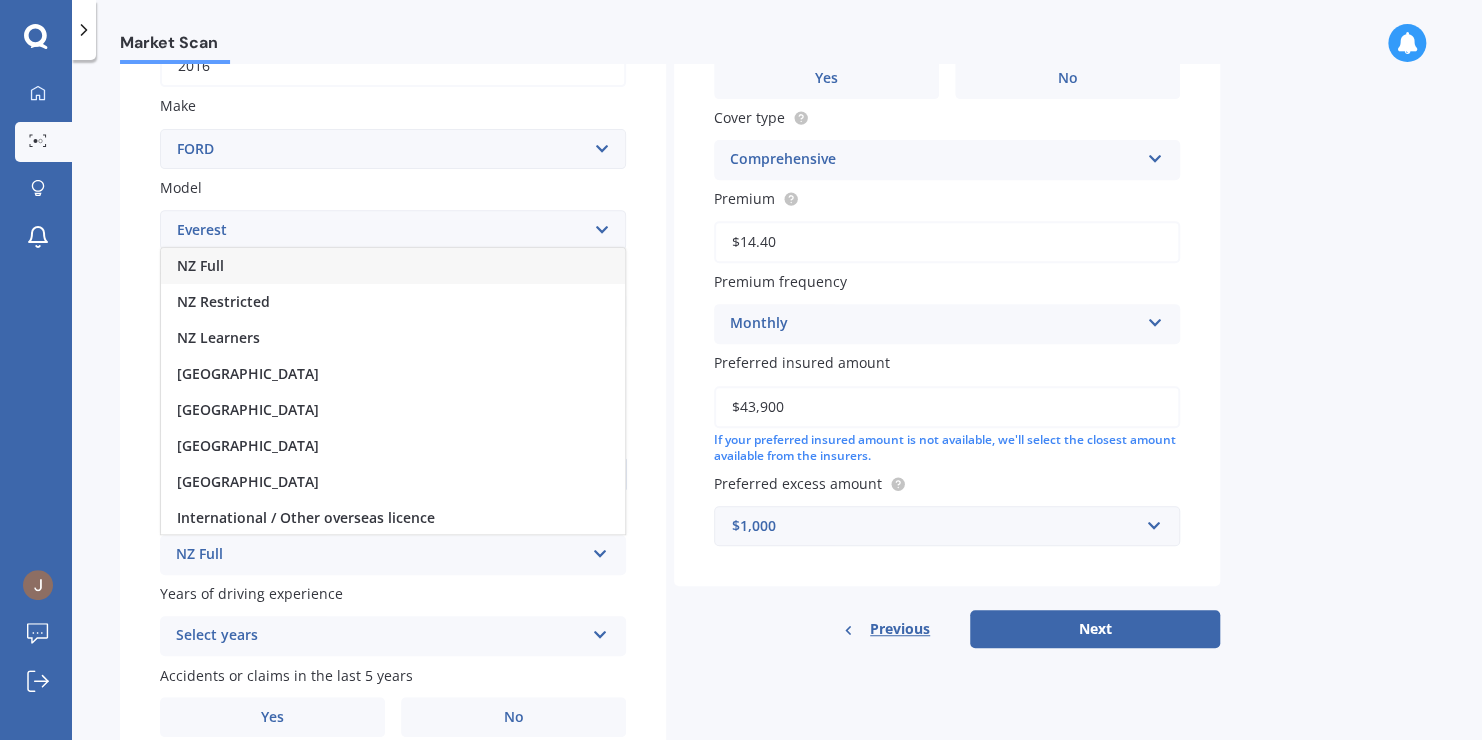 click on "NZ Full" at bounding box center [393, 266] 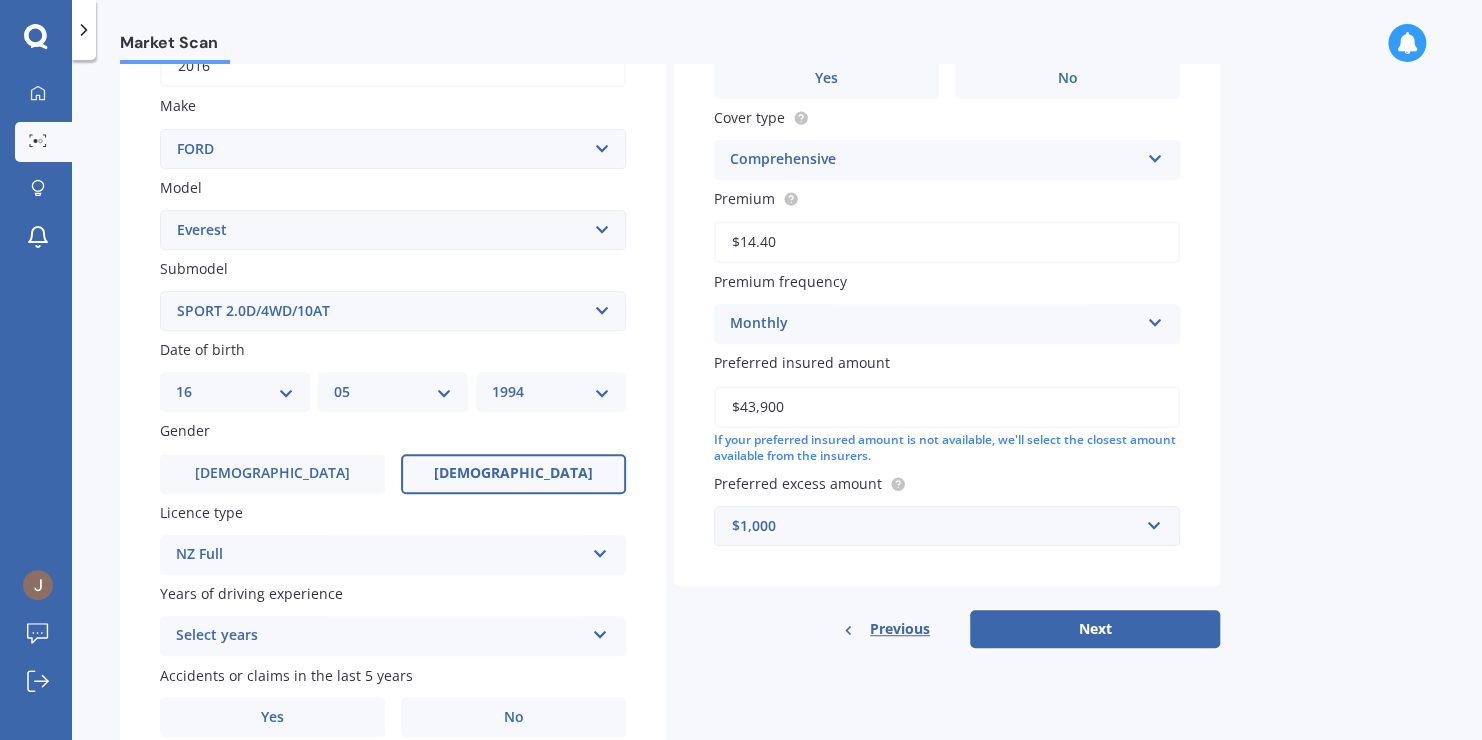 click on "Select years 5 or more years 4 years 3 years 2 years 1 year" at bounding box center [393, 636] 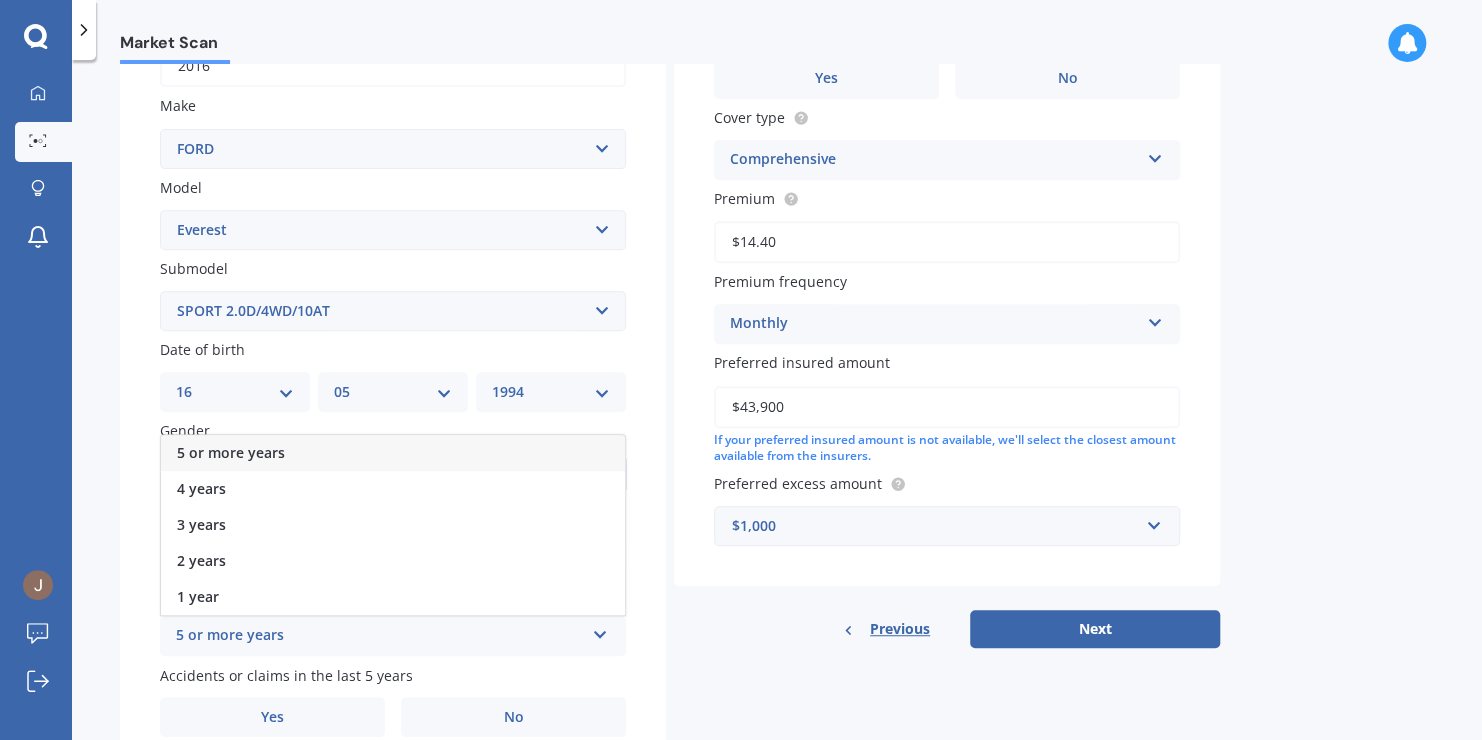 click on "5 or more years" at bounding box center (393, 453) 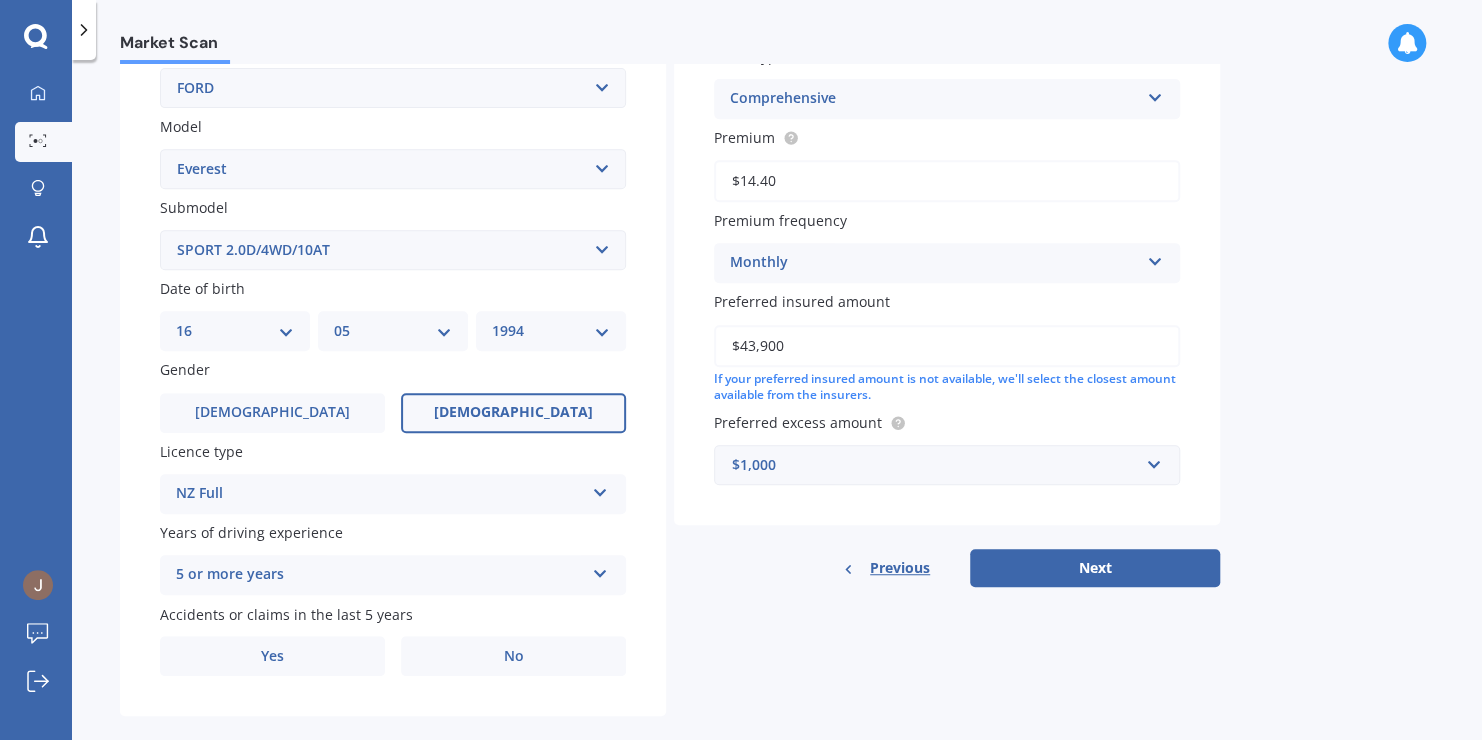 scroll, scrollTop: 437, scrollLeft: 0, axis: vertical 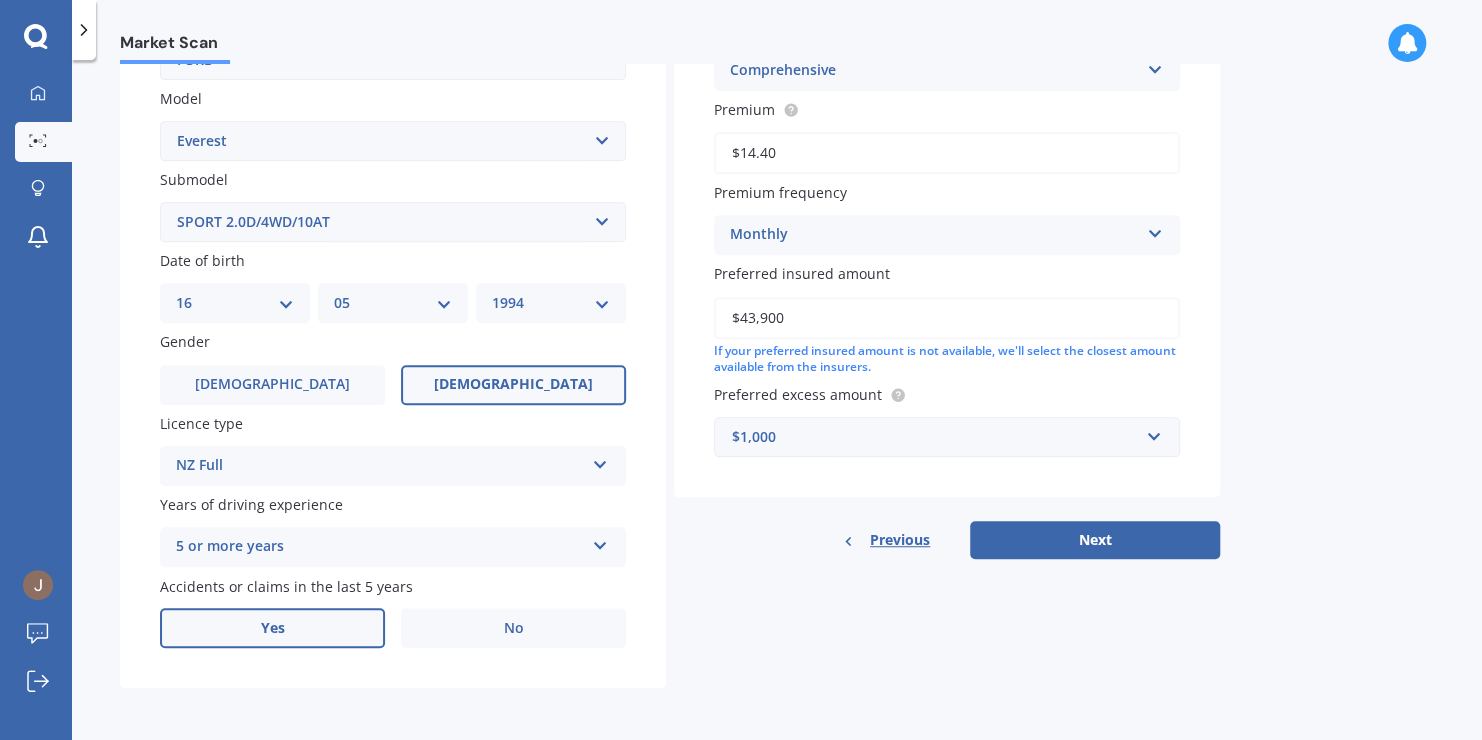 click on "Yes" at bounding box center (272, 628) 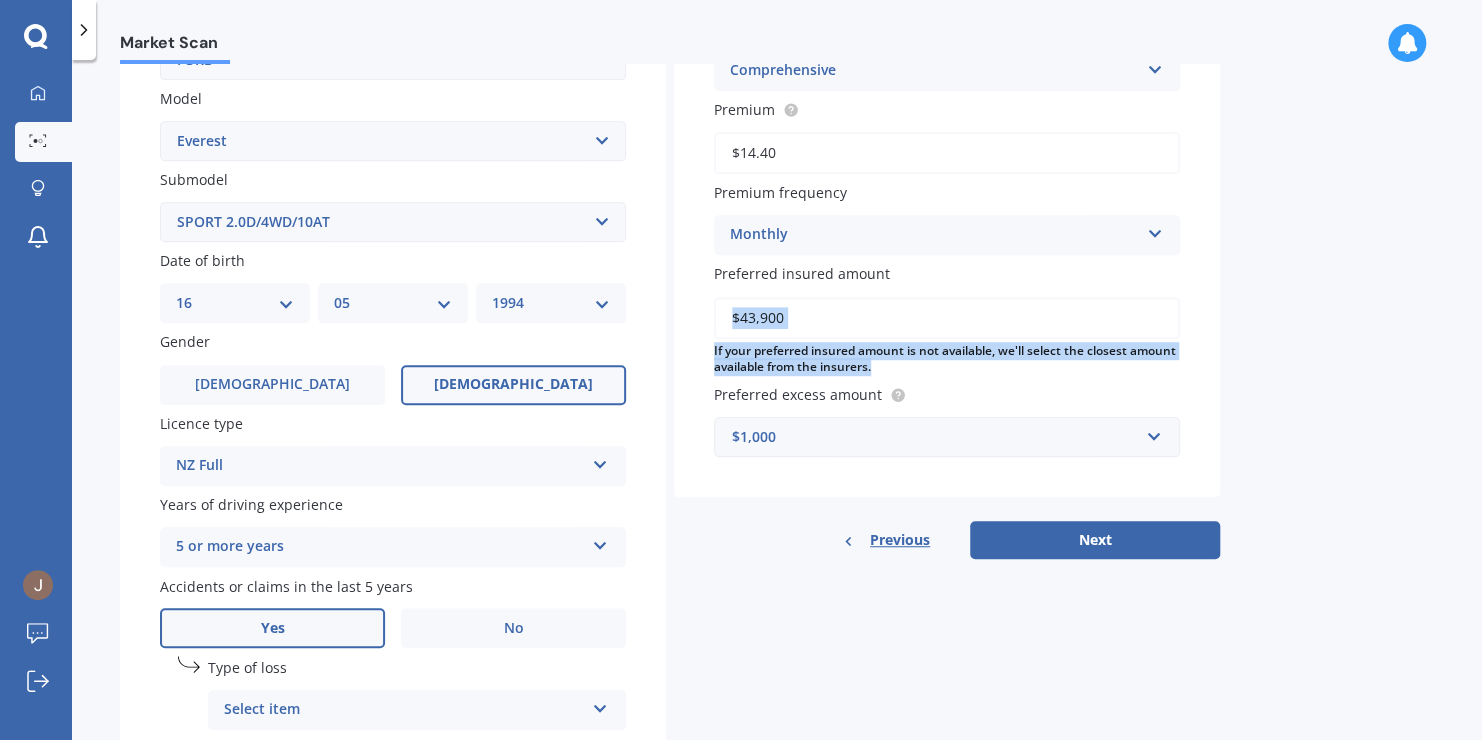 drag, startPoint x: 1468, startPoint y: 324, endPoint x: 1480, endPoint y: 380, distance: 57.271286 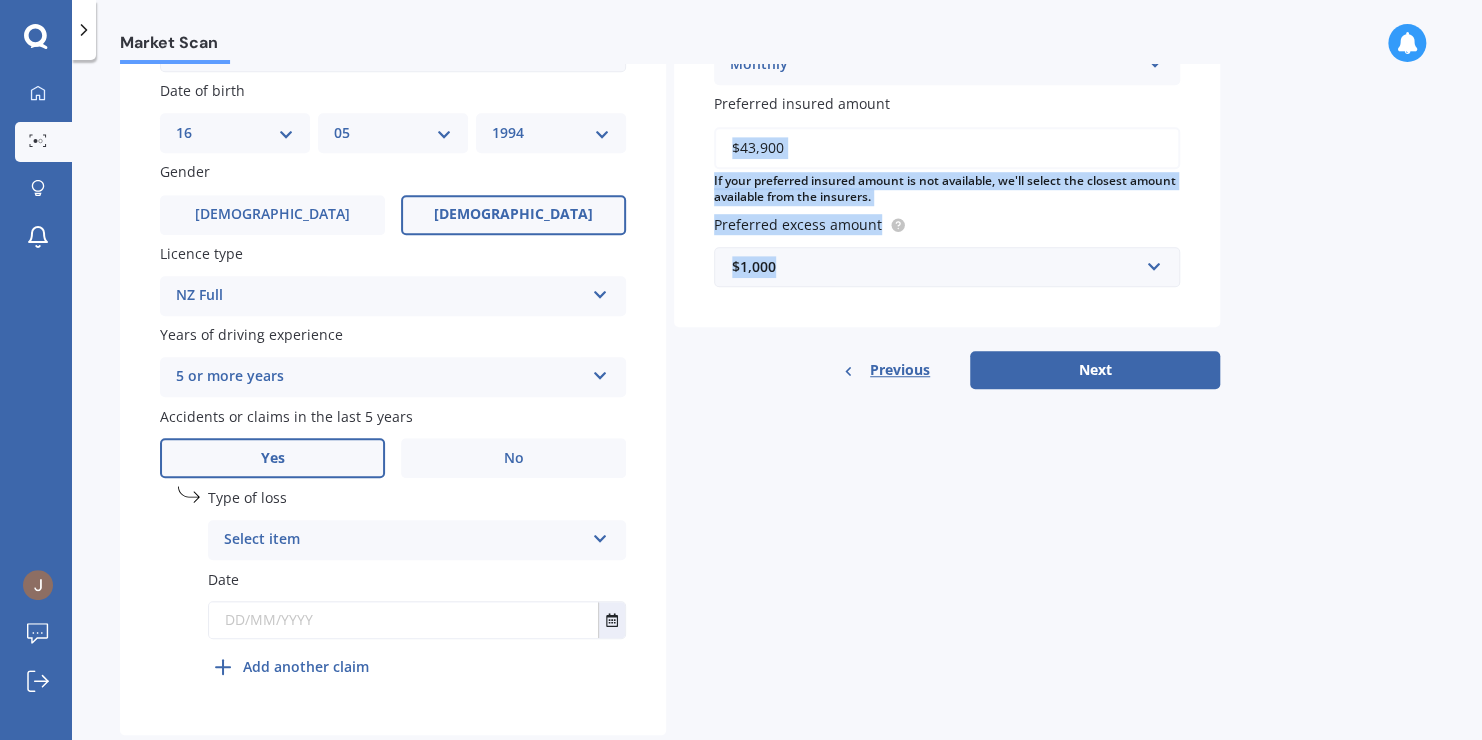scroll, scrollTop: 654, scrollLeft: 0, axis: vertical 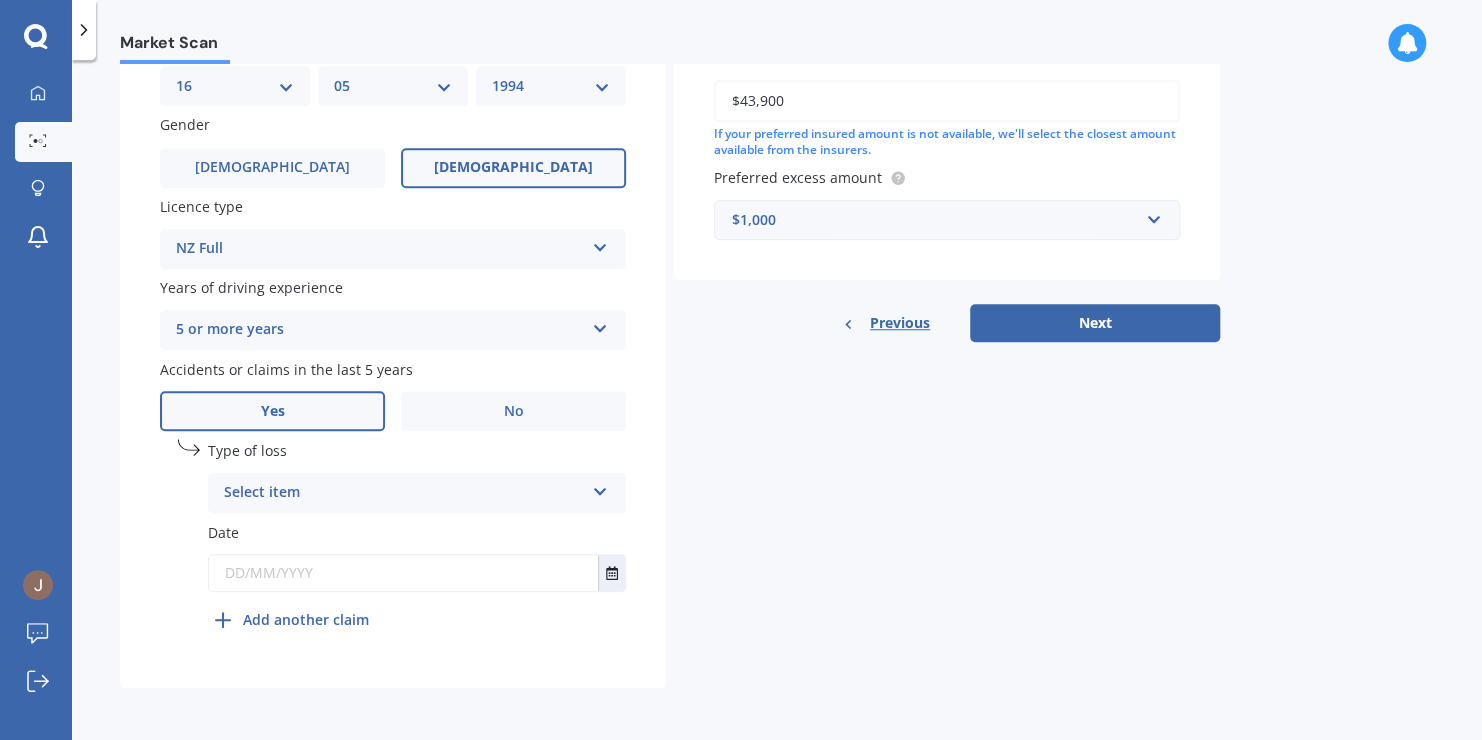click on "Select item" at bounding box center [404, 493] 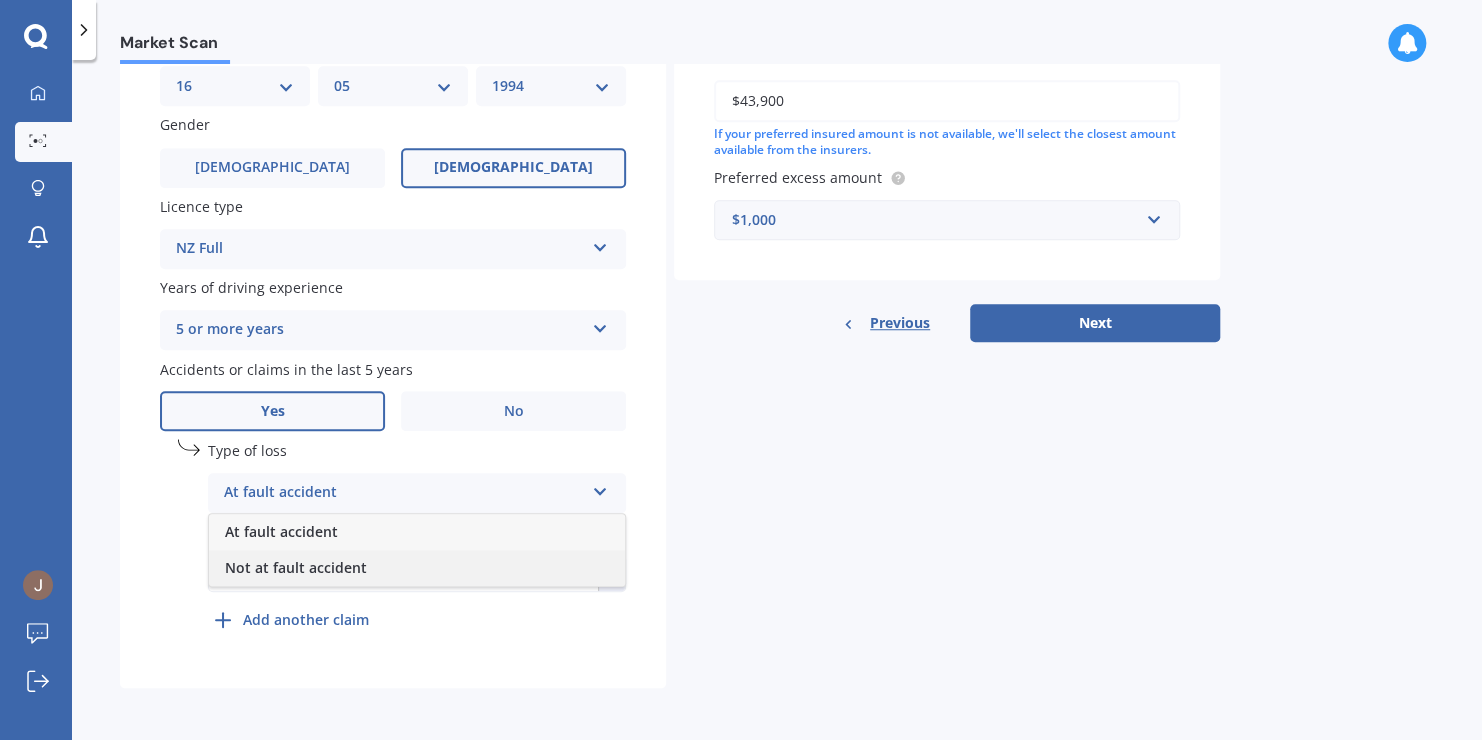 click on "Not at fault accident" at bounding box center [417, 568] 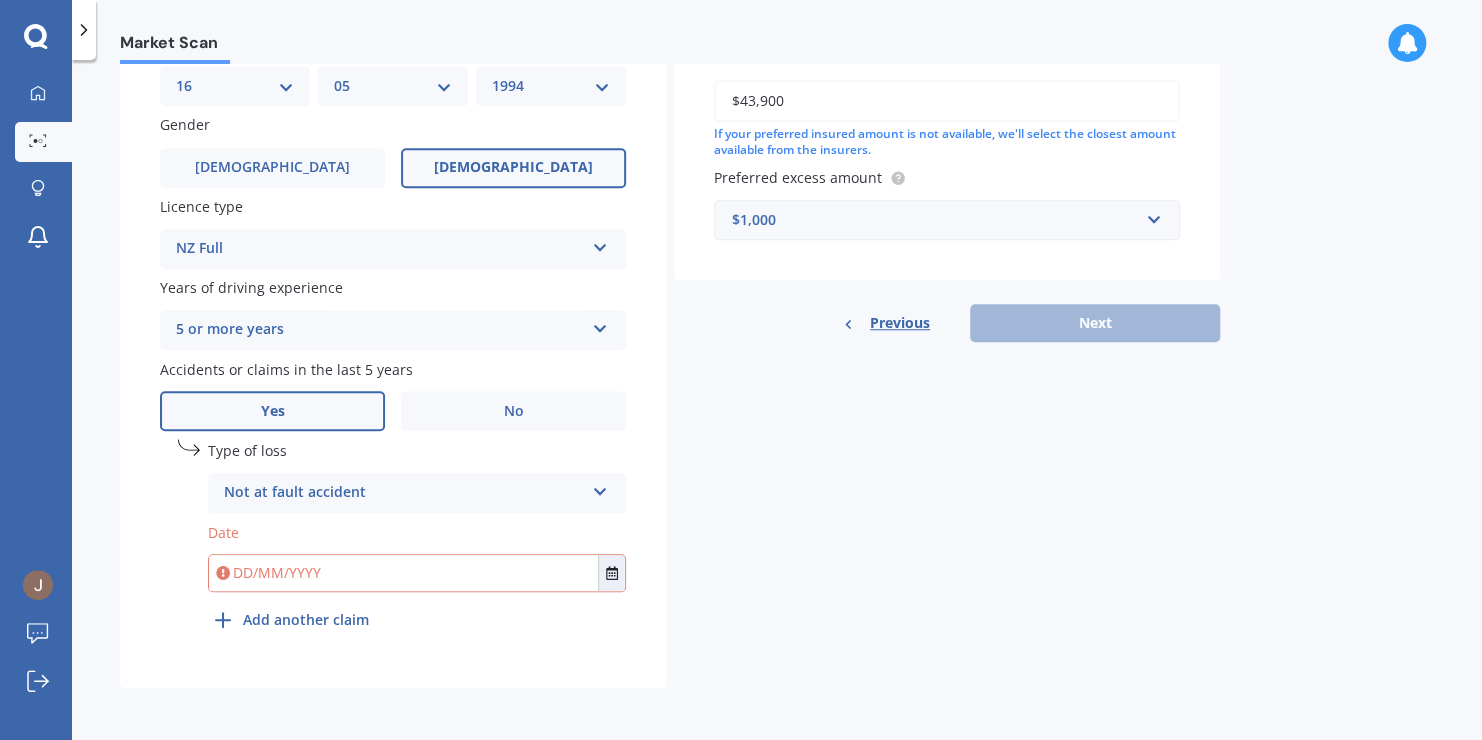 click at bounding box center [403, 573] 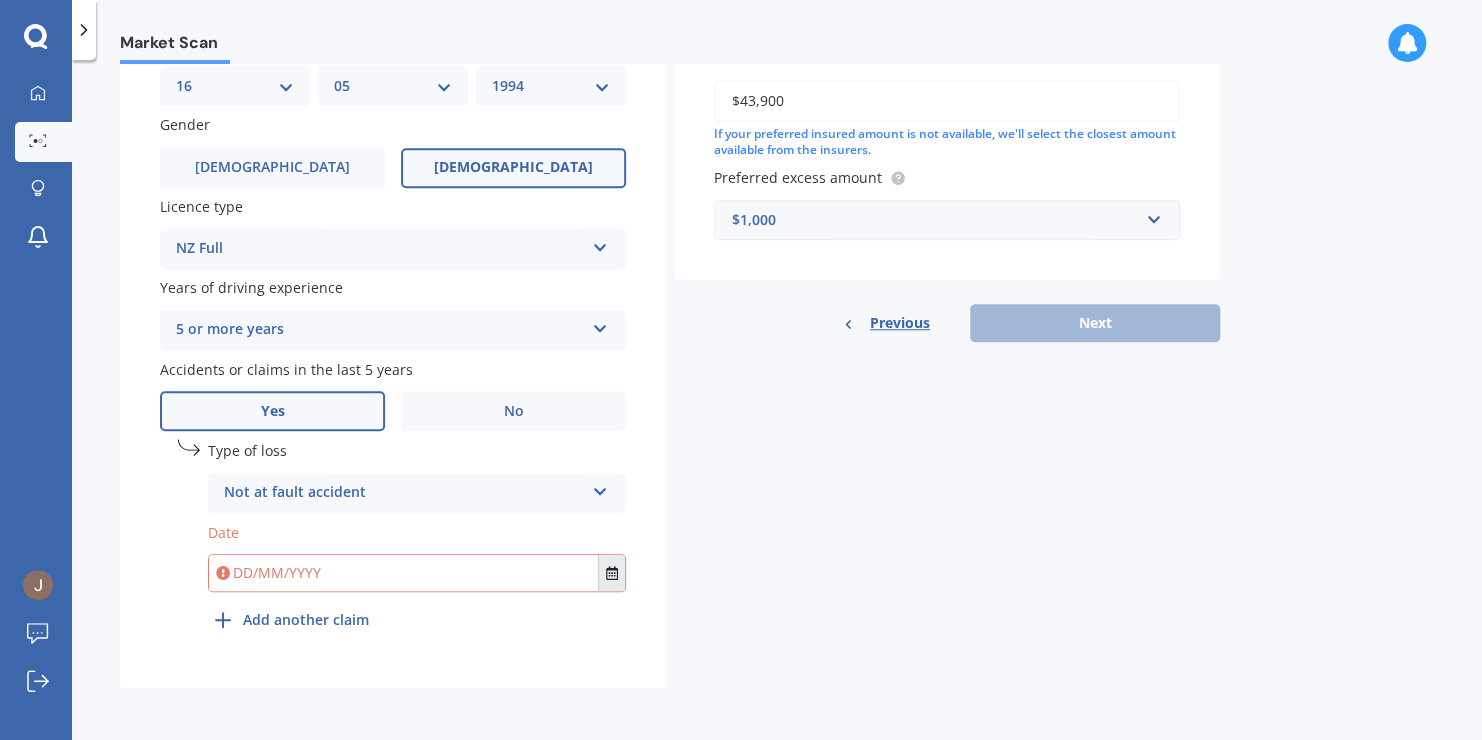 click 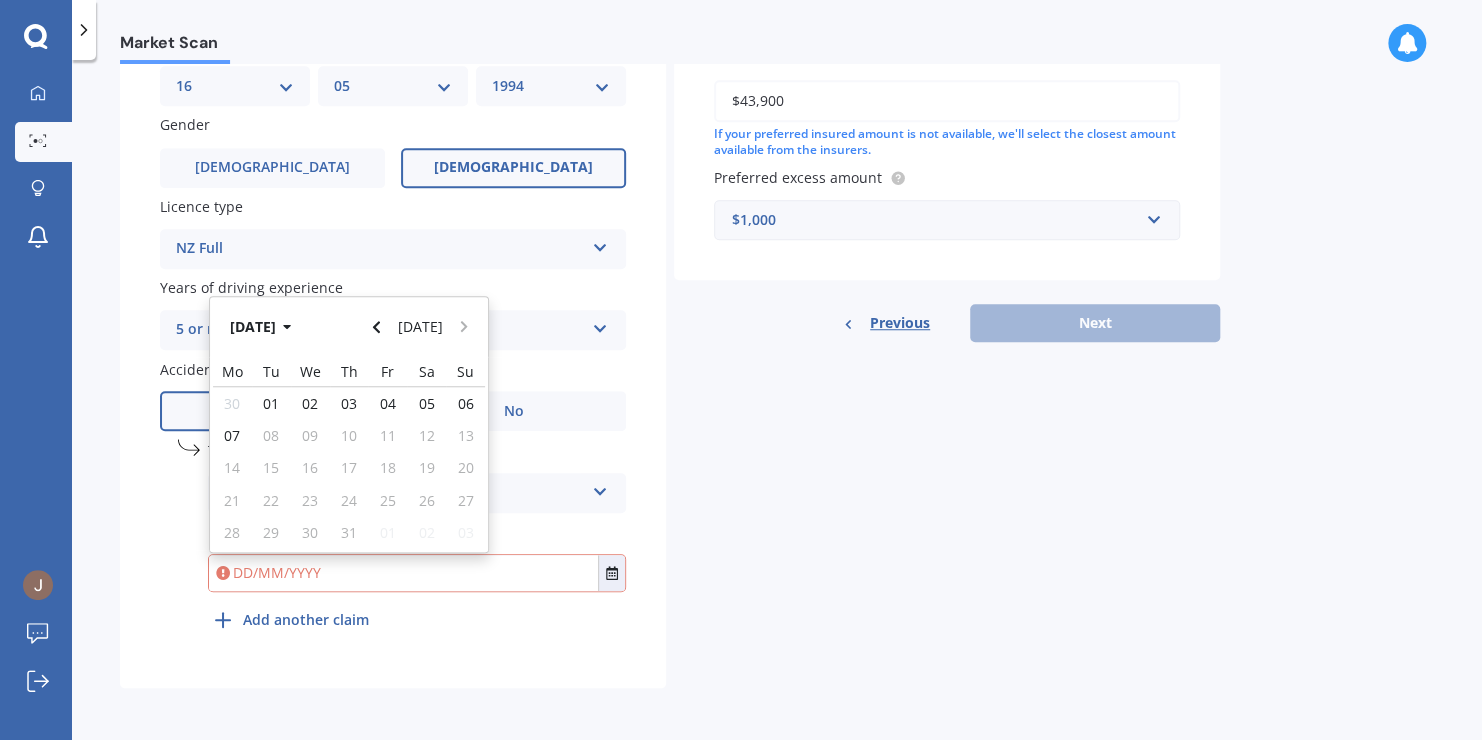 click 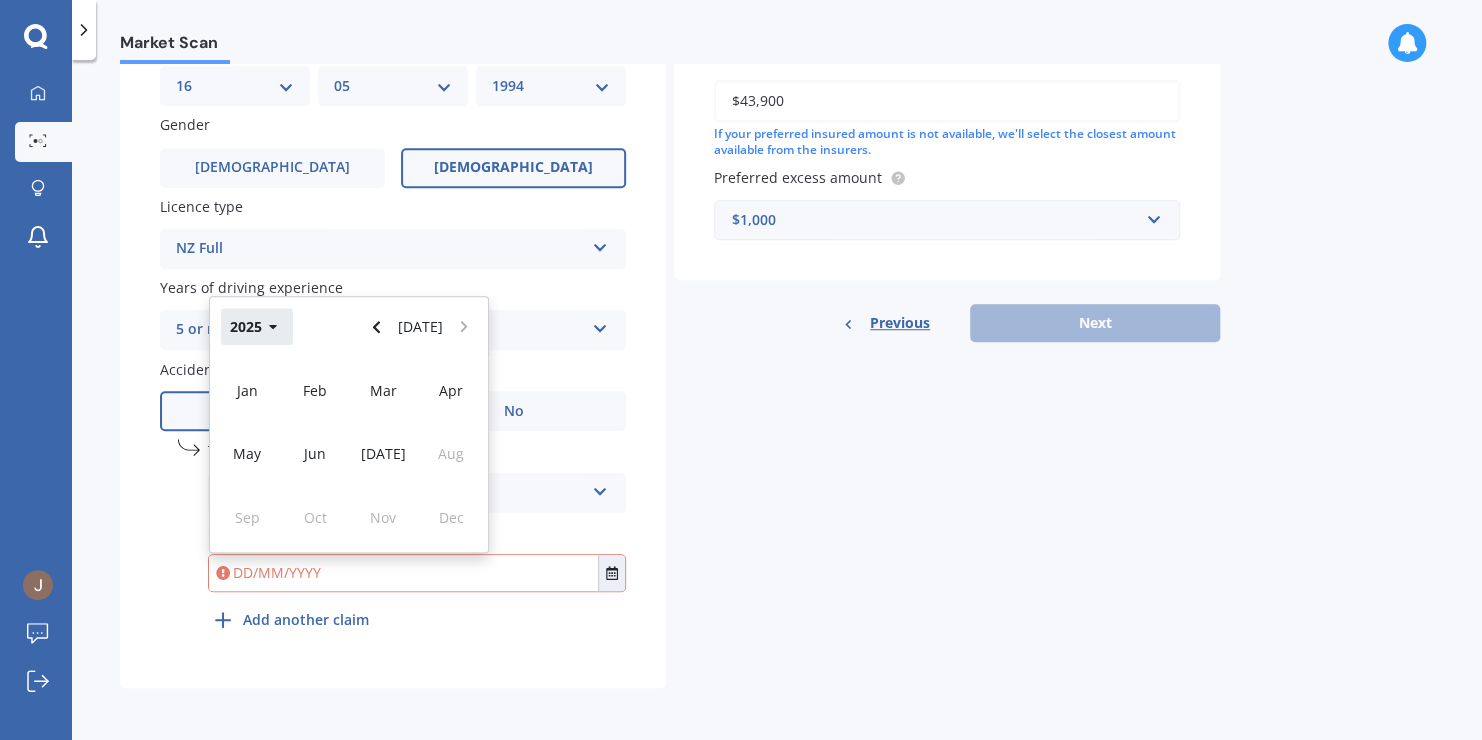 click on "2025" at bounding box center (257, 326) 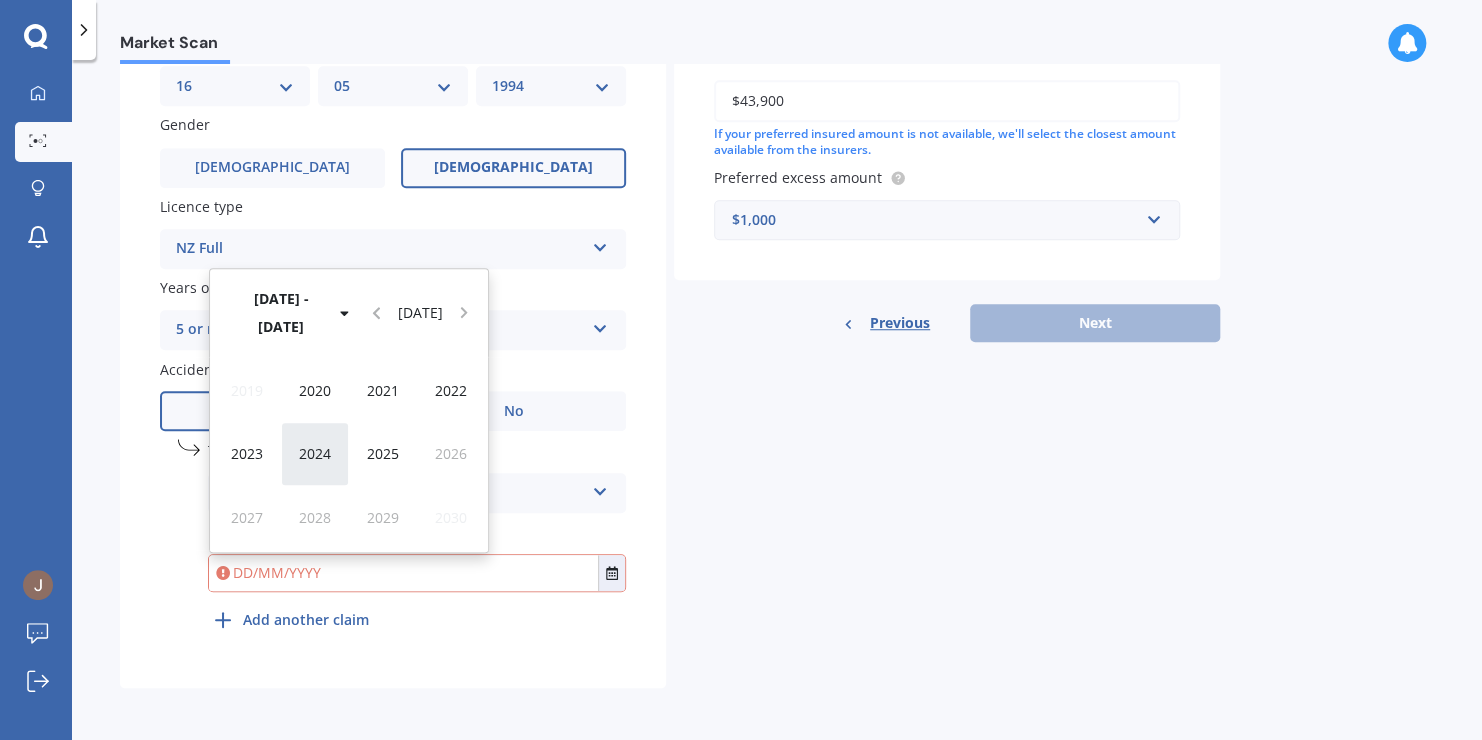 click on "2024" at bounding box center (315, 453) 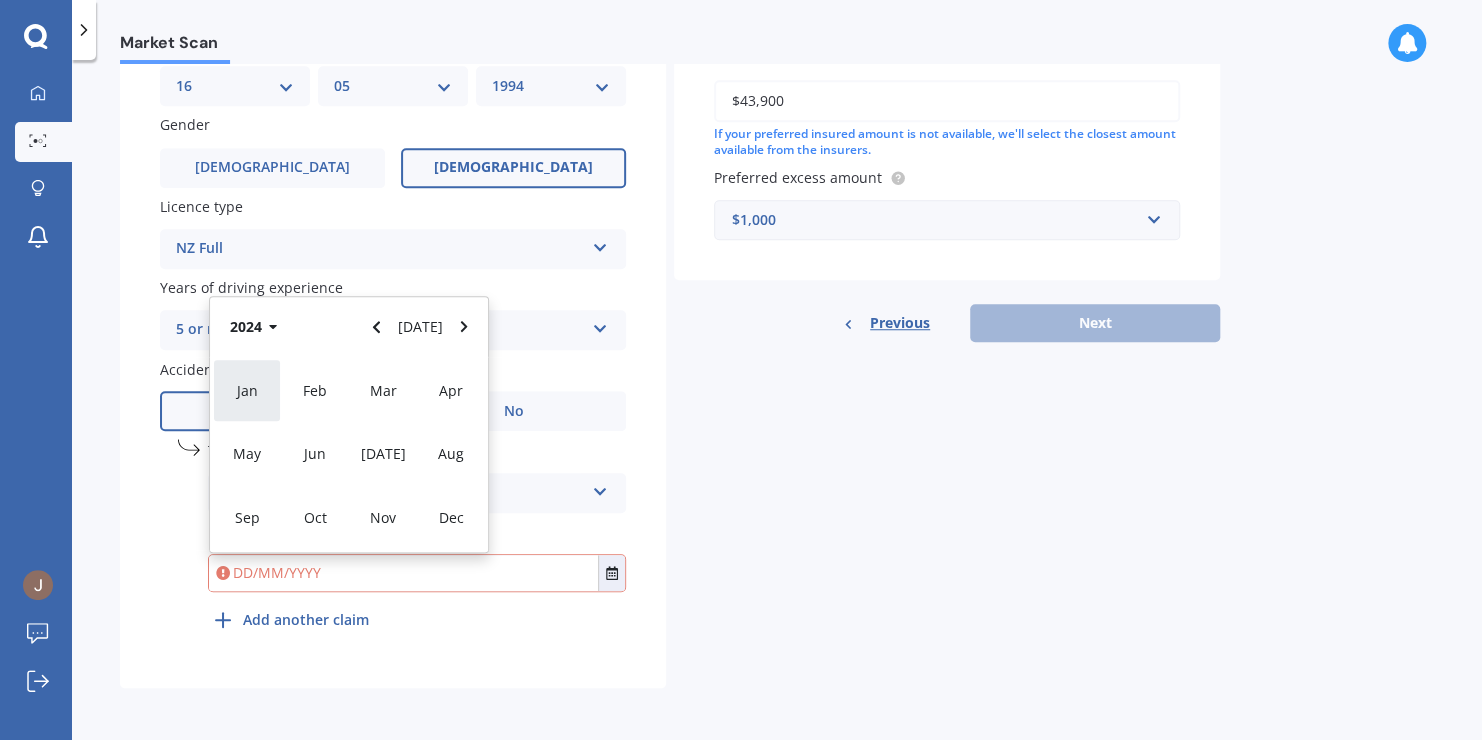 click on "Jan" at bounding box center (247, 390) 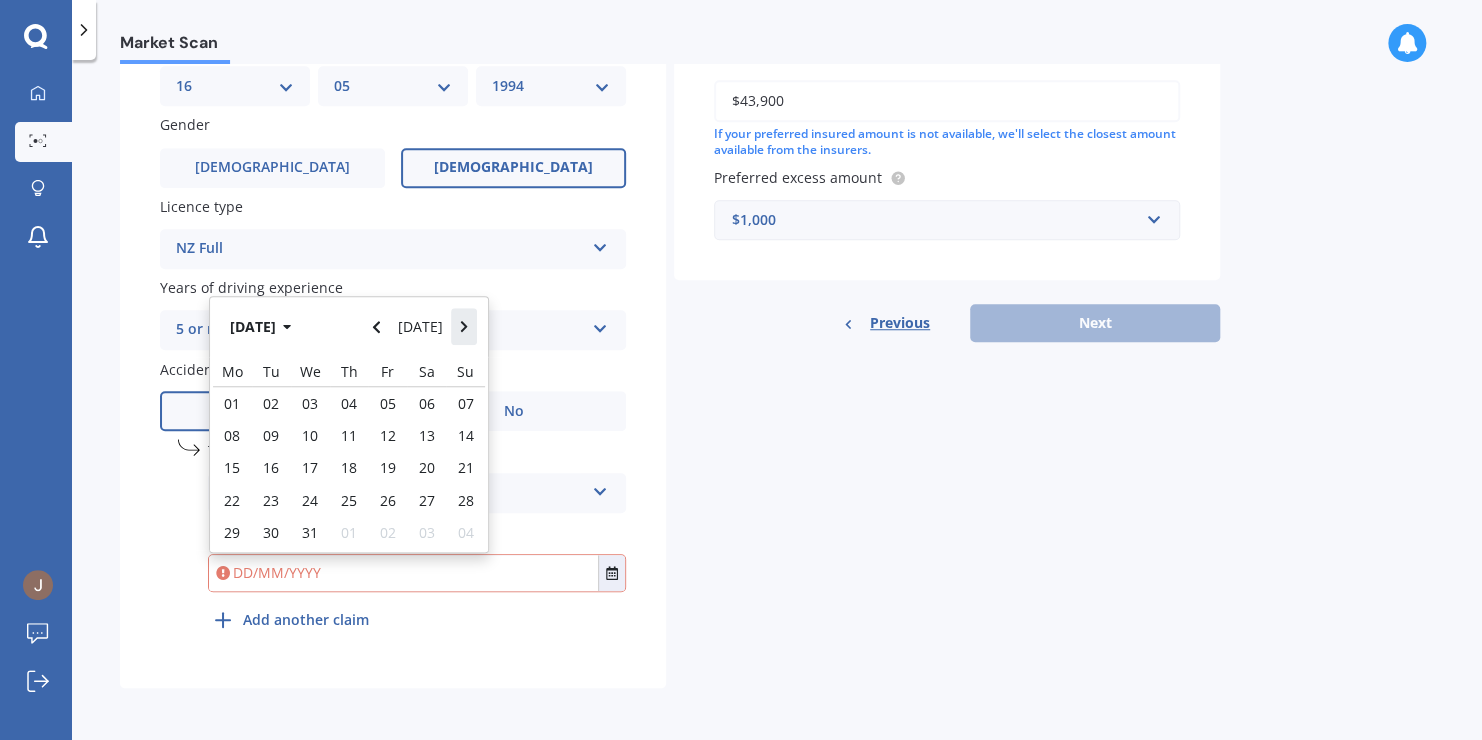 click at bounding box center [464, 326] 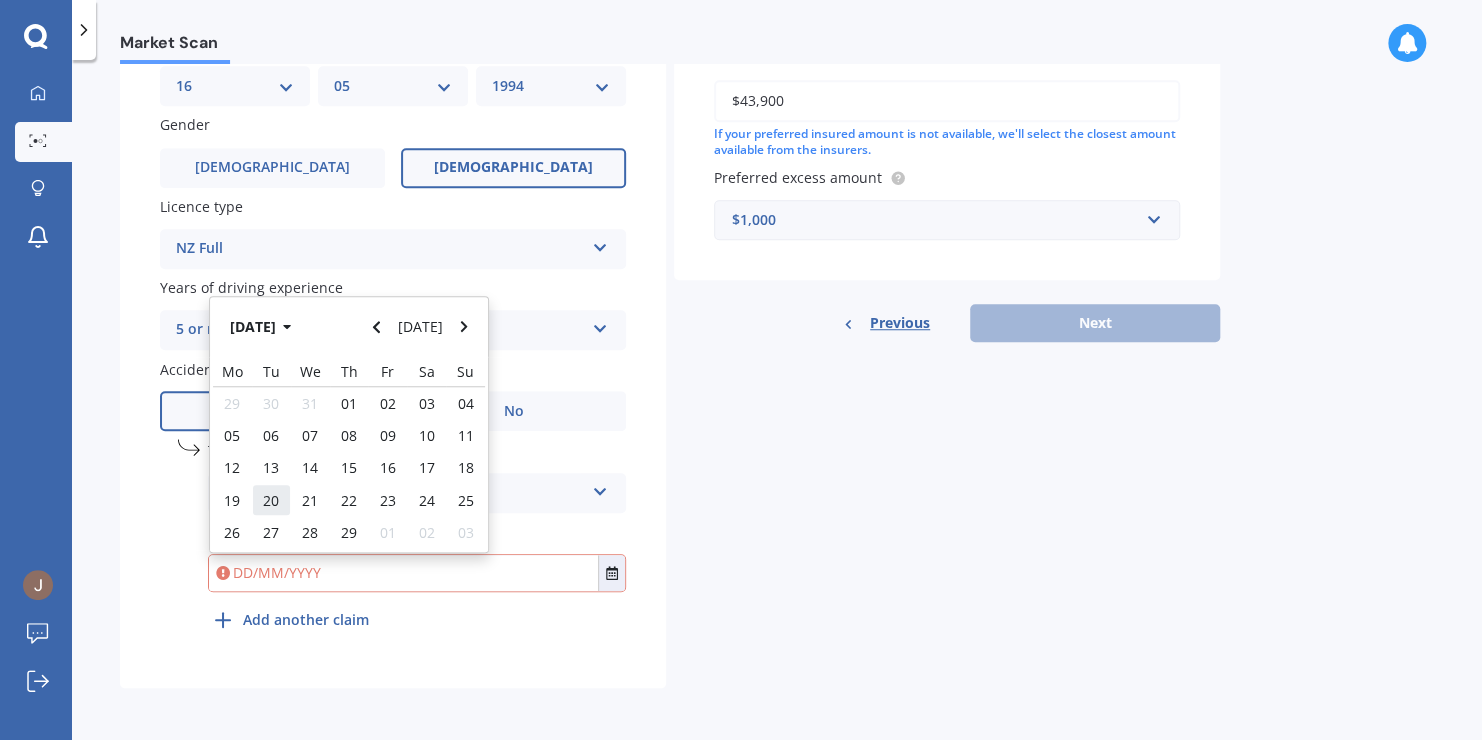 click on "20" at bounding box center [271, 500] 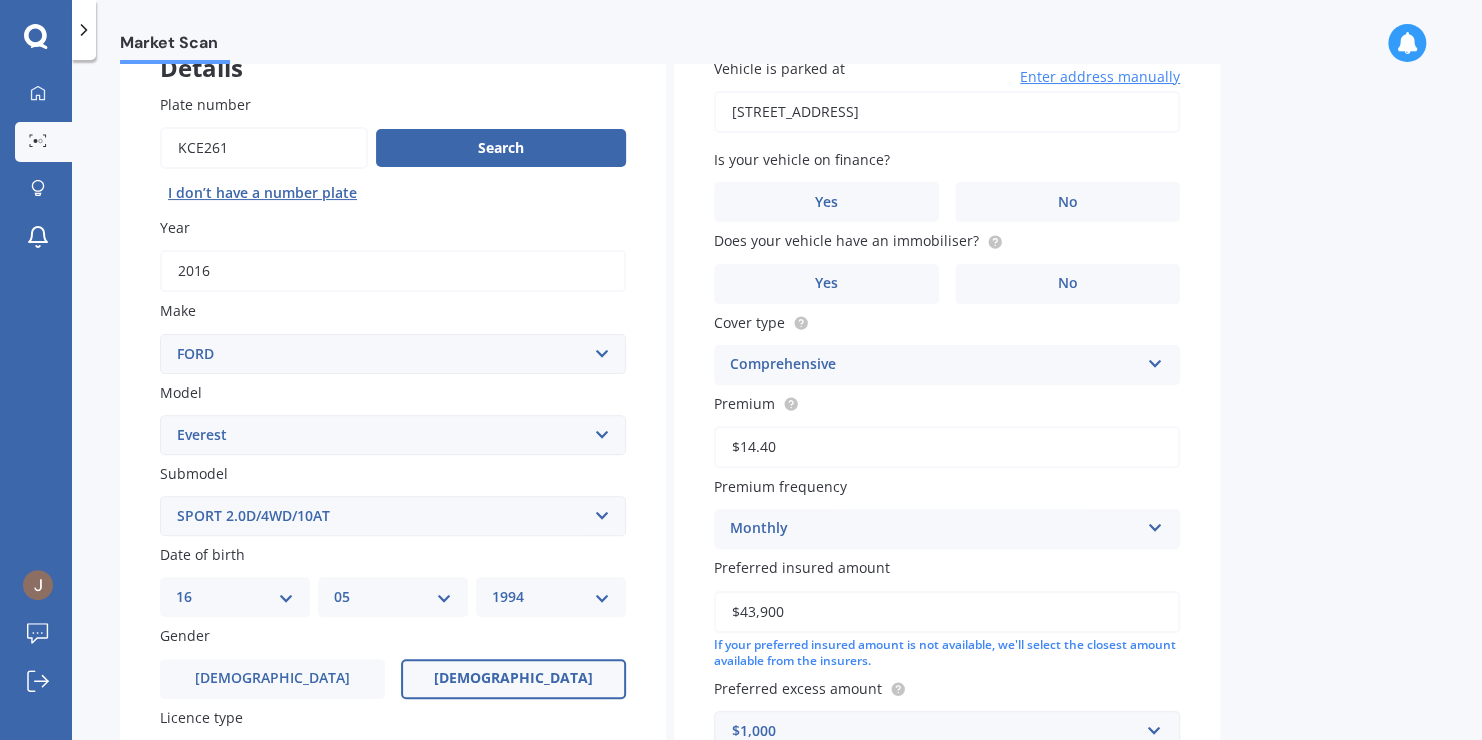 scroll, scrollTop: 158, scrollLeft: 0, axis: vertical 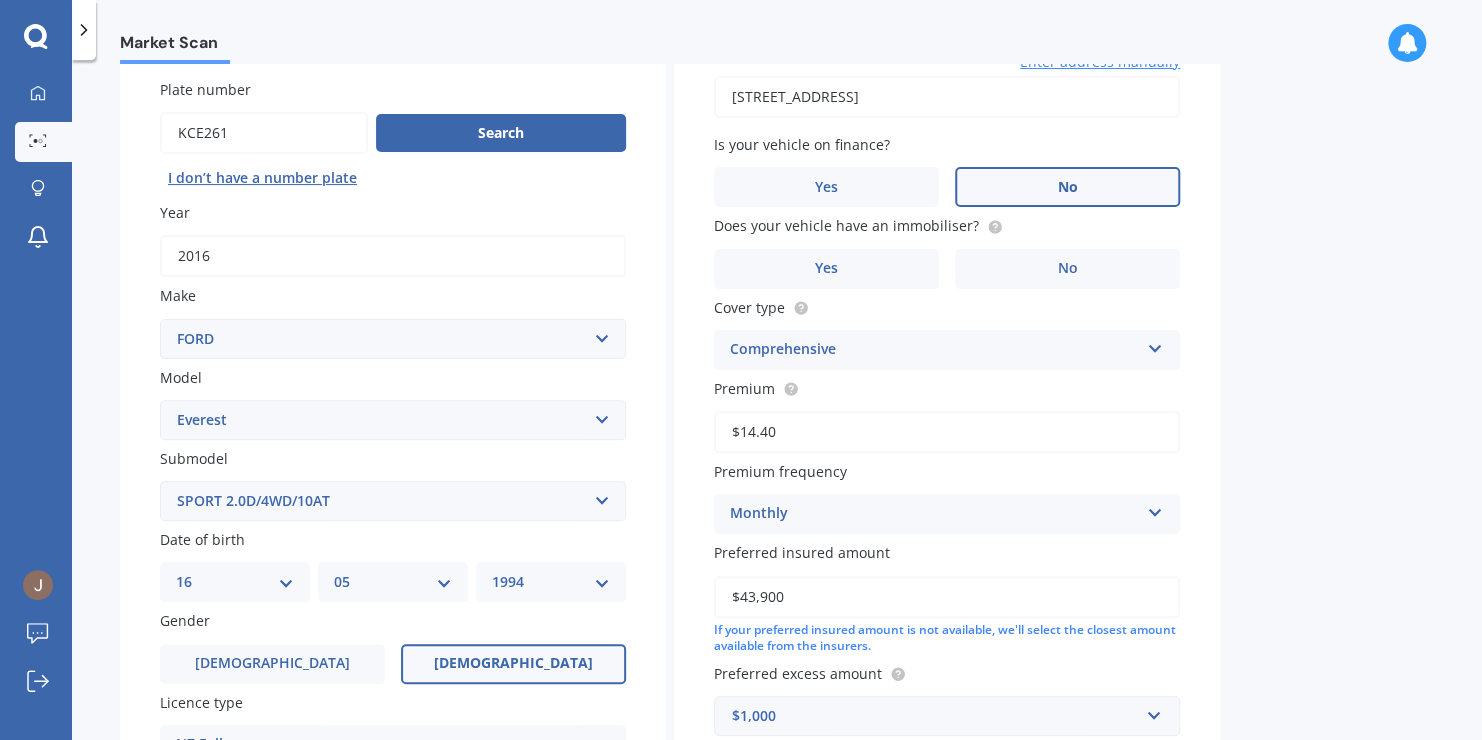 click on "No" at bounding box center [1067, 187] 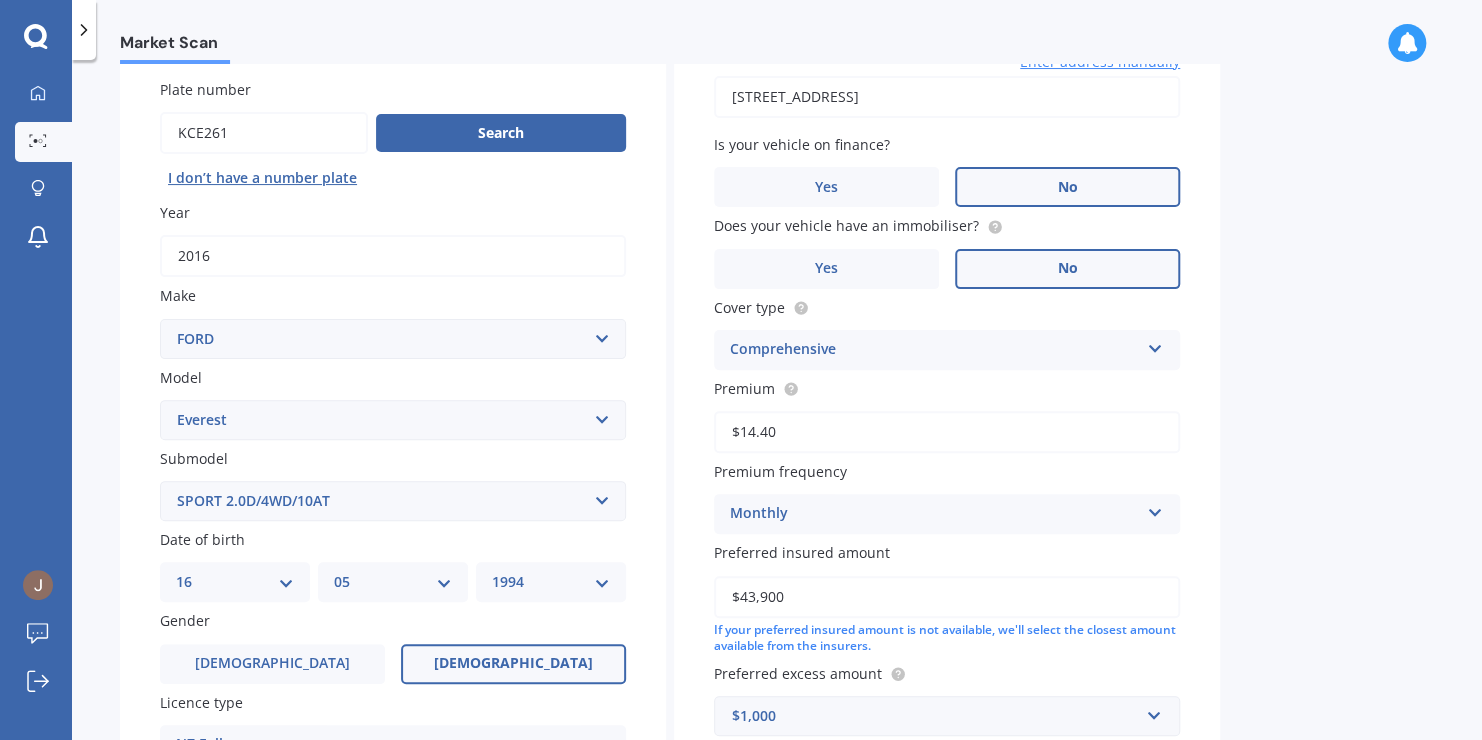 click on "No" at bounding box center (1067, 269) 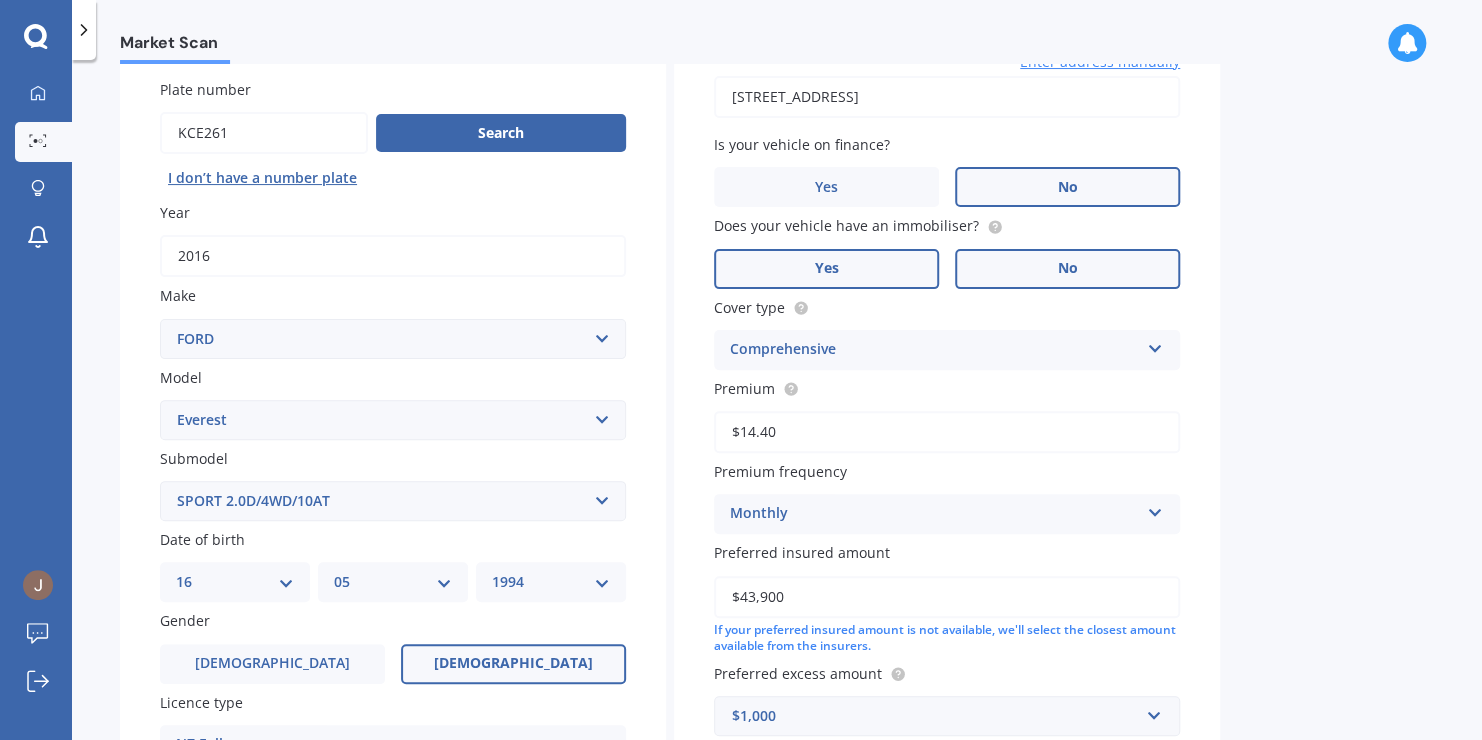 click on "Yes" at bounding box center (826, 269) 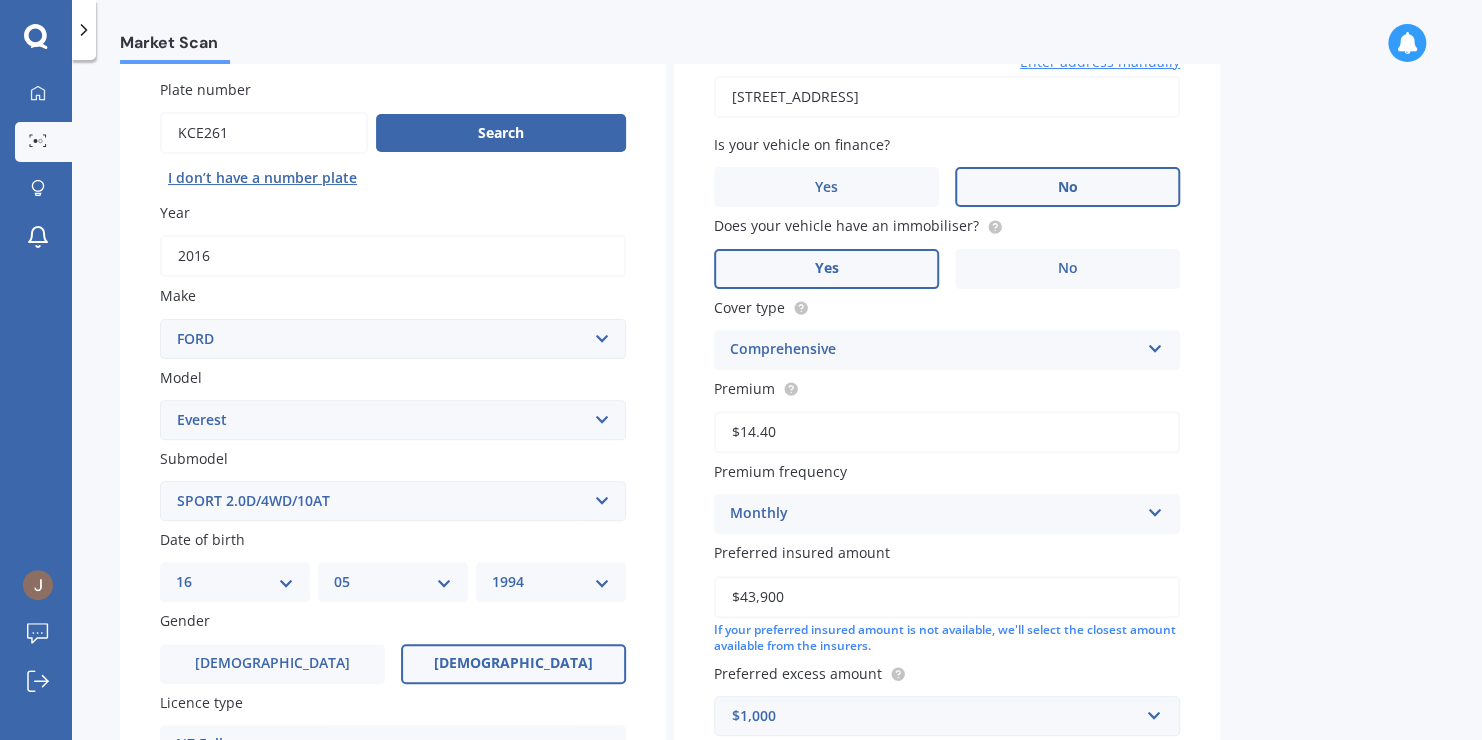 click on "Comprehensive" at bounding box center (934, 350) 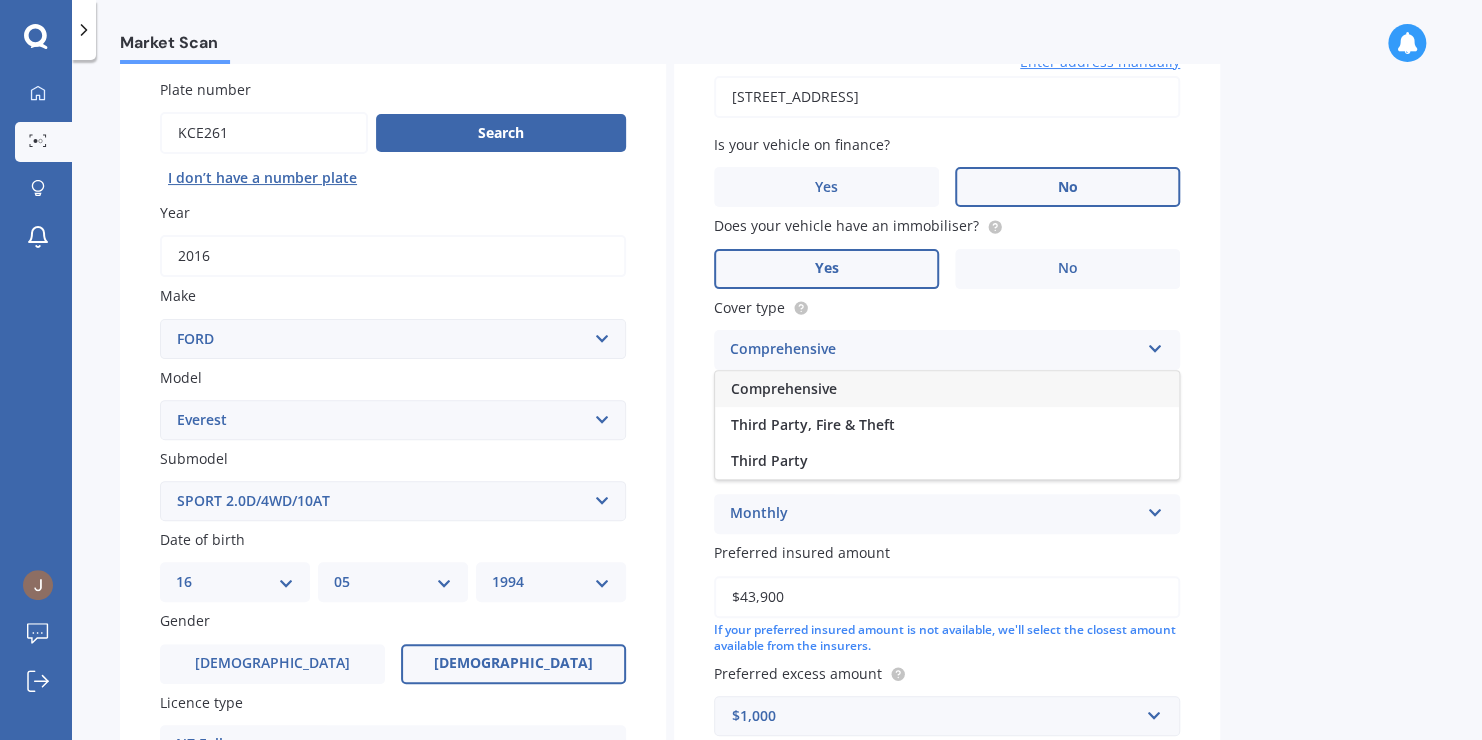 click on "Comprehensive" at bounding box center (947, 389) 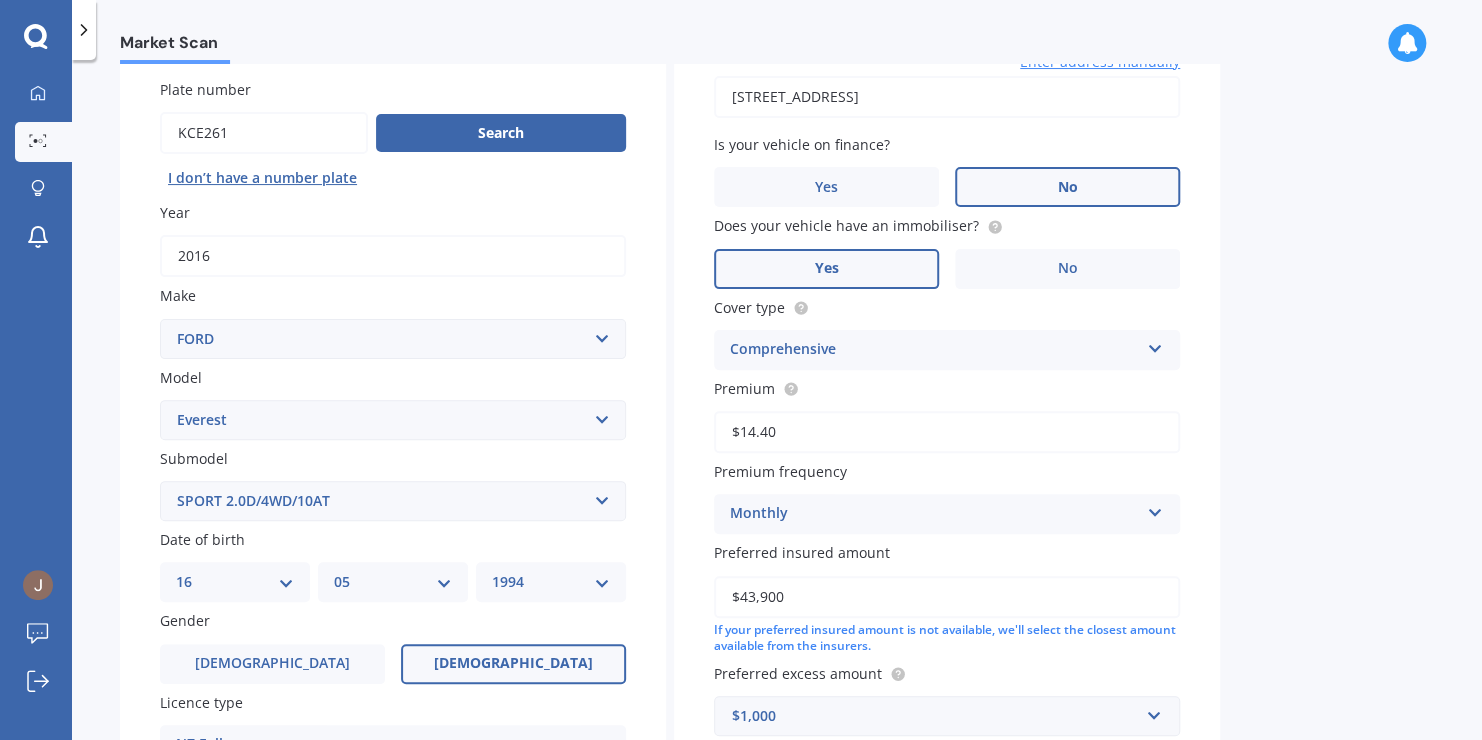 click on "Monthly" at bounding box center (934, 514) 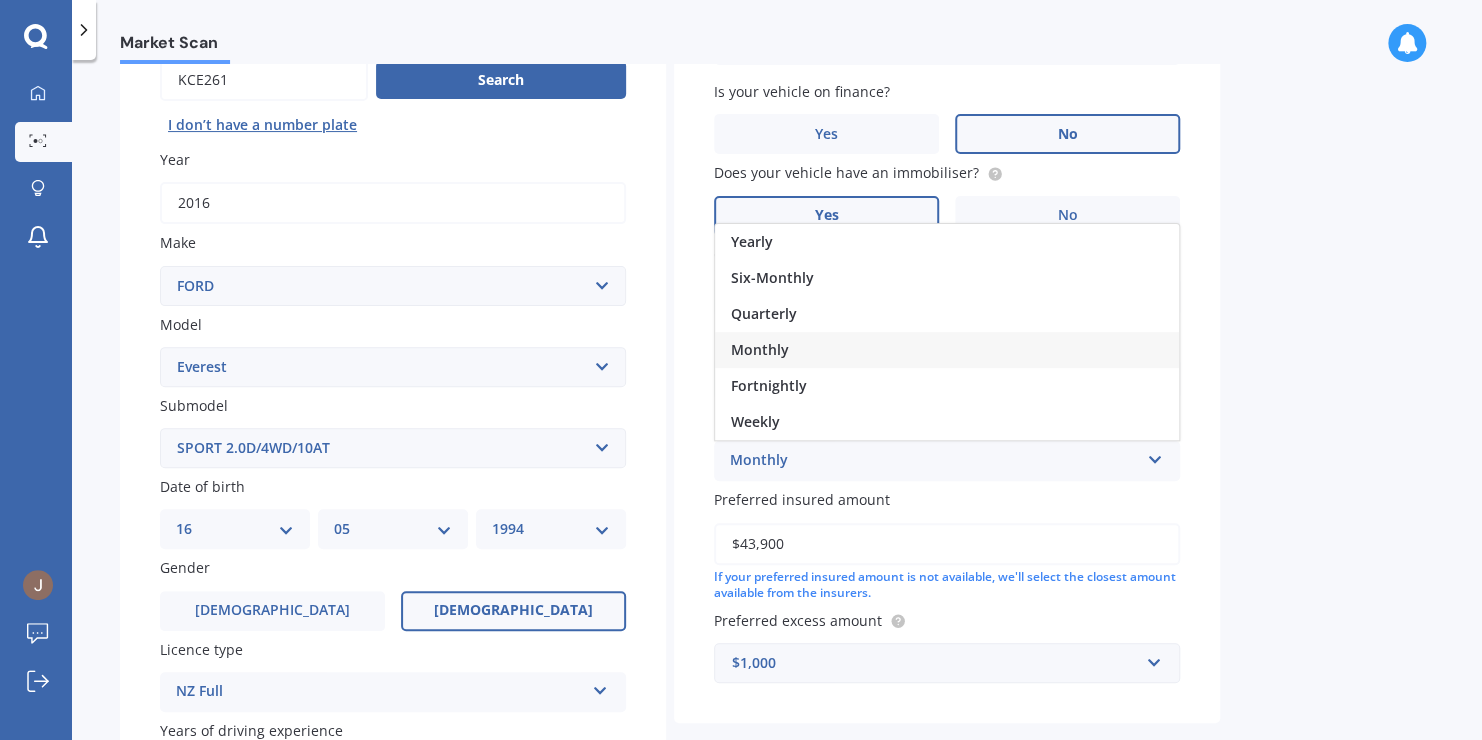scroll, scrollTop: 216, scrollLeft: 0, axis: vertical 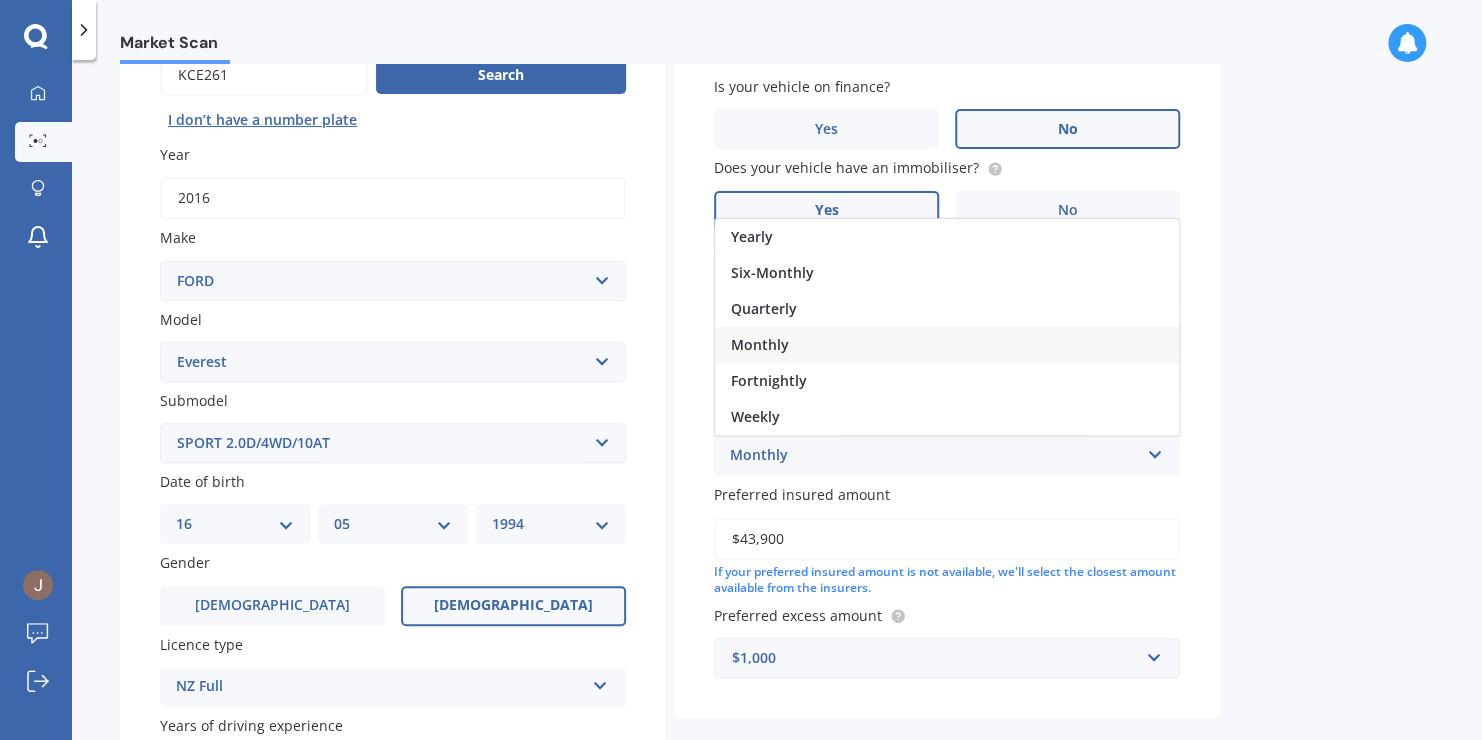 click on "Monthly" at bounding box center [947, 345] 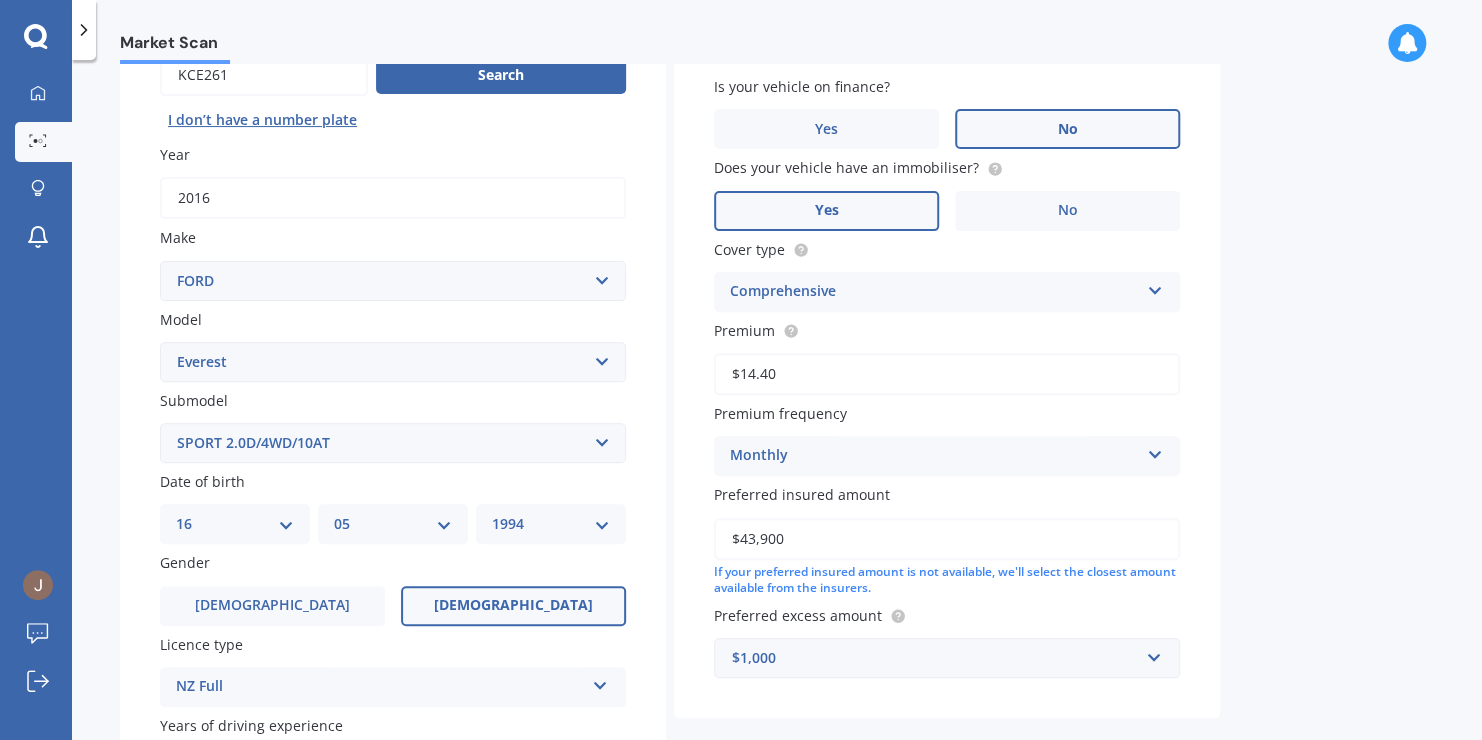 click on "Monthly" at bounding box center [934, 456] 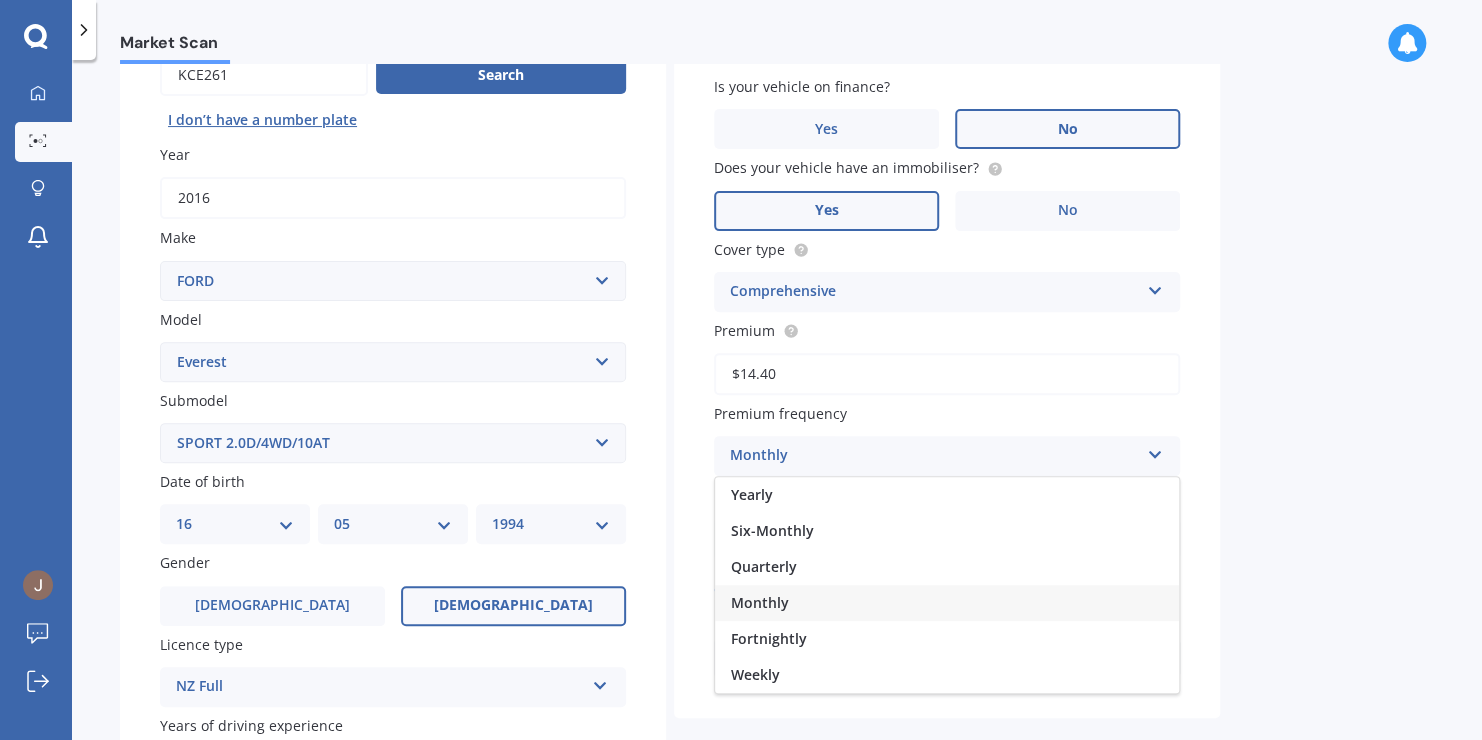 click on "Market Scan Vehicle Market Scan 70 % We just need a few more details to provide an accurate quote Details Plate number Search I don’t have a number plate Year [DATE] Make Select make AC ALFA ROMEO ASTON [PERSON_NAME] AUDI AUSTIN BEDFORD Bentley BMW BYD CADILLAC CAN-AM CHERY CHEVROLET CHRYSLER Citroen CRUISEAIR CUPRA DAEWOO DAIHATSU DAIMLER DAMON DIAHATSU DODGE EXOCET FACTORY FIVE FERRARI FIAT Fiord FLEETWOOD FORD FOTON FRASER GEELY GENESIS GEORGIE BOY GMC GREAT WALL GWM [PERSON_NAME] HINO [PERSON_NAME] HOLIDAY RAMBLER HONDA HUMMER HYUNDAI INFINITI ISUZU IVECO JAC JAECOO JAGUAR JEEP KGM KIA LADA LAMBORGHINI LANCIA LANDROVER LDV LEXUS LINCOLN LOTUS LUNAR M.G M.G. MAHINDRA MASERATI MAZDA MCLAREN MERCEDES AMG Mercedes Benz MERCEDES-AMG MERCURY MINI MITSUBISHI [PERSON_NAME] NEWMAR NISSAN OMODA OPEL OXFORD PEUGEOT Plymouth Polestar PONTIAC PORSCHE PROTON RAM Range Rover Rayne RENAULT ROLLS ROYCE ROVER SAAB SATURN SEAT SHELBY SKODA SMART SSANGYONG SUBARU SUZUKI TATA TESLA TIFFIN Toyota TRIUMPH TVR Vauxhall VOLKSWAGEN VOLVO ZX FPV" at bounding box center [777, 404] 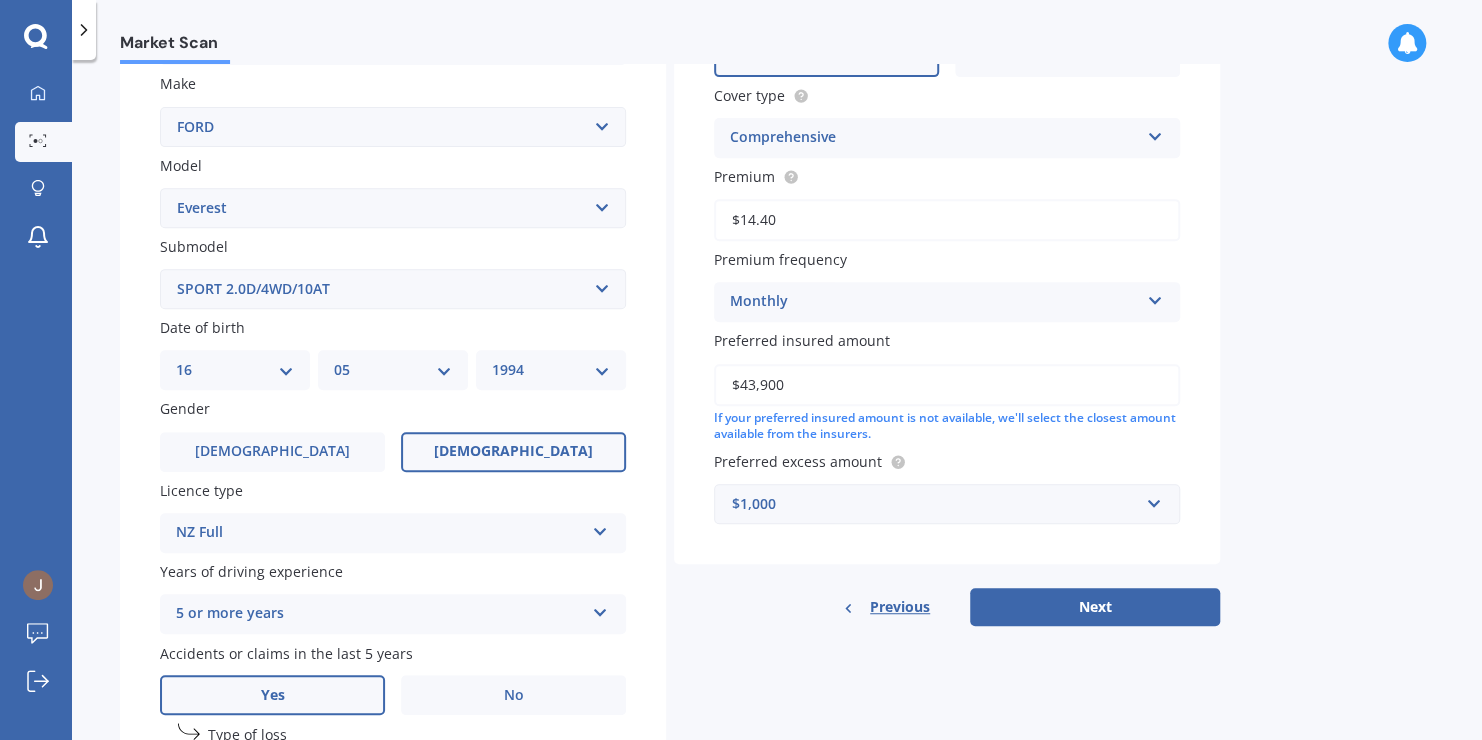 scroll, scrollTop: 372, scrollLeft: 0, axis: vertical 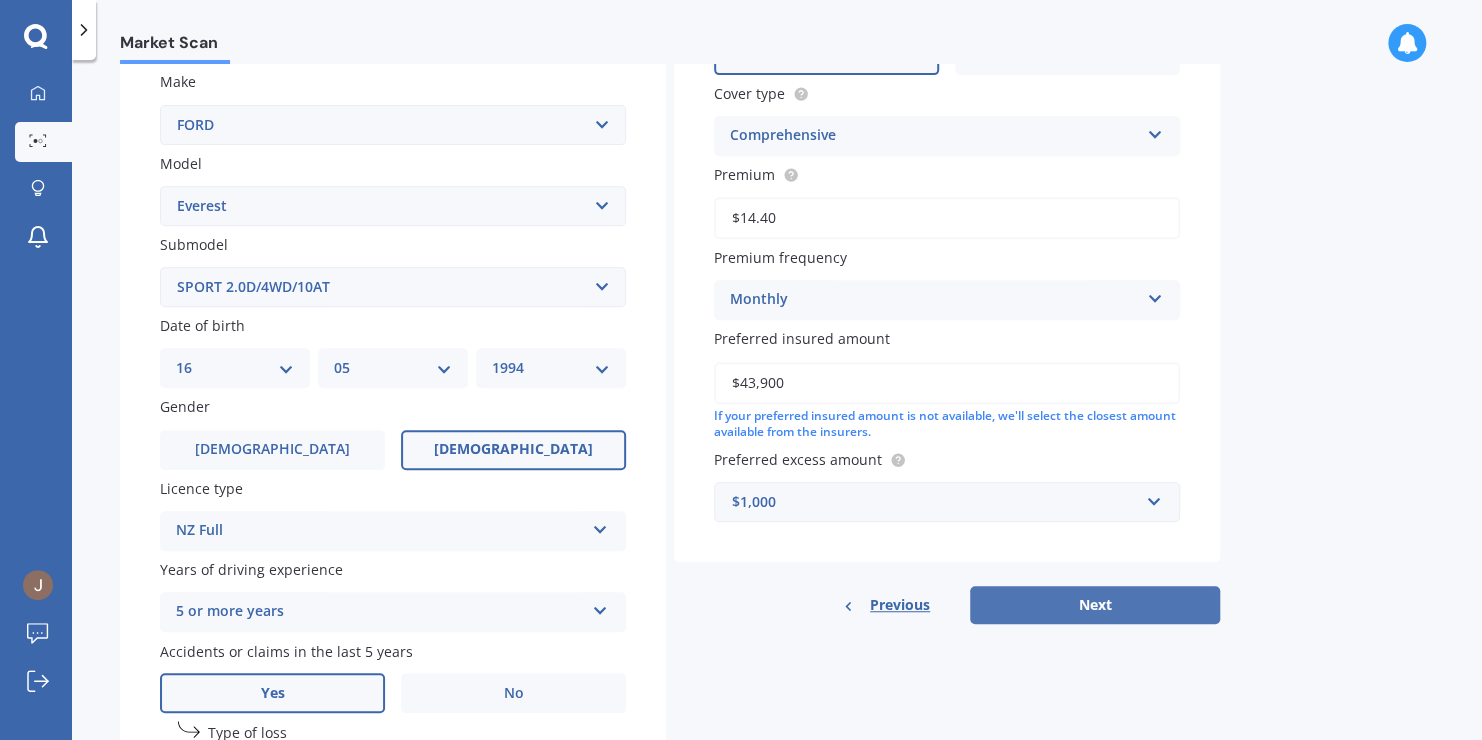 click on "Next" at bounding box center (1095, 605) 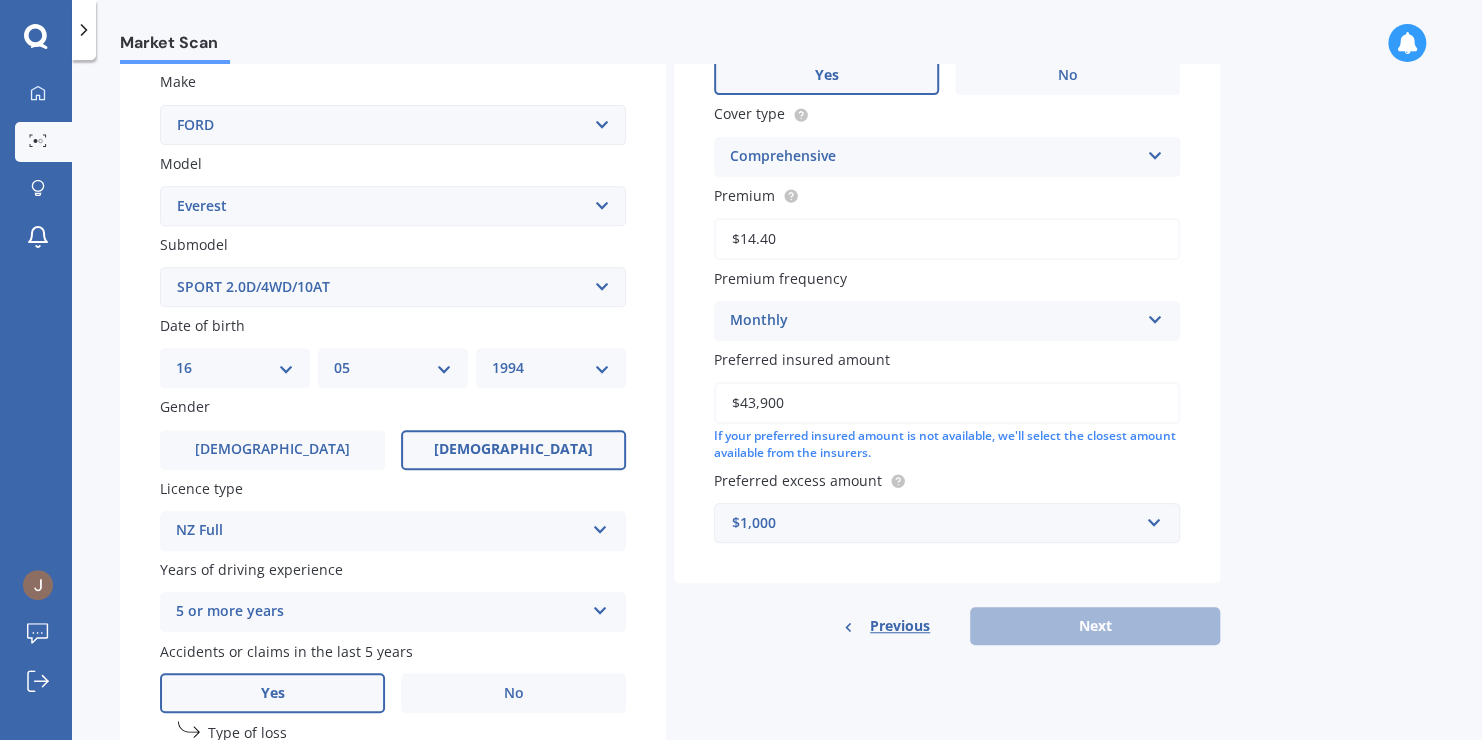 scroll, scrollTop: 136, scrollLeft: 0, axis: vertical 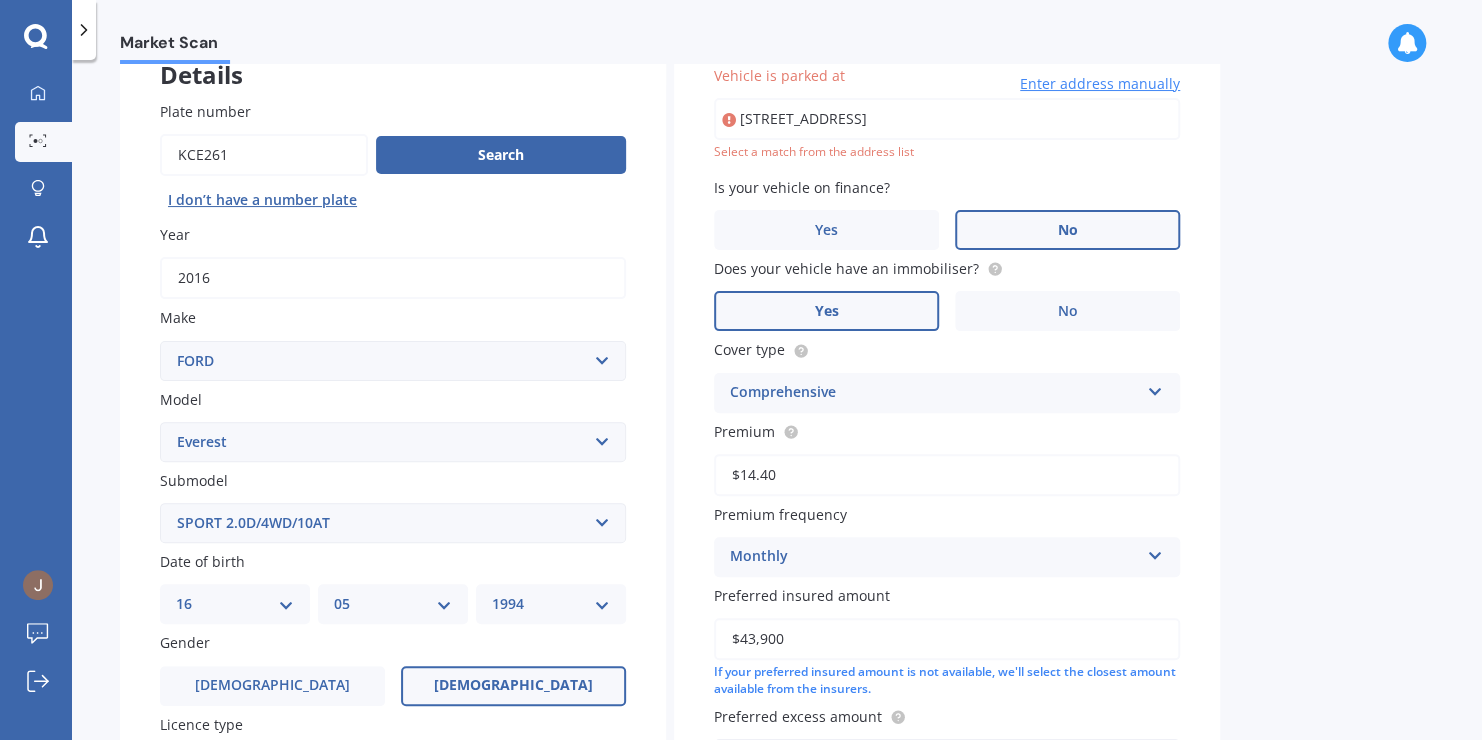 type on "[STREET_ADDRESS]" 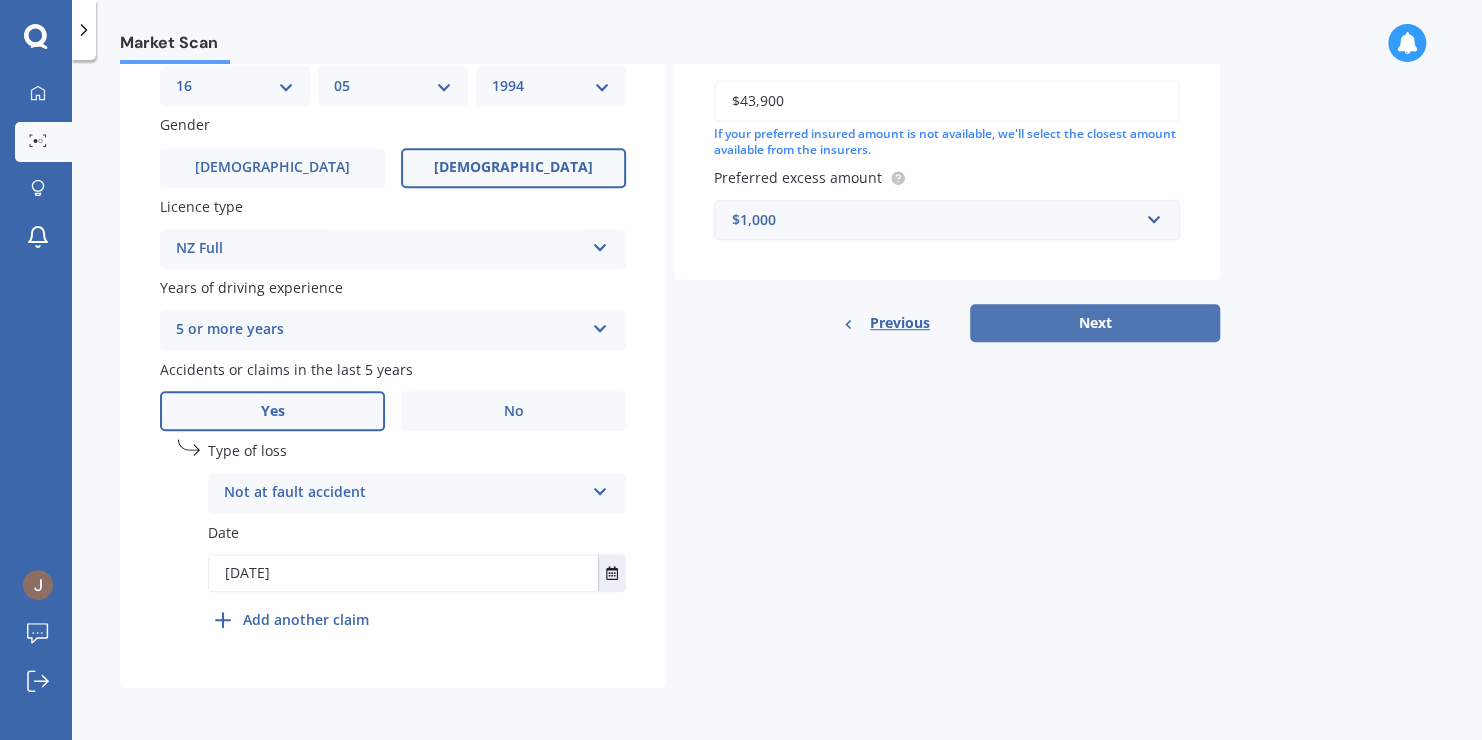 click on "Next" at bounding box center [1095, 323] 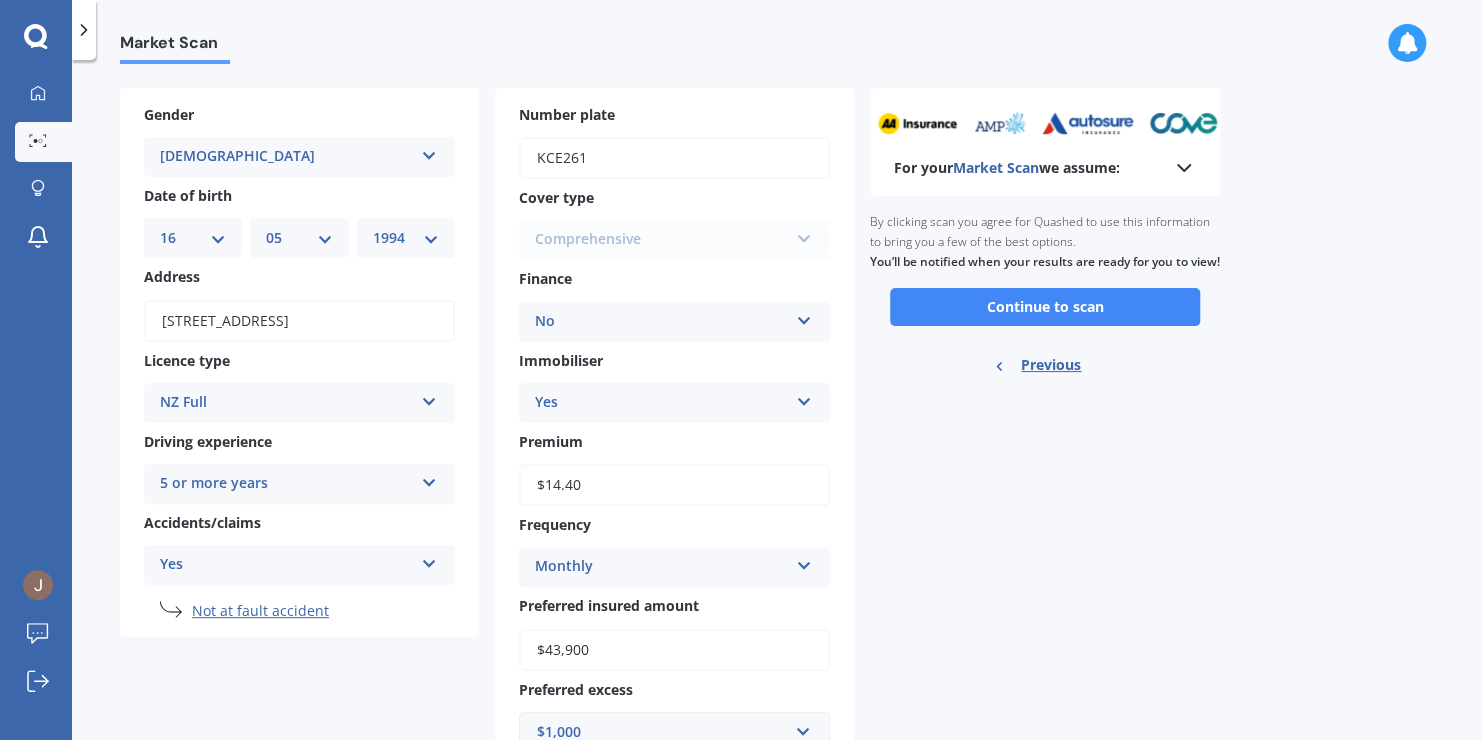 scroll, scrollTop: 0, scrollLeft: 0, axis: both 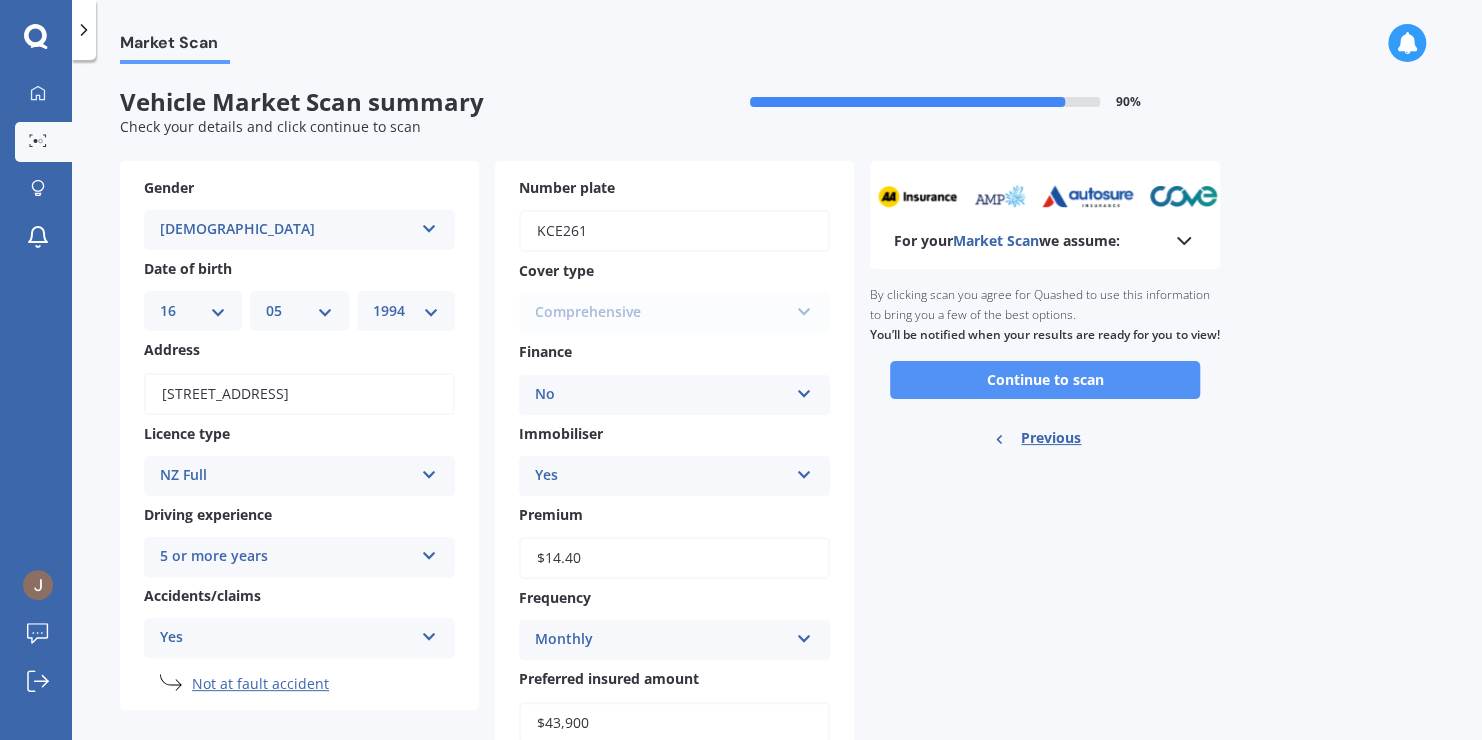 click on "Continue to scan" at bounding box center (1045, 380) 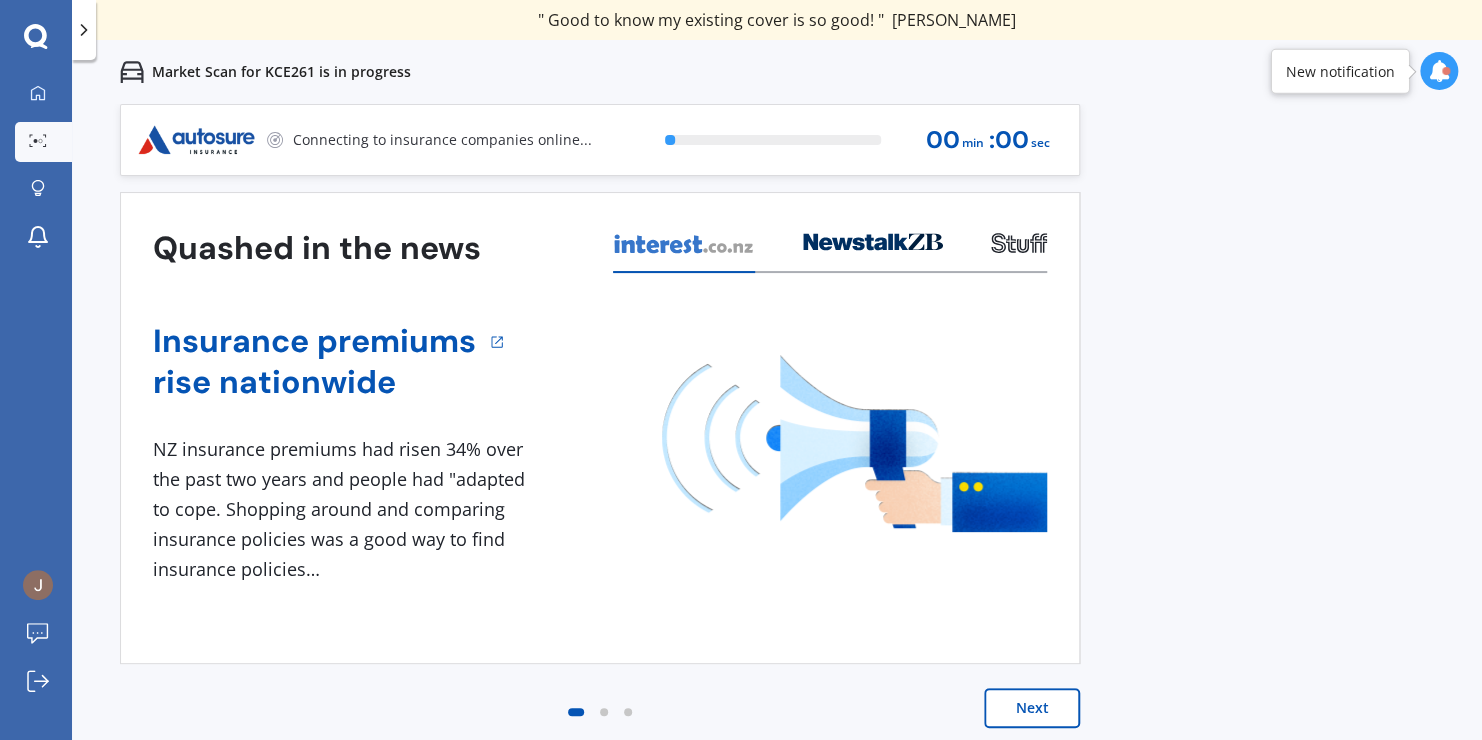 click on "Next" at bounding box center (1032, 708) 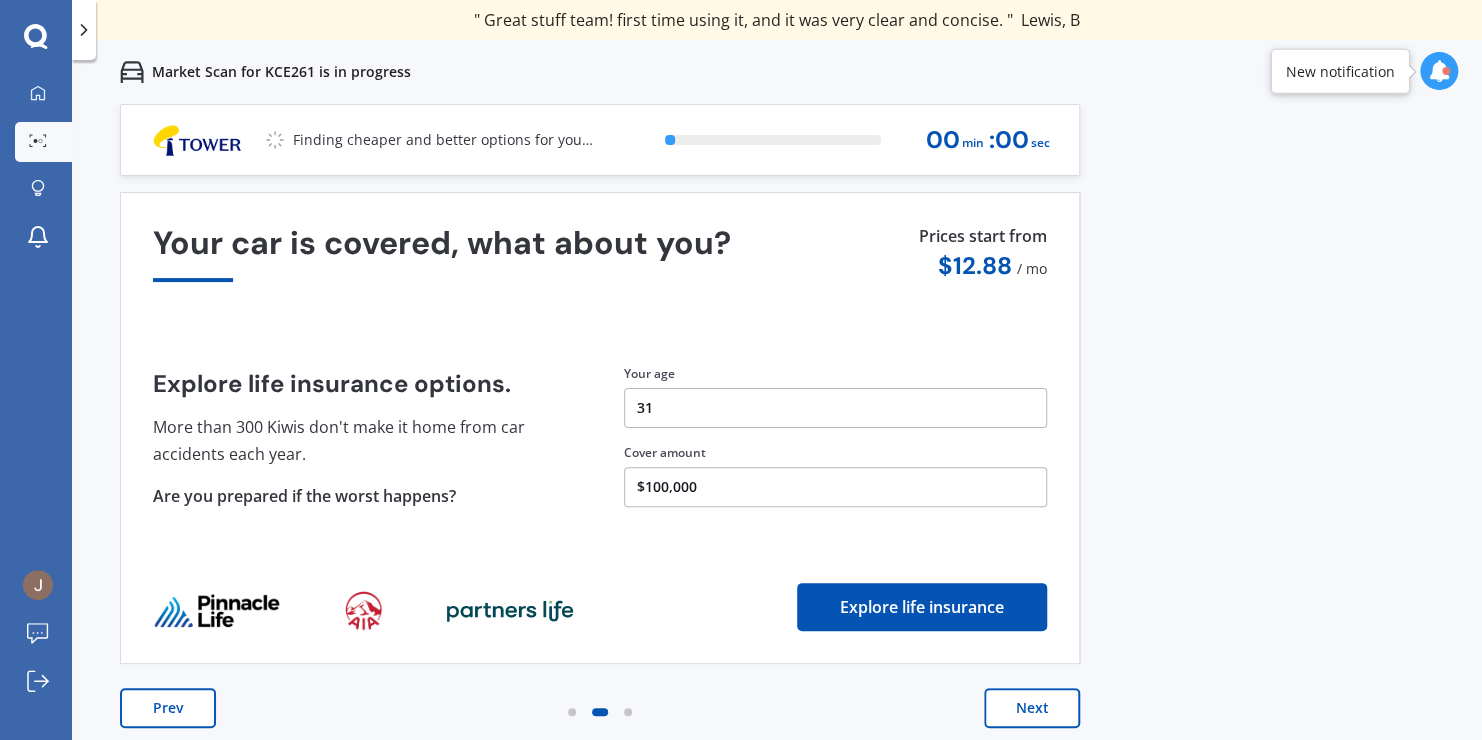 click on "Next" at bounding box center (1032, 708) 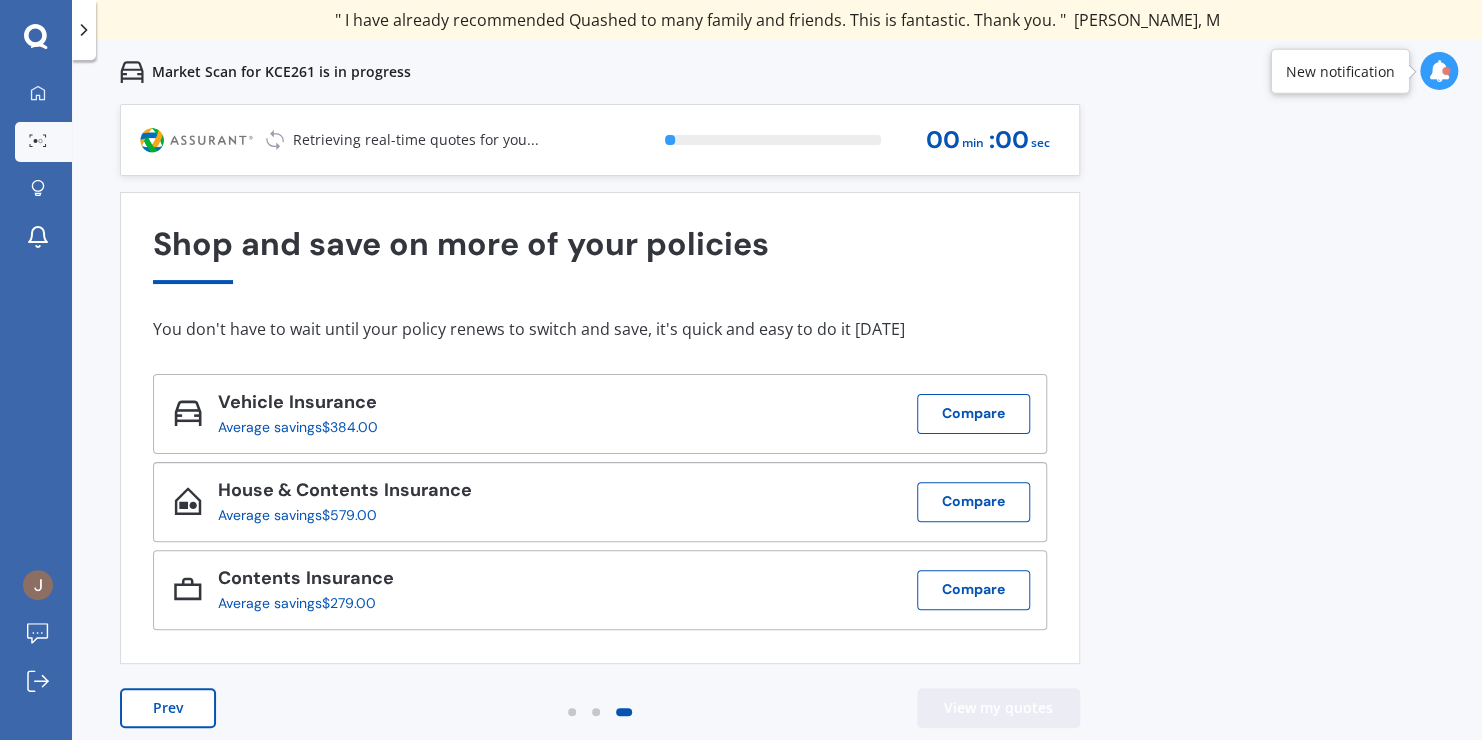 click on "View my quotes" at bounding box center [998, 708] 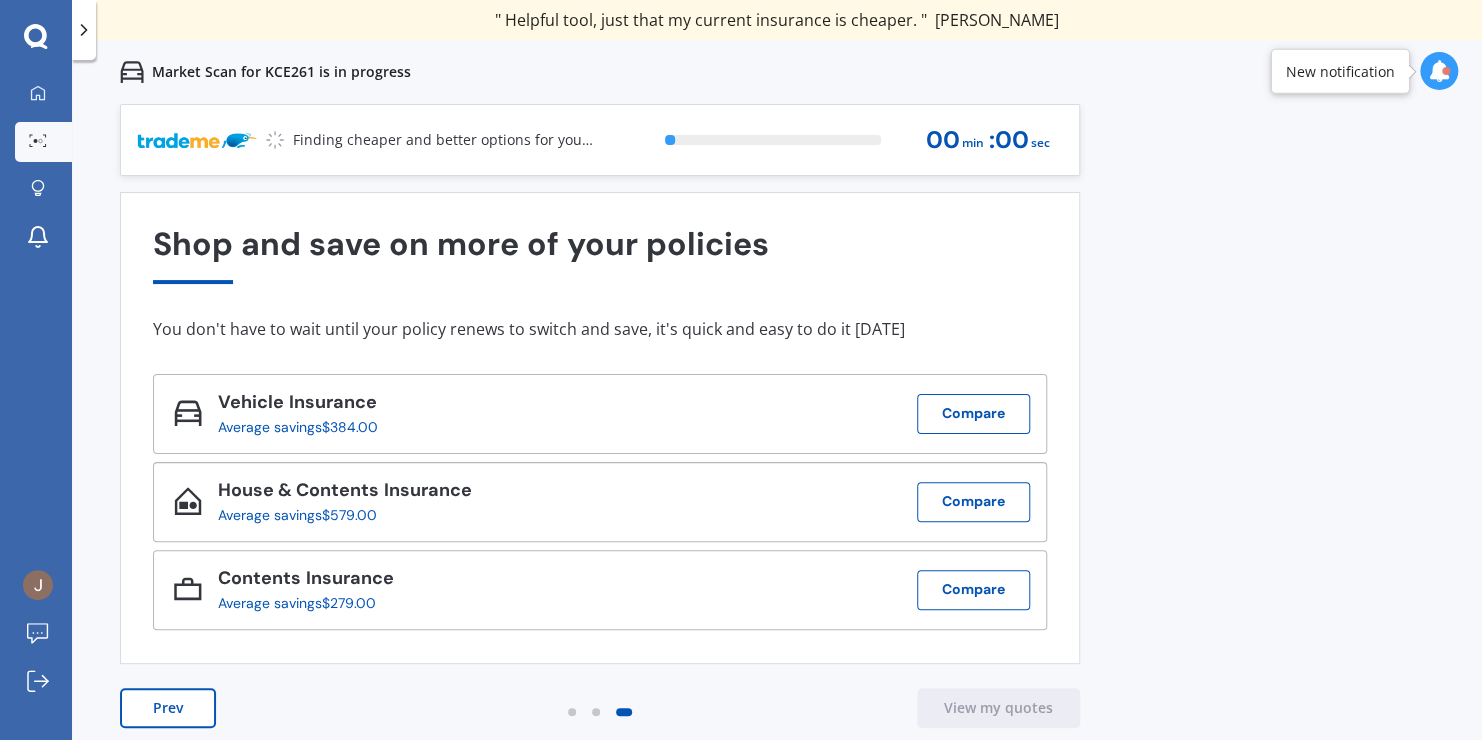 click on "Previous 60,000+ Kiwis have signed up to shop and save on insurance with us " Helpful tool, just that my current insurance is cheaper. " [PERSON_NAME], H " I have already recommended Quashed to many family and friends. This is fantastic. Thank you. " [PERSON_NAME], M " A very useful tool and is easy to use. Highly recommended! " [PERSON_NAME], Z " Useful tool to check whether our current prices are competitive - which they are. " [PERSON_NAME], G " My current car insurance was half of the cheapest quoted here, so I'll stick with them. " [PERSON_NAME], N " Gave exactly the same results. " [PERSON_NAME], S " It's pretty accurate. Good service. " Mala, P " That was very helpful as it provided all the details required to make the necessary decision. " [PERSON_NAME], I " I've already recommended to a number of people. " [PERSON_NAME], J " Good to know my existing cover is so good! " [PERSON_NAME], J " Excellent site! I saved $300 off my existing policy. " Lian, G " Great stuff team! first time using it, and it was very clear and concise. " [PERSON_NAME], B   Next 0 % 00 min :  00 sec 1" at bounding box center [777, 444] 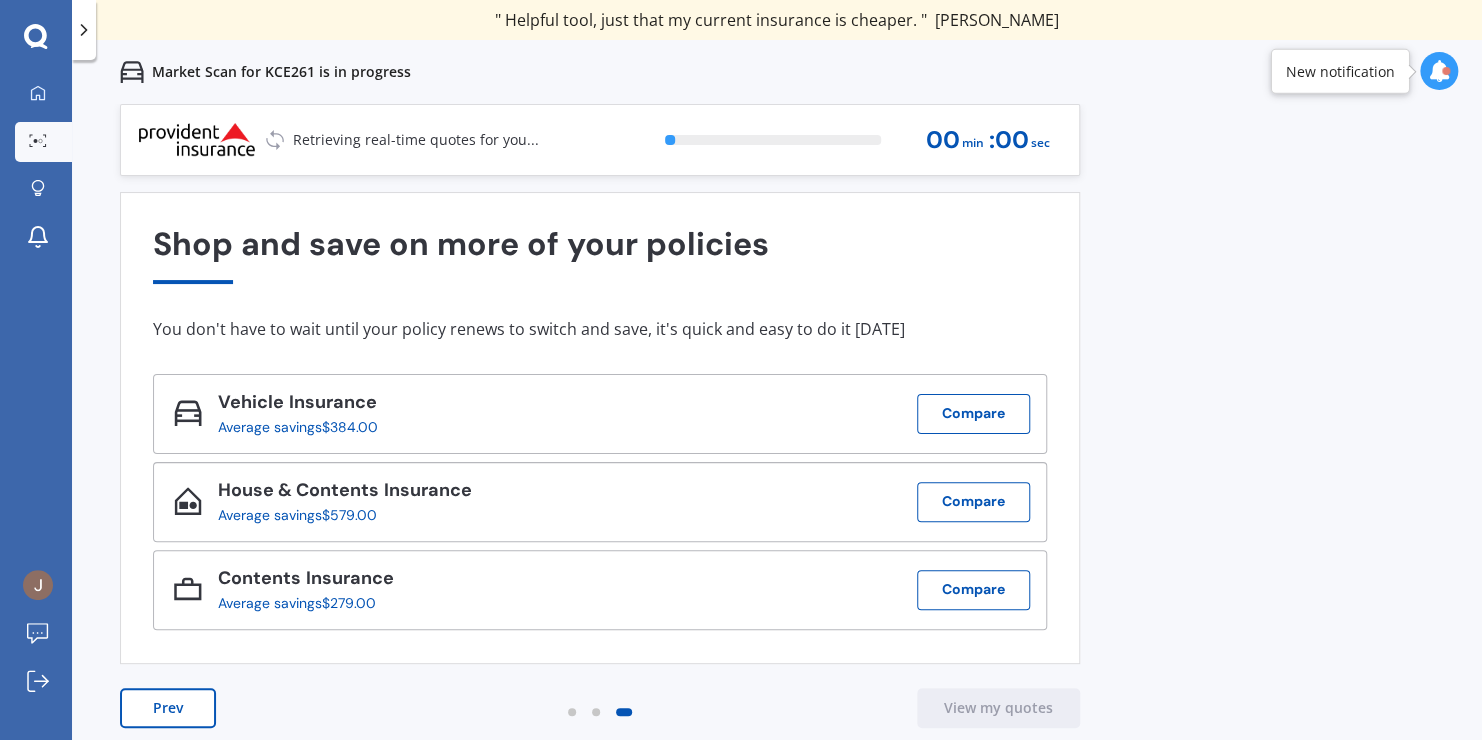 click on "Previous 60,000+ Kiwis have signed up to shop and save on insurance with us " Helpful tool, just that my current insurance is cheaper. " [PERSON_NAME], H " I have already recommended Quashed to many family and friends. This is fantastic. Thank you. " [PERSON_NAME], M " A very useful tool and is easy to use. Highly recommended! " [PERSON_NAME], Z " Useful tool to check whether our current prices are competitive - which they are. " [PERSON_NAME], G " My current car insurance was half of the cheapest quoted here, so I'll stick with them. " [PERSON_NAME], N " Gave exactly the same results. " [PERSON_NAME], S " It's pretty accurate. Good service. " Mala, P " That was very helpful as it provided all the details required to make the necessary decision. " [PERSON_NAME], I " I've already recommended to a number of people. " [PERSON_NAME], J " Good to know my existing cover is so good! " [PERSON_NAME], J " Excellent site! I saved $300 off my existing policy. " Lian, G " Great stuff team! first time using it, and it was very clear and concise. " [PERSON_NAME], B   Next 0 % 00 min :  00 sec 1" at bounding box center [777, 444] 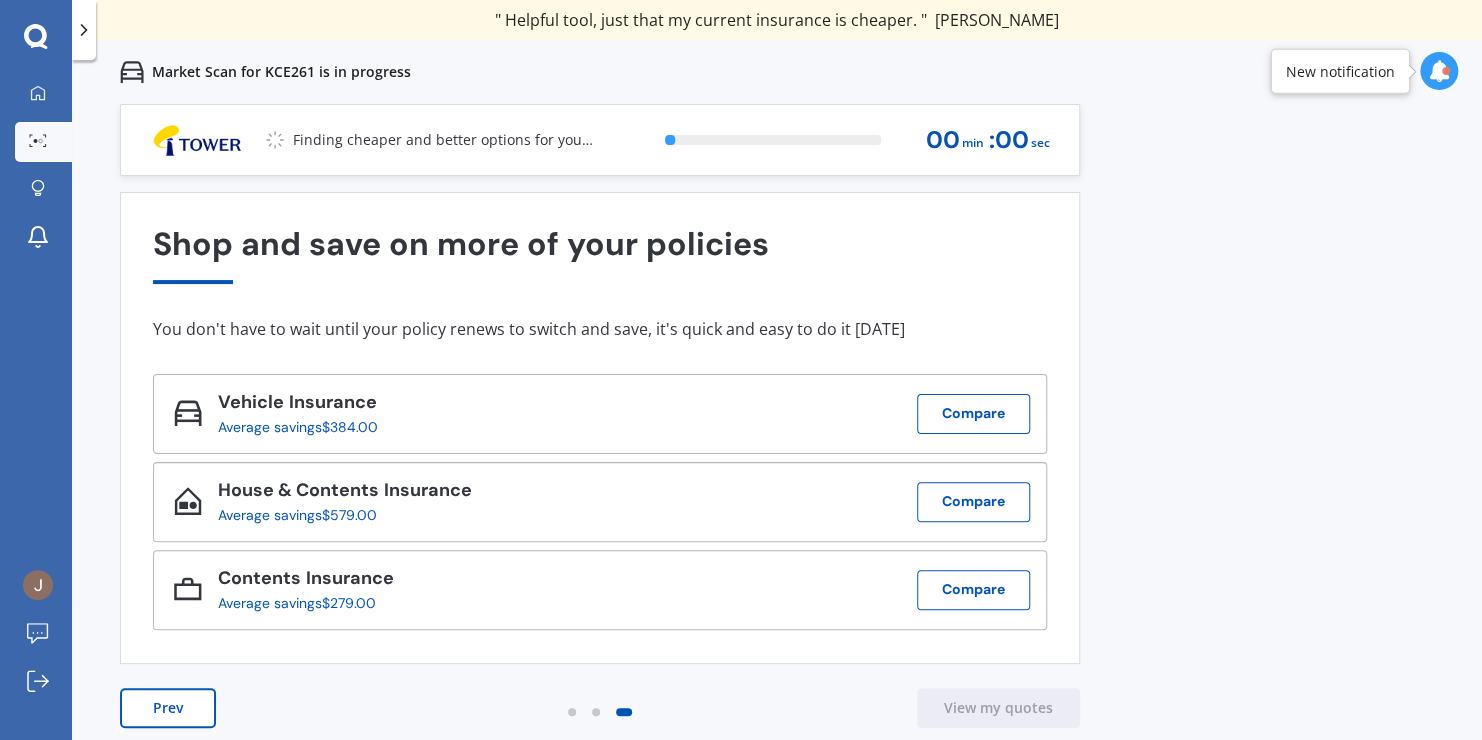 click on "Previous 60,000+ Kiwis have signed up to shop and save on insurance with us " Helpful tool, just that my current insurance is cheaper. " [PERSON_NAME], H " I have already recommended Quashed to many family and friends. This is fantastic. Thank you. " [PERSON_NAME], M " A very useful tool and is easy to use. Highly recommended! " [PERSON_NAME], Z " Useful tool to check whether our current prices are competitive - which they are. " [PERSON_NAME], G " My current car insurance was half of the cheapest quoted here, so I'll stick with them. " [PERSON_NAME], N " Gave exactly the same results. " [PERSON_NAME], S " It's pretty accurate. Good service. " Mala, P " That was very helpful as it provided all the details required to make the necessary decision. " [PERSON_NAME], I " I've already recommended to a number of people. " [PERSON_NAME], J " Good to know my existing cover is so good! " [PERSON_NAME], J " Excellent site! I saved $300 off my existing policy. " Lian, G " Great stuff team! first time using it, and it was very clear and concise. " [PERSON_NAME], B   Next 0 % 00 min :  00 sec 1" at bounding box center (777, 444) 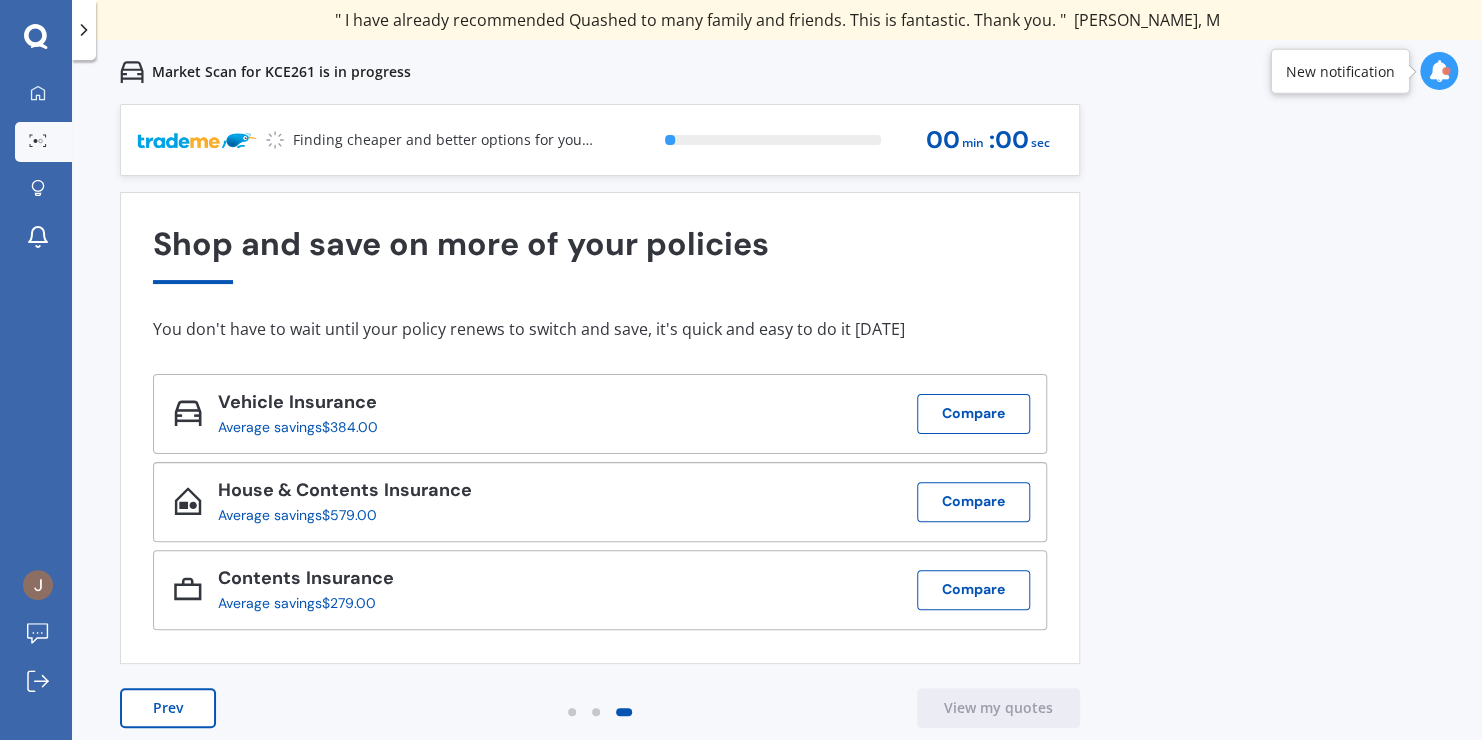 drag, startPoint x: 1171, startPoint y: 524, endPoint x: 1171, endPoint y: 604, distance: 80 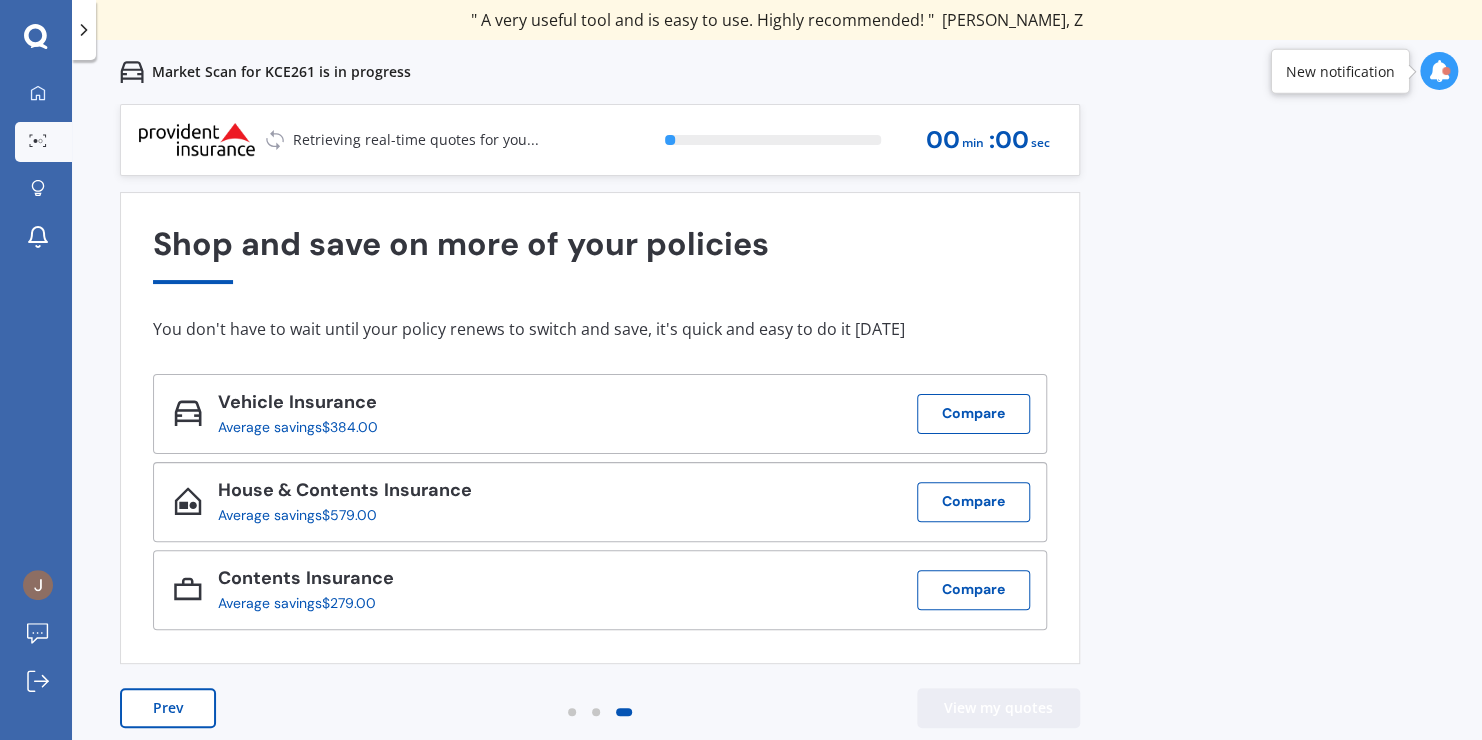 click on "View my quotes" at bounding box center (998, 708) 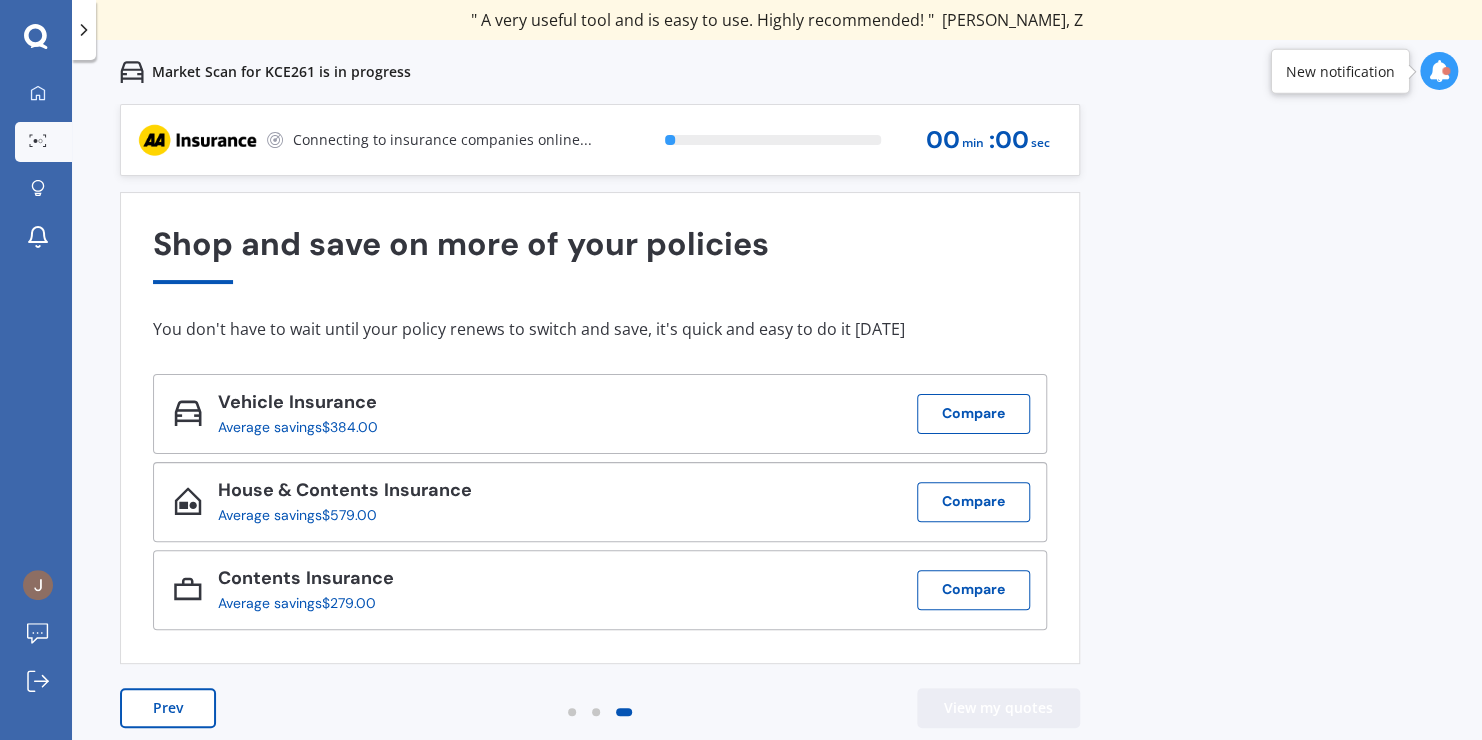 click on "View my quotes" at bounding box center [998, 708] 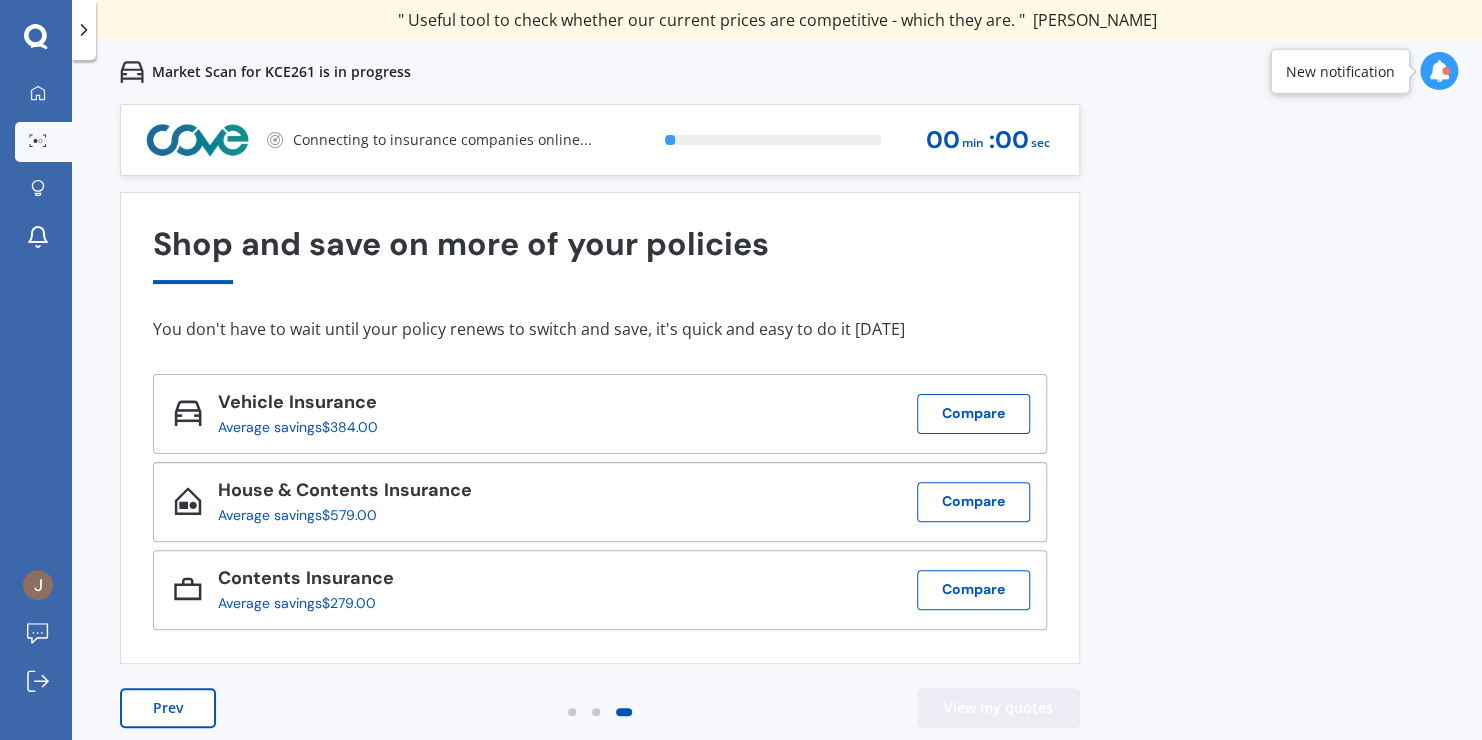 click on "View my quotes" at bounding box center (998, 708) 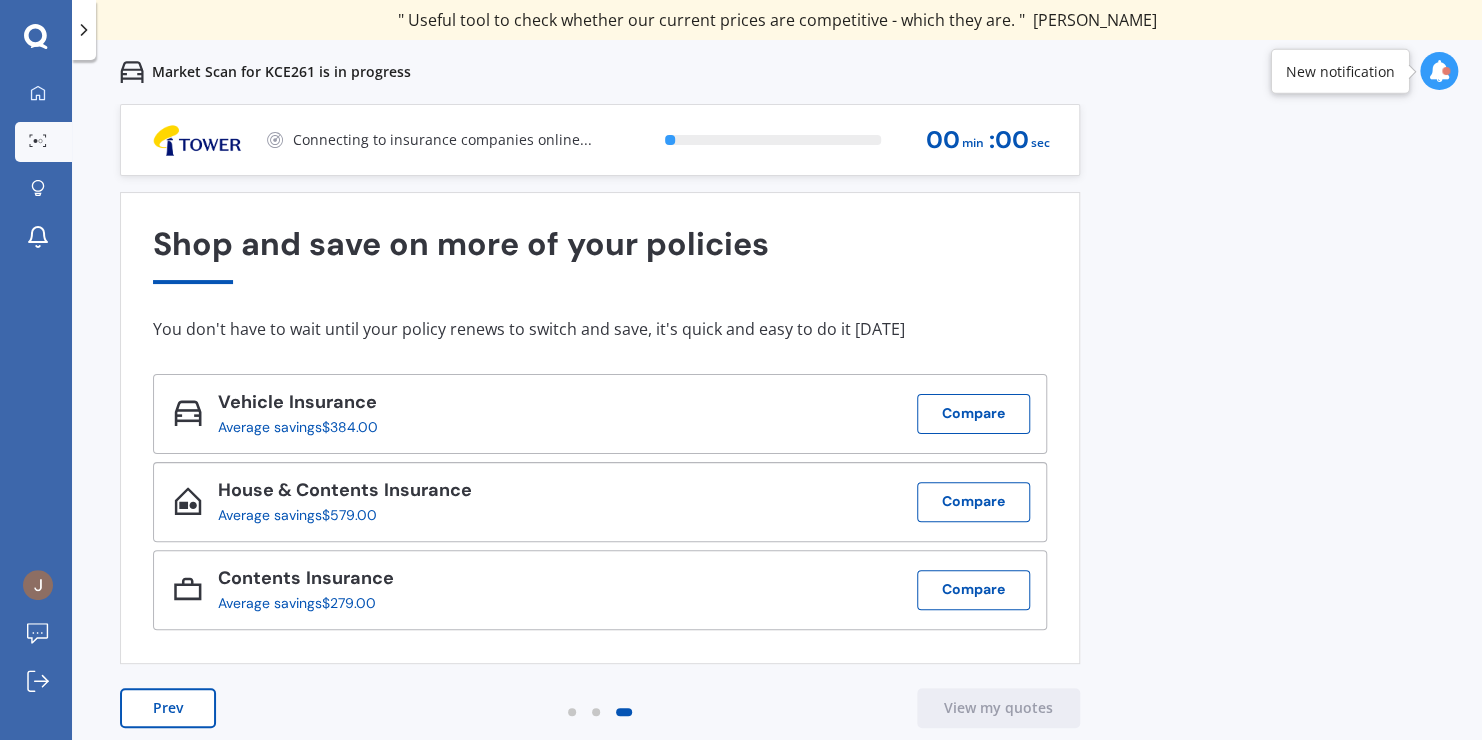 click at bounding box center (596, 712) 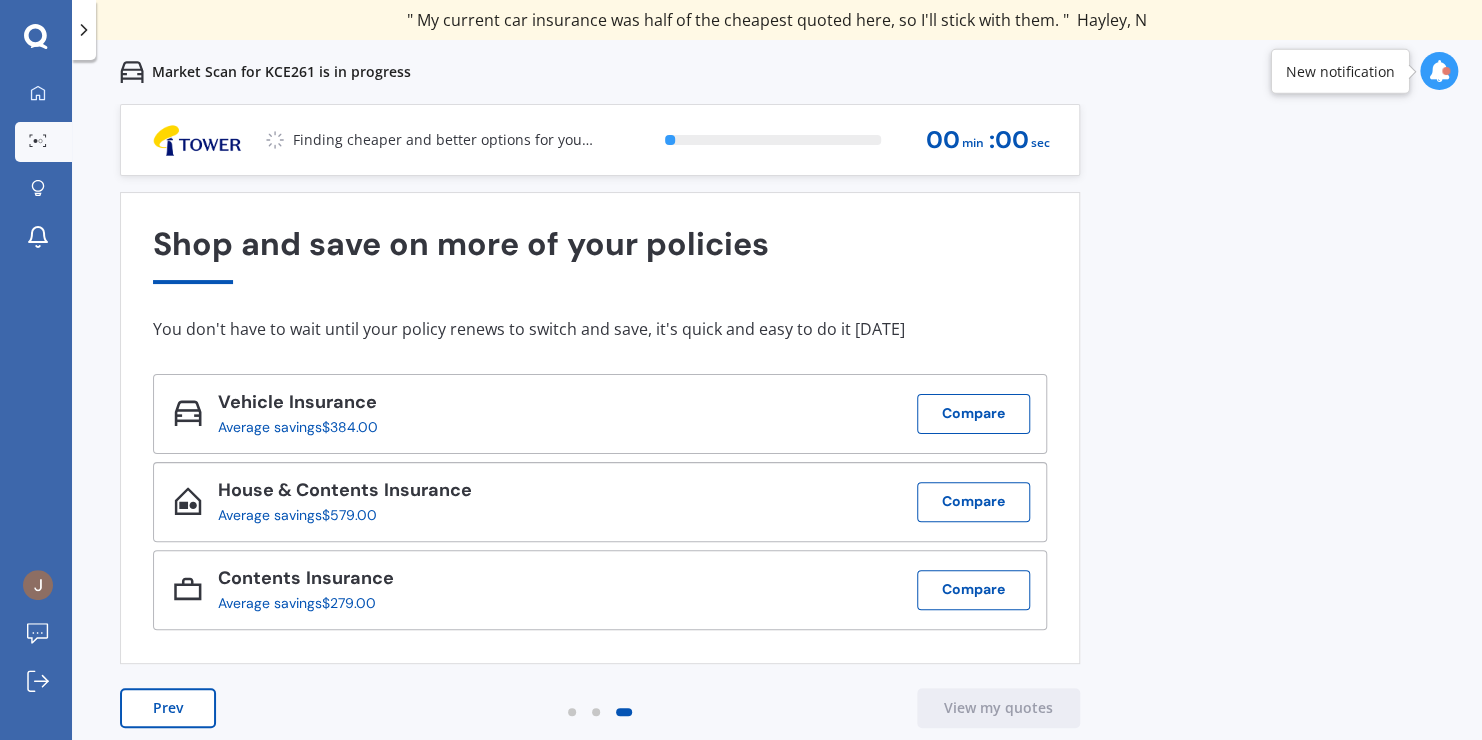 click at bounding box center (596, 712) 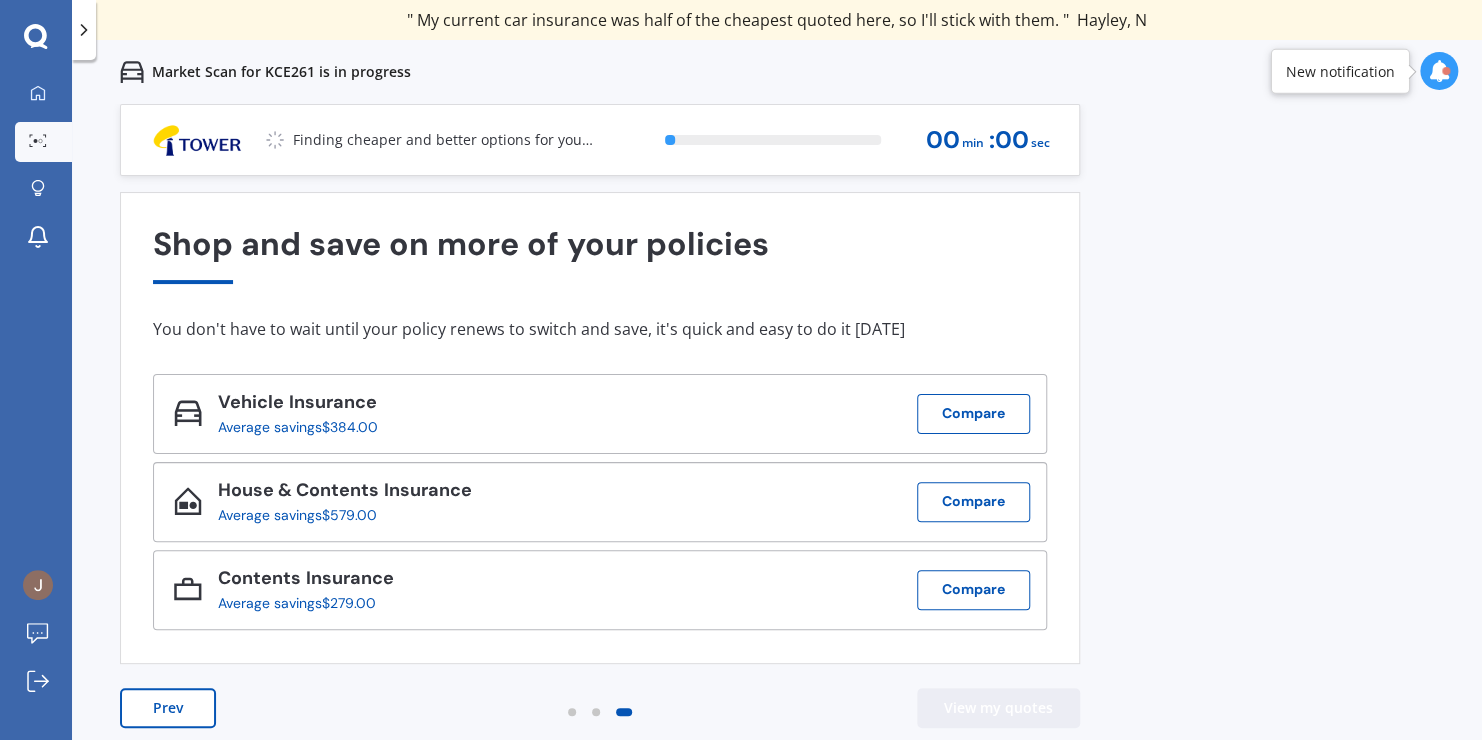 click on "View my quotes" at bounding box center (998, 708) 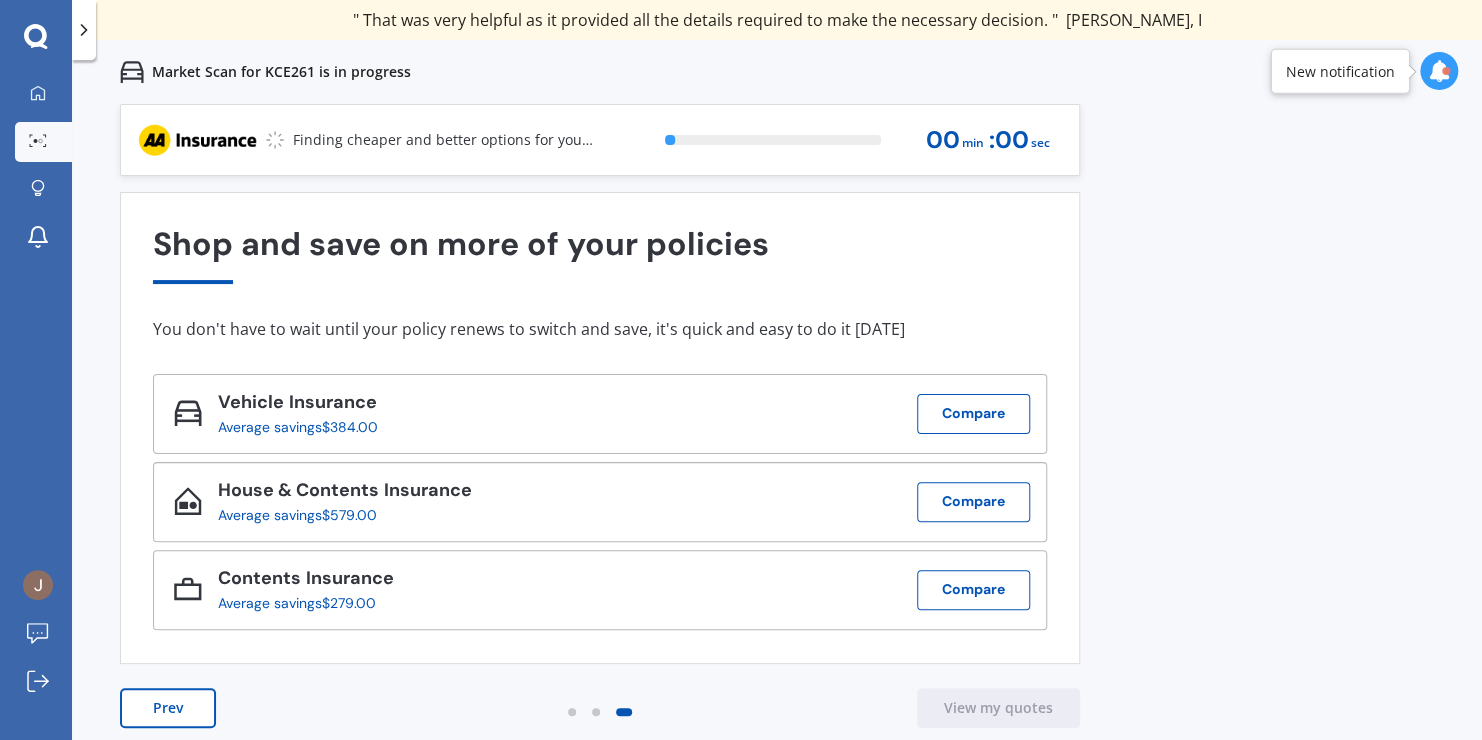 click on "Prev" at bounding box center (168, 708) 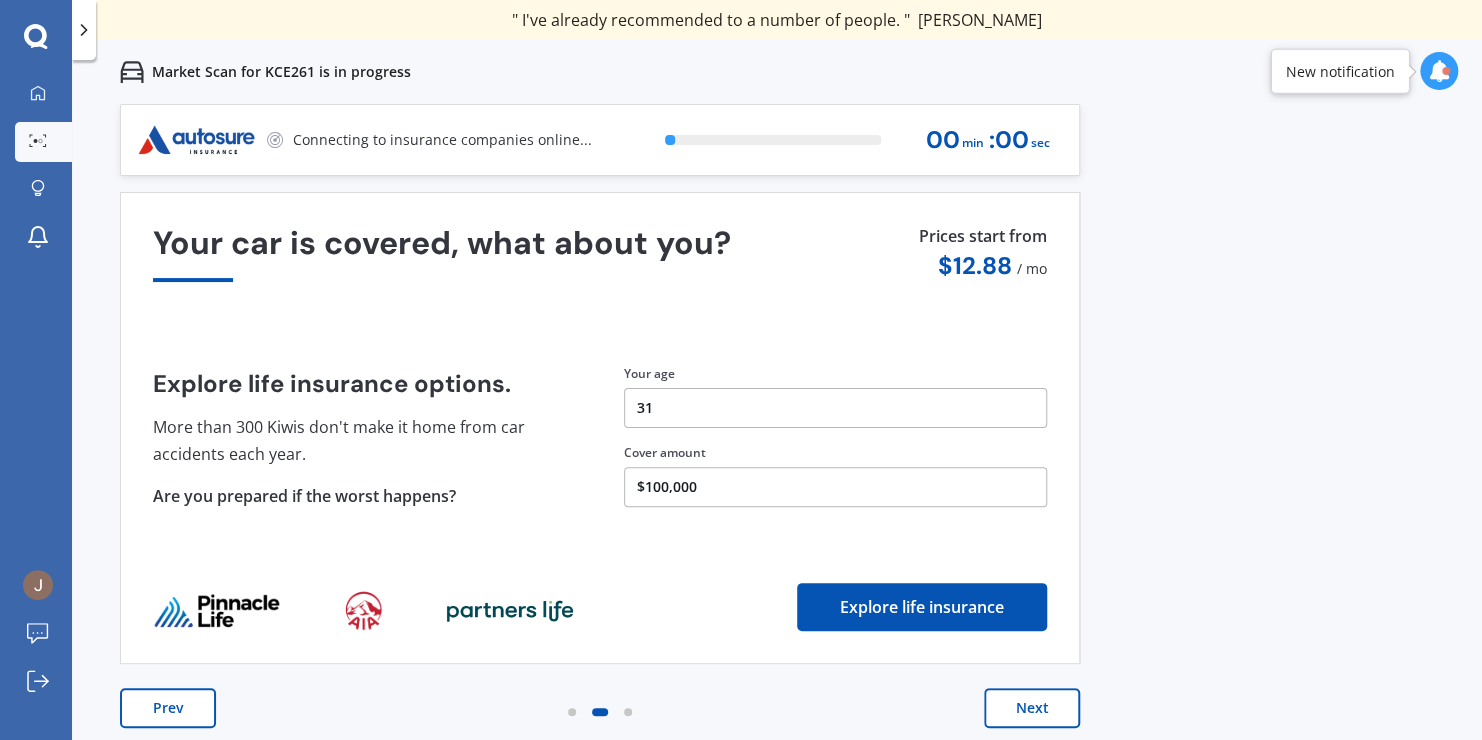 click on "Next" at bounding box center (1032, 708) 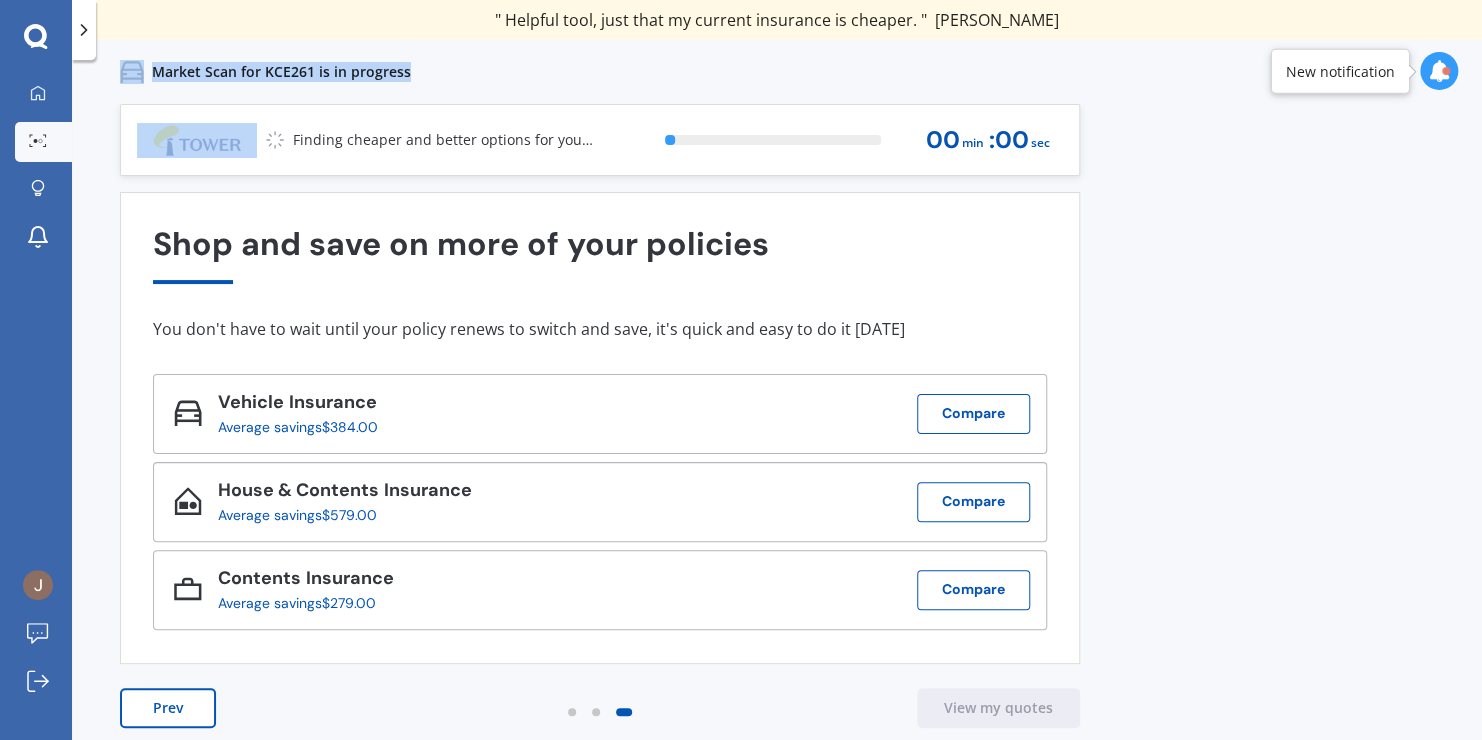 drag, startPoint x: 327, startPoint y: 158, endPoint x: 574, endPoint y: -8, distance: 297.59872 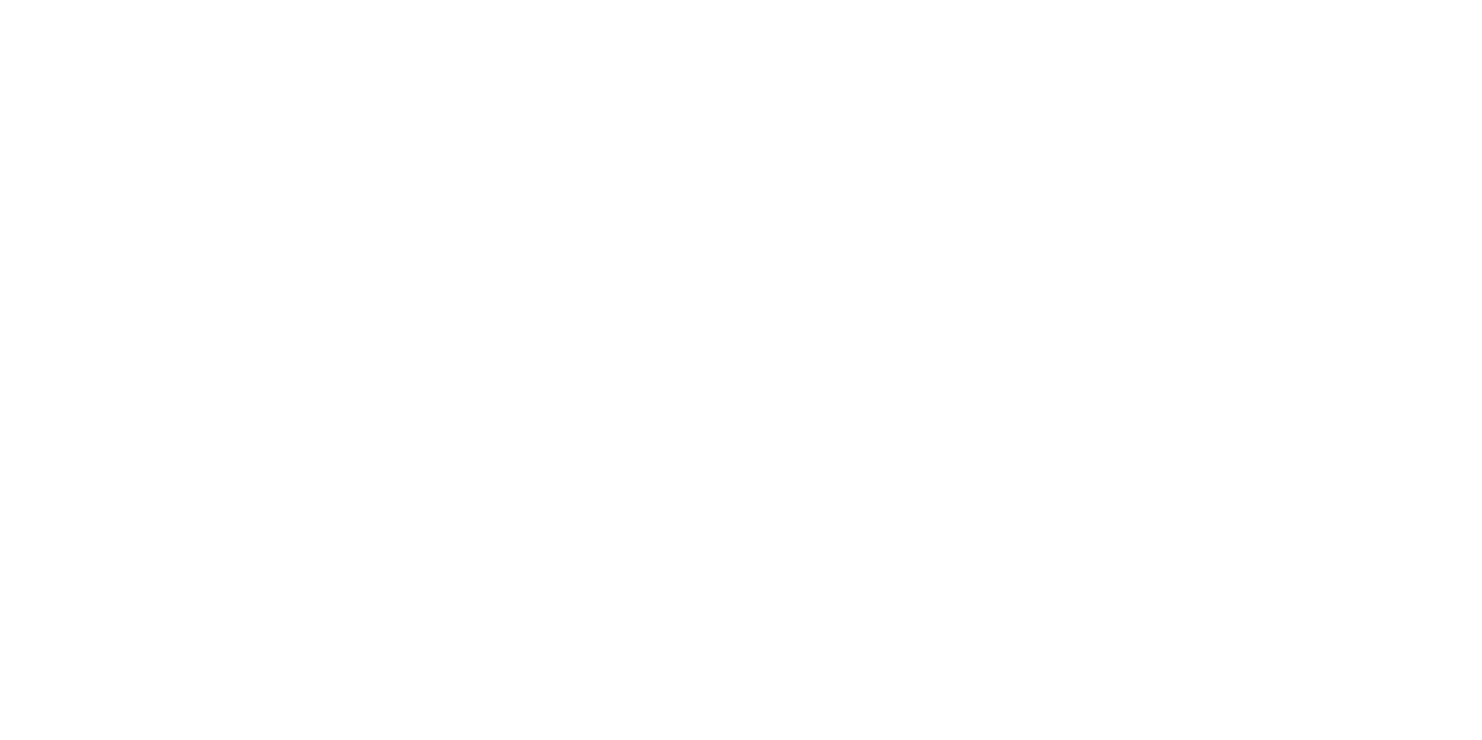 scroll, scrollTop: 0, scrollLeft: 0, axis: both 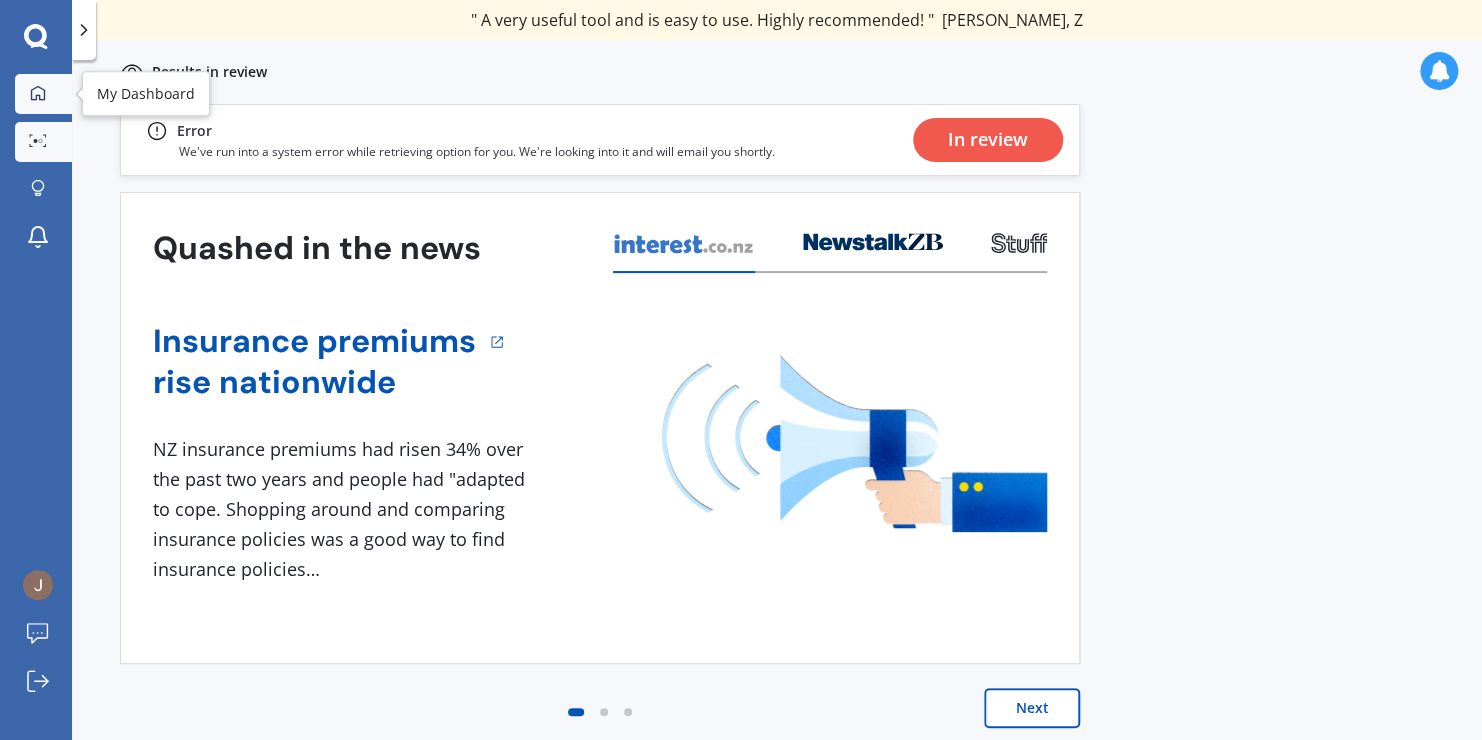 click on "My Dashboard" at bounding box center (43, 94) 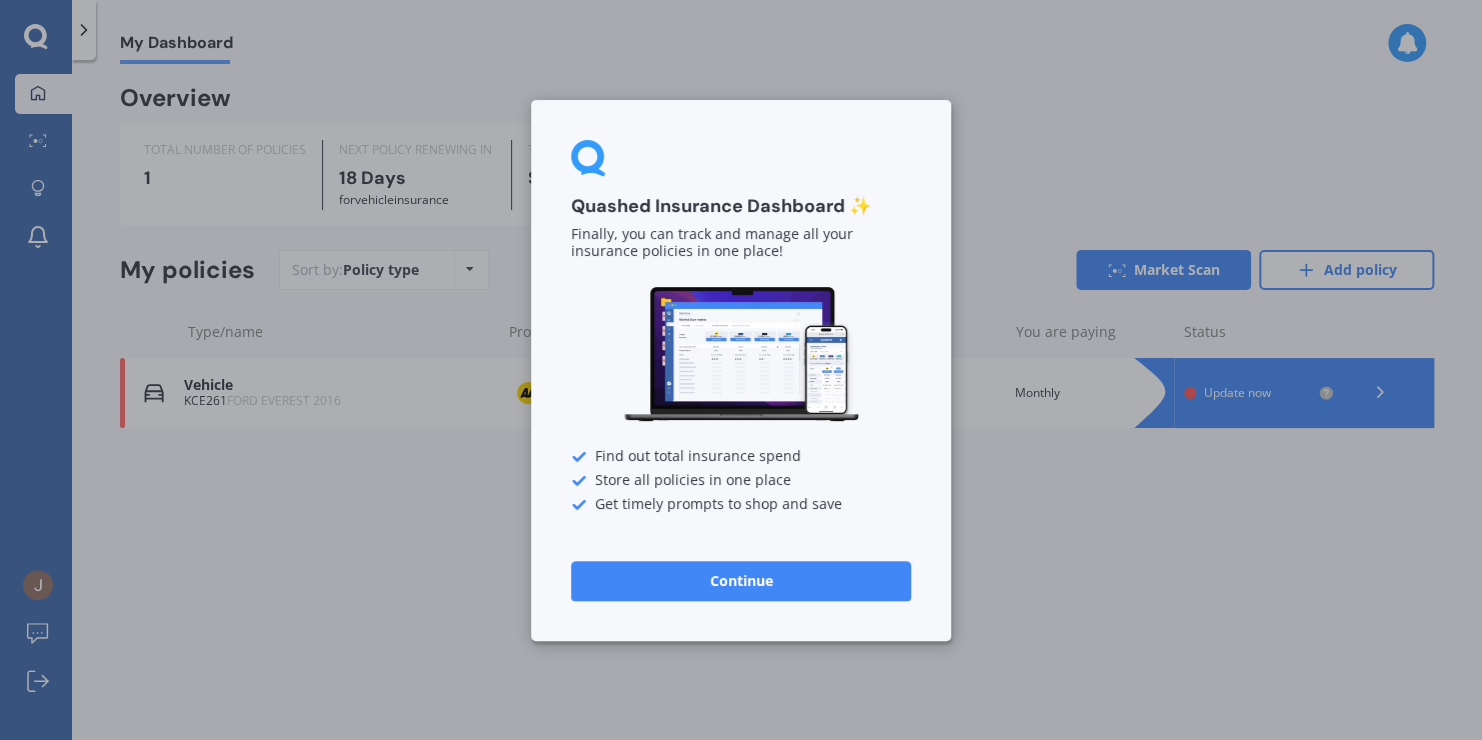 click on "Continue" at bounding box center (741, 580) 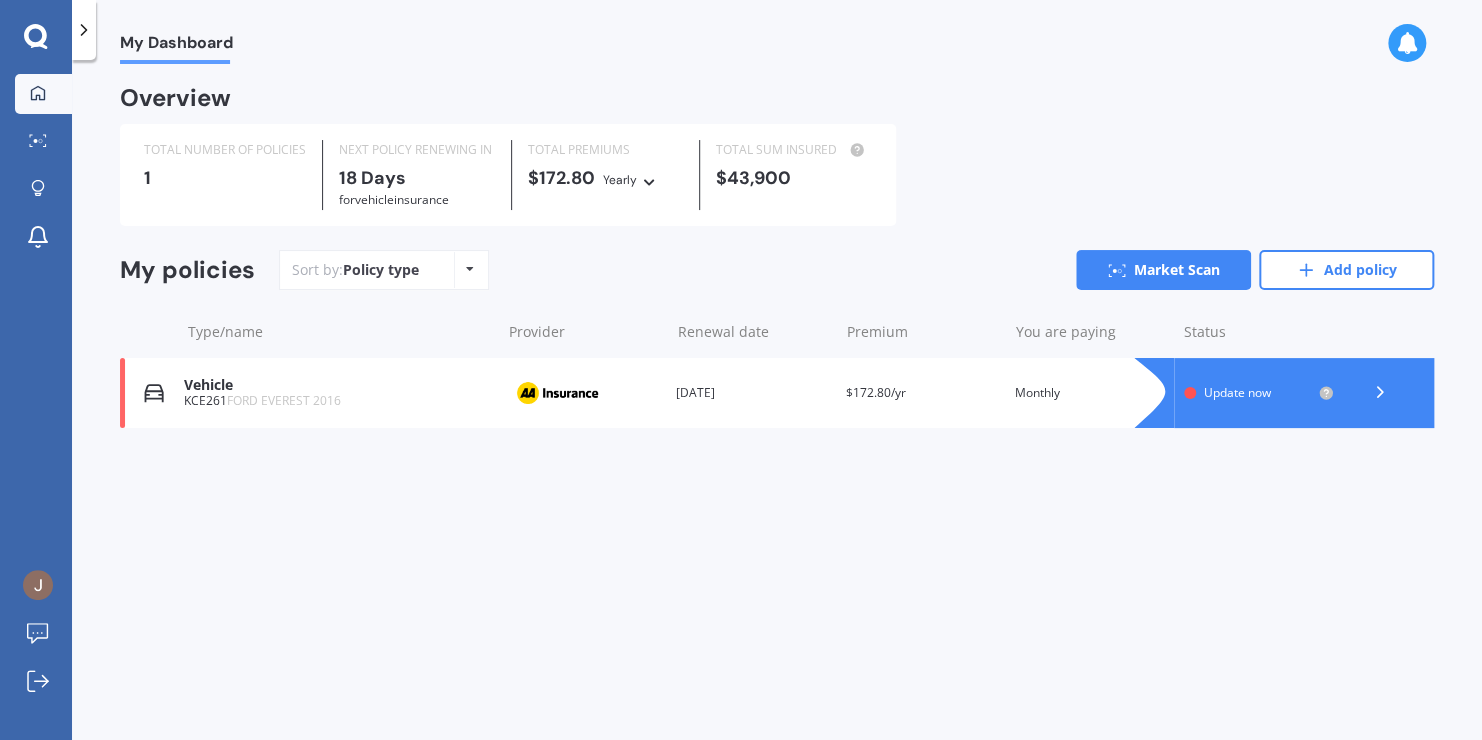 click 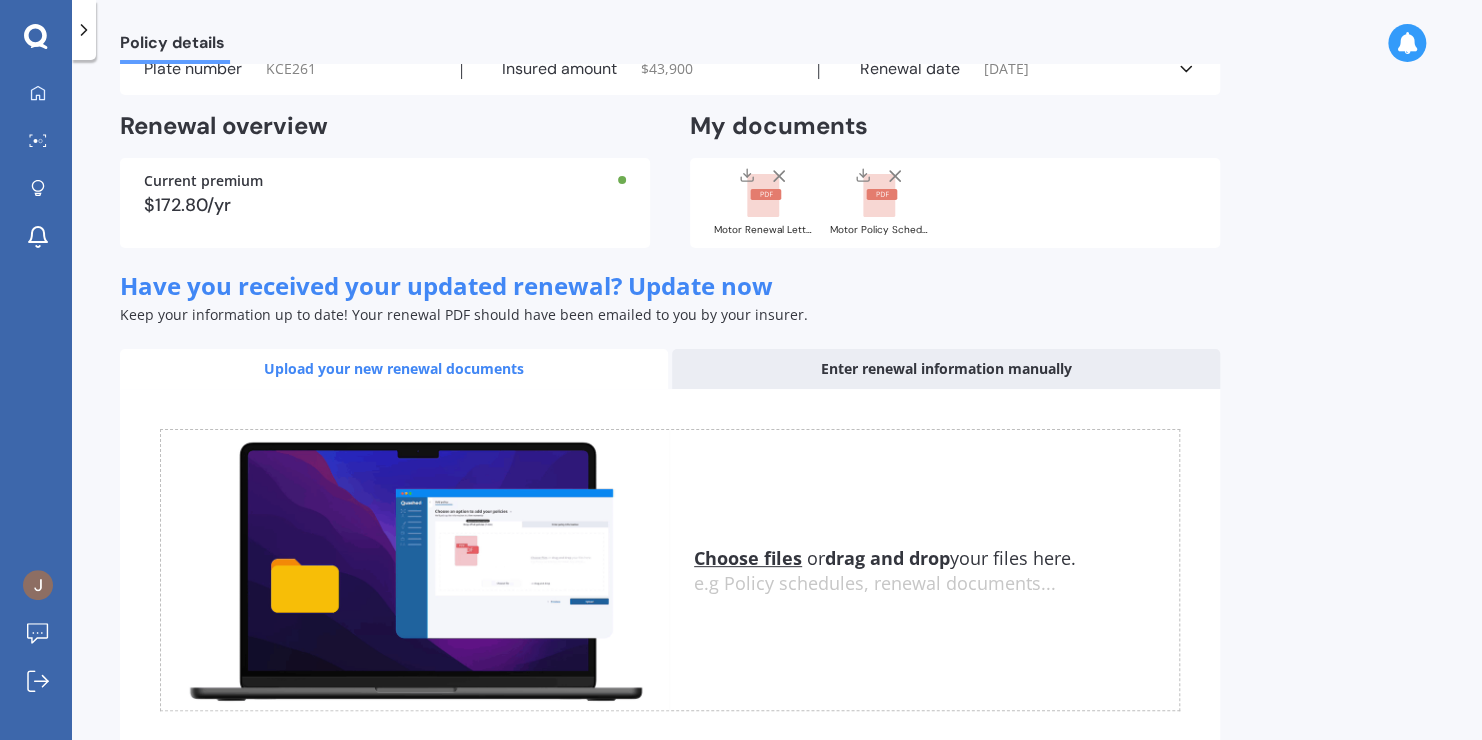 scroll, scrollTop: 0, scrollLeft: 0, axis: both 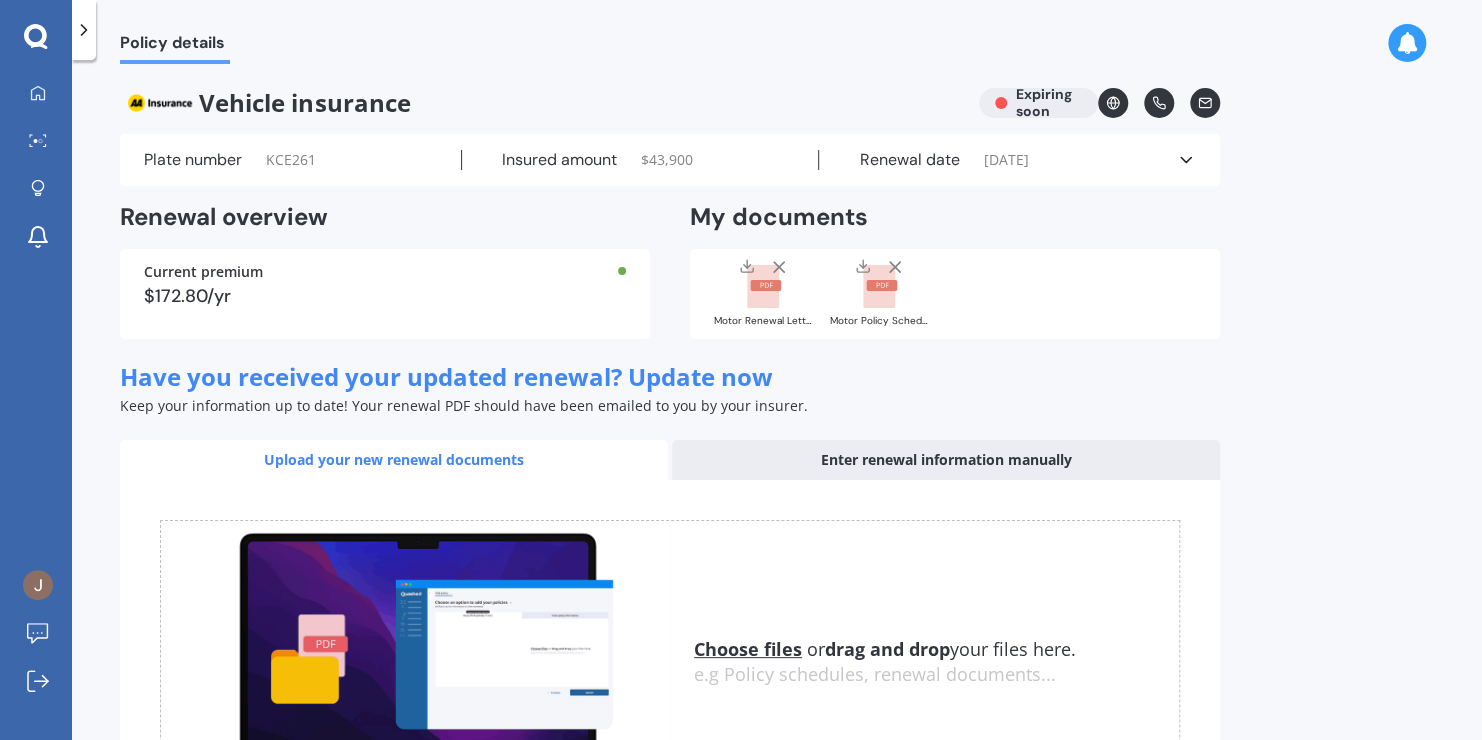 click 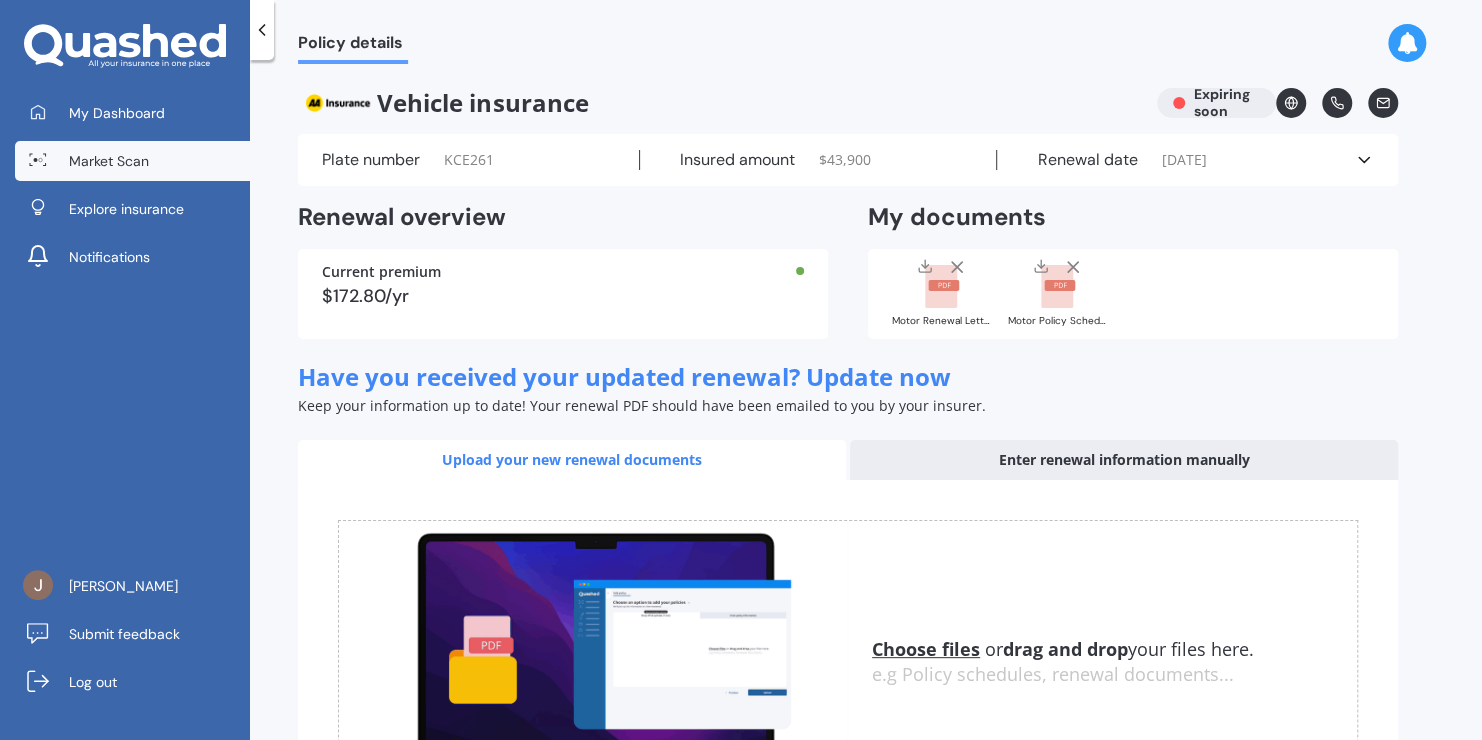 click on "Market Scan" at bounding box center (109, 161) 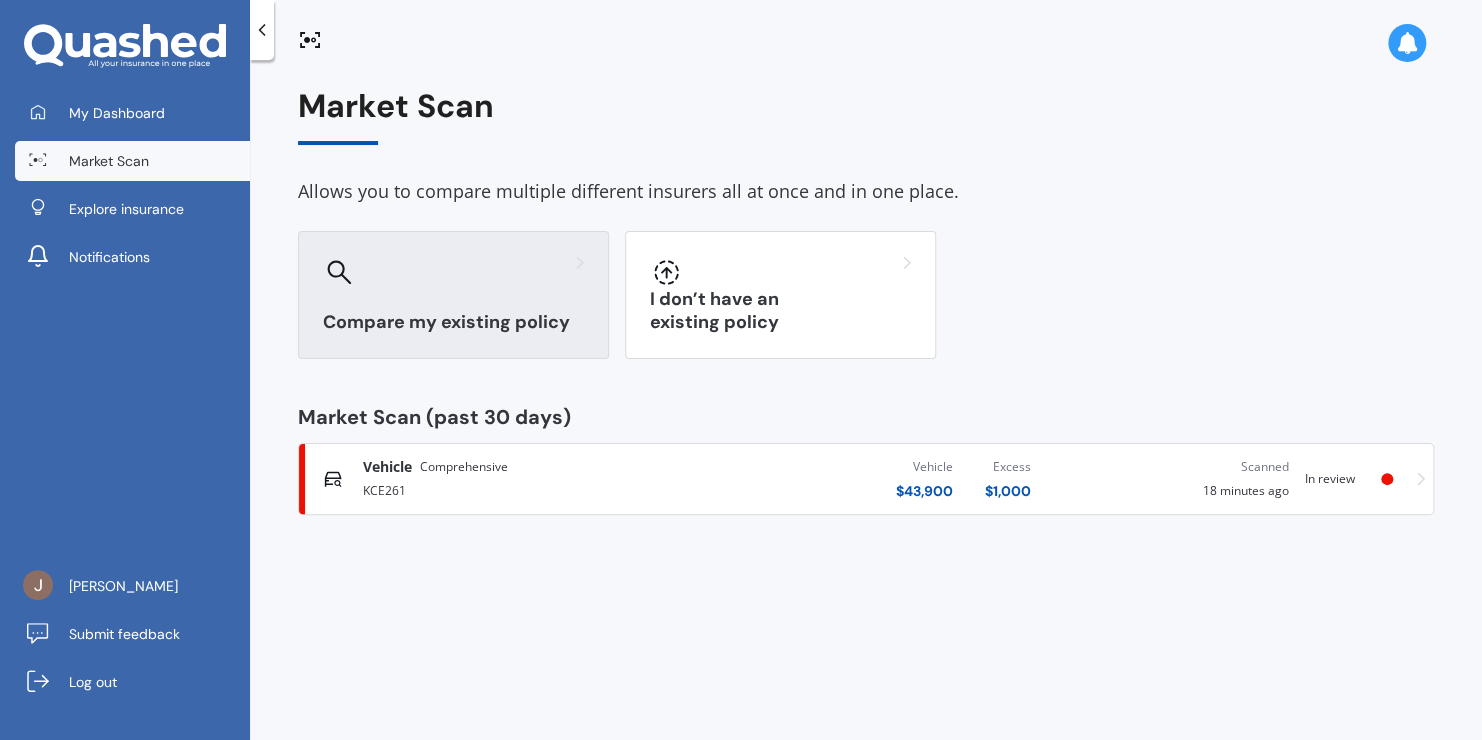 click at bounding box center (453, 272) 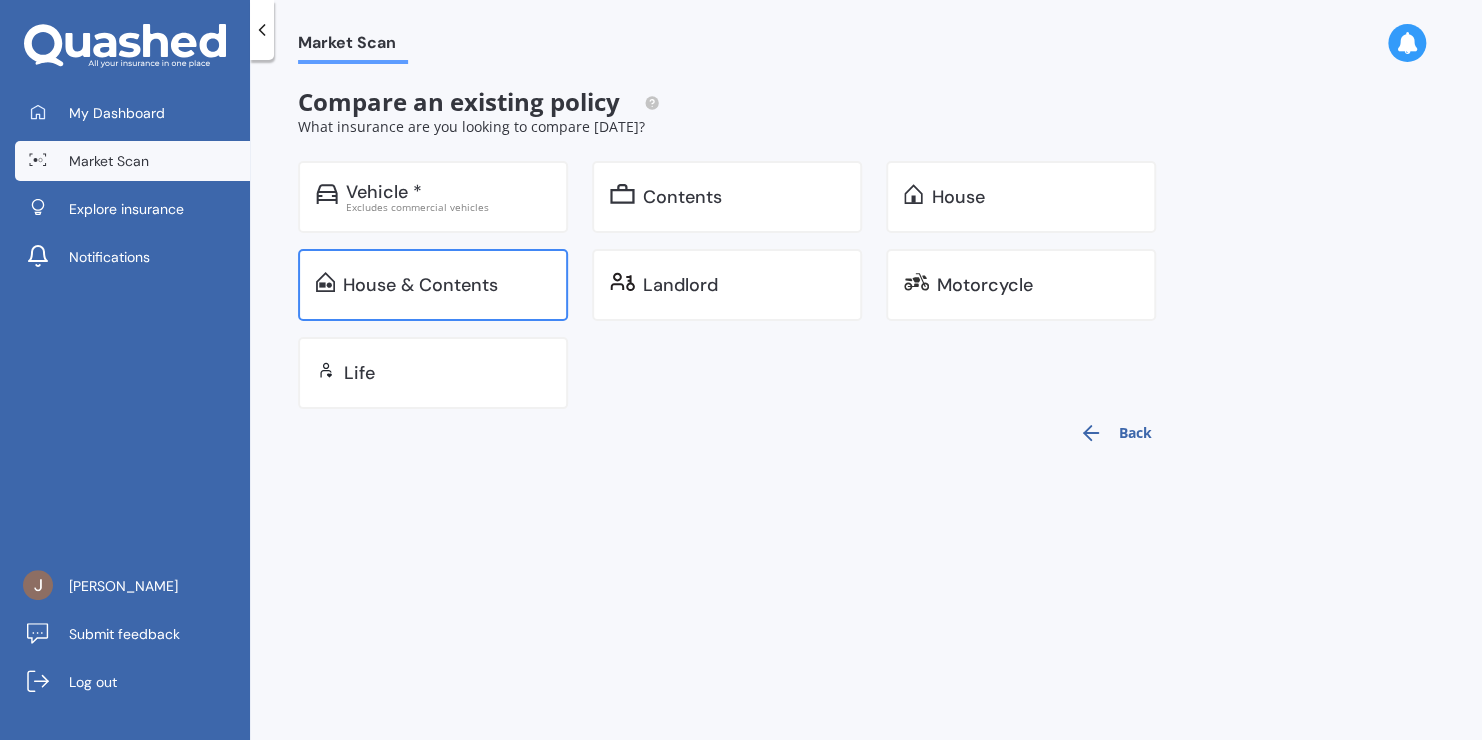 click on "House & Contents" at bounding box center [420, 285] 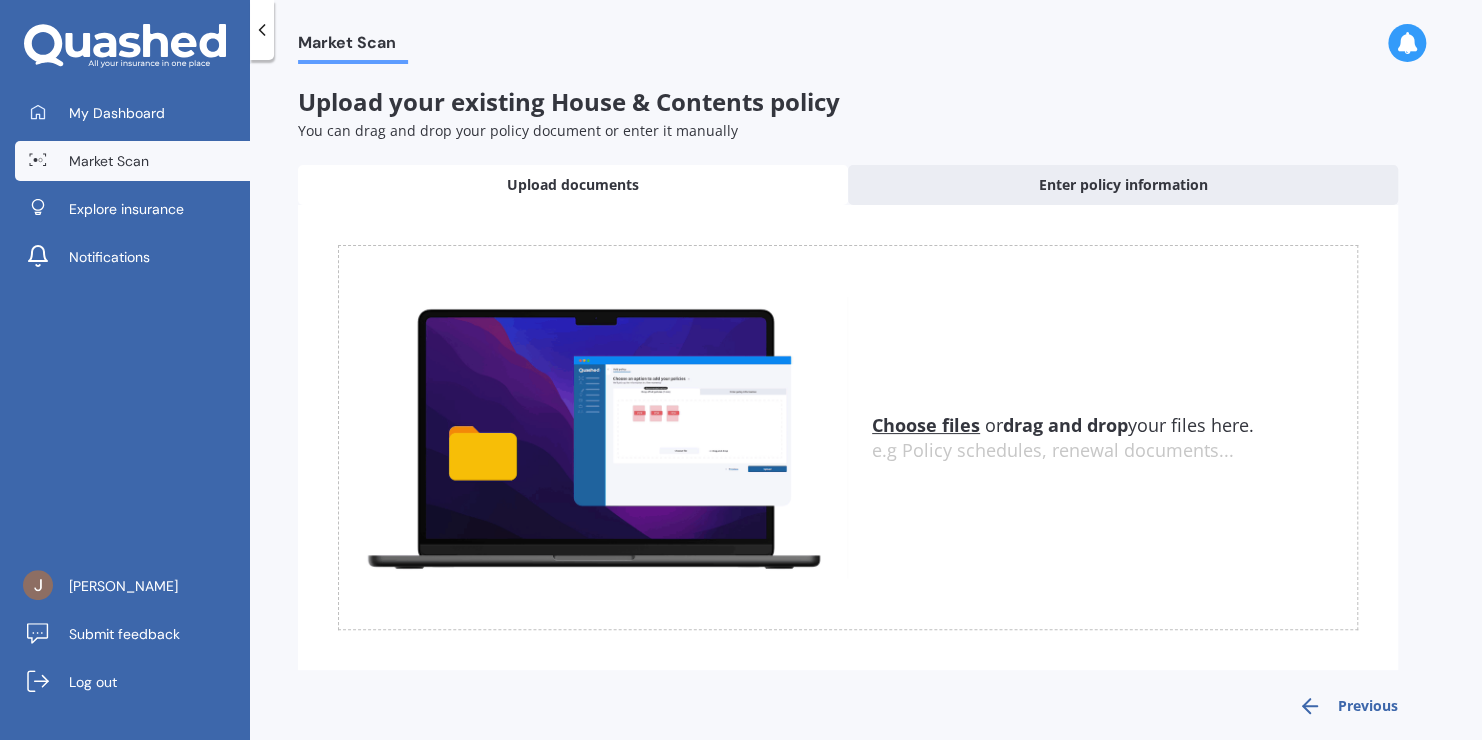 click on "Choose files   or  drag and drop  your files here. Choose files or photos e.g Policy schedules, renewal documents..." at bounding box center [848, 437] 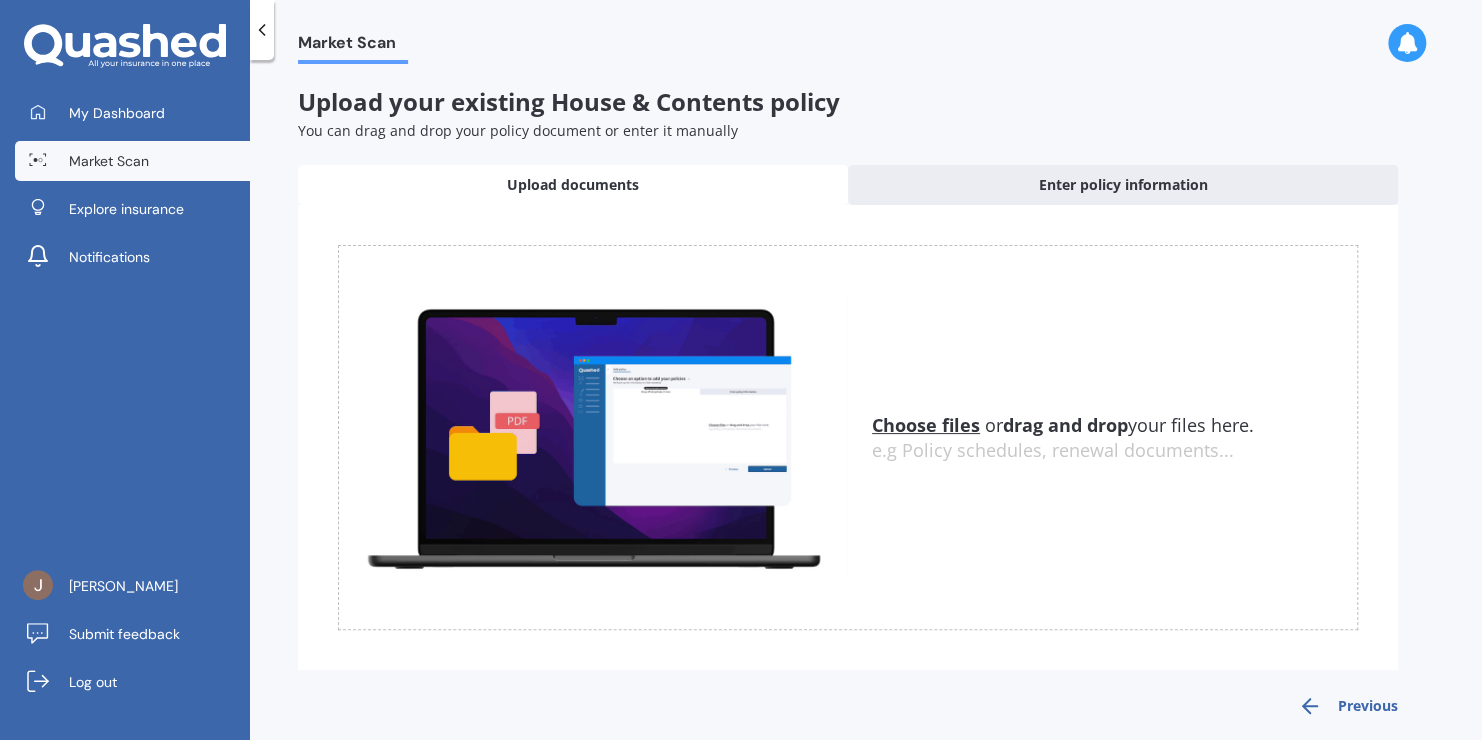 click on "Choose files" at bounding box center (926, 425) 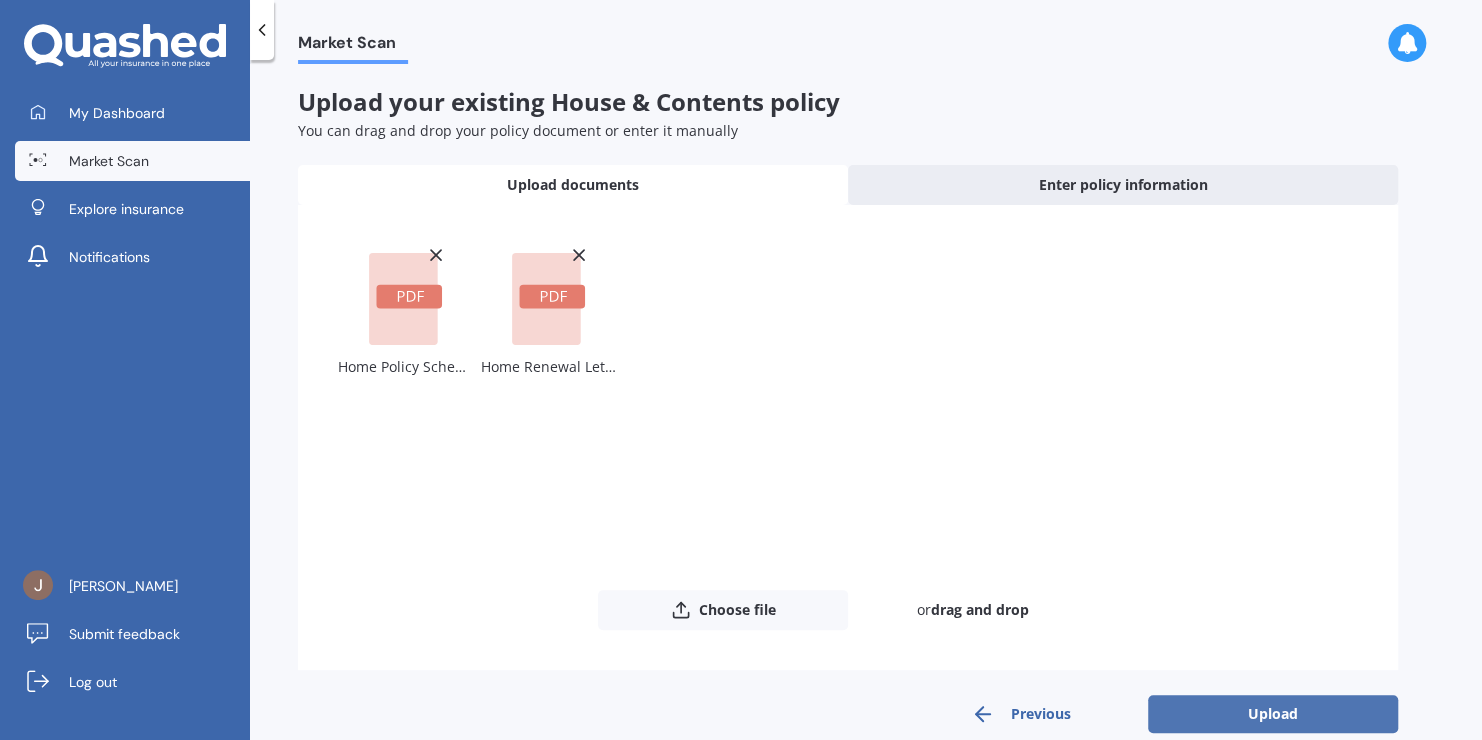 click on "Upload" at bounding box center (1273, 714) 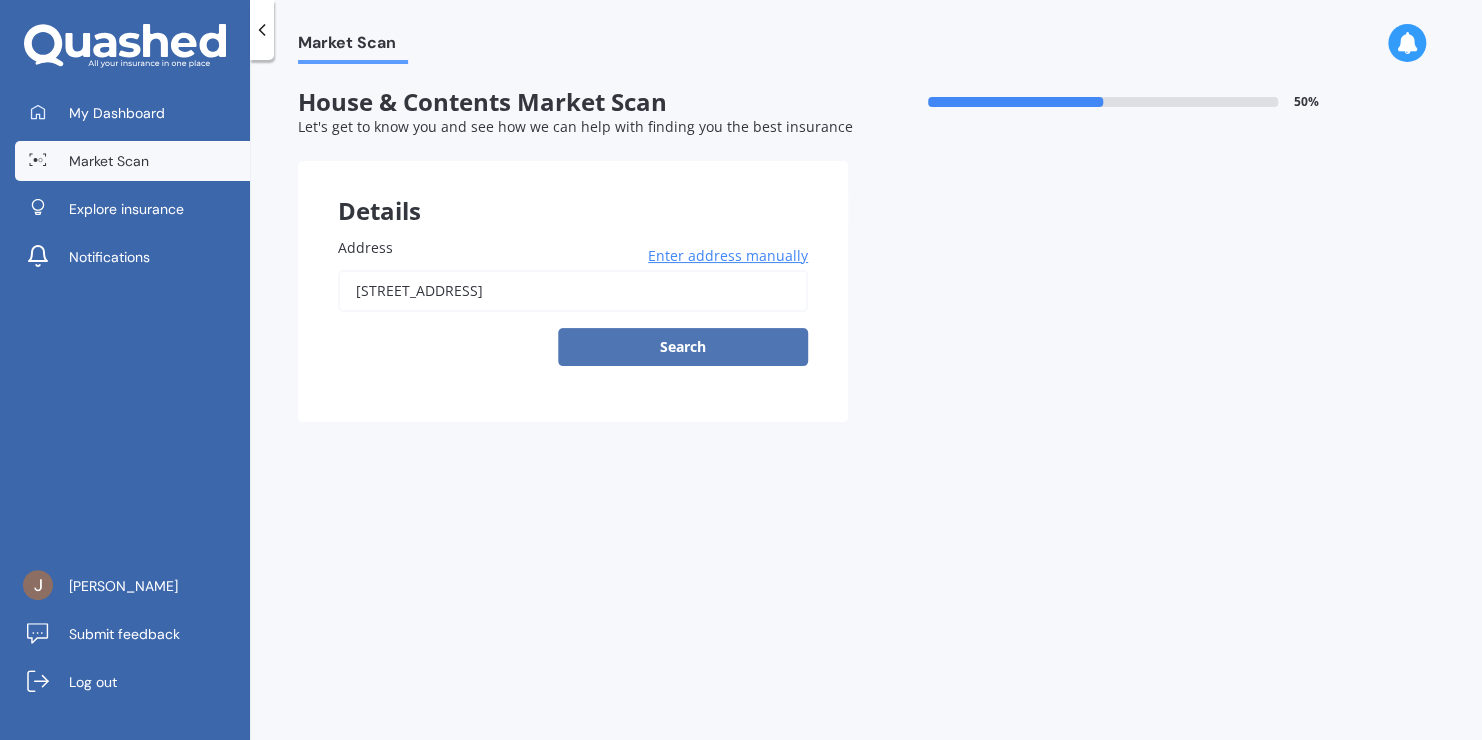 click on "Search" at bounding box center (683, 347) 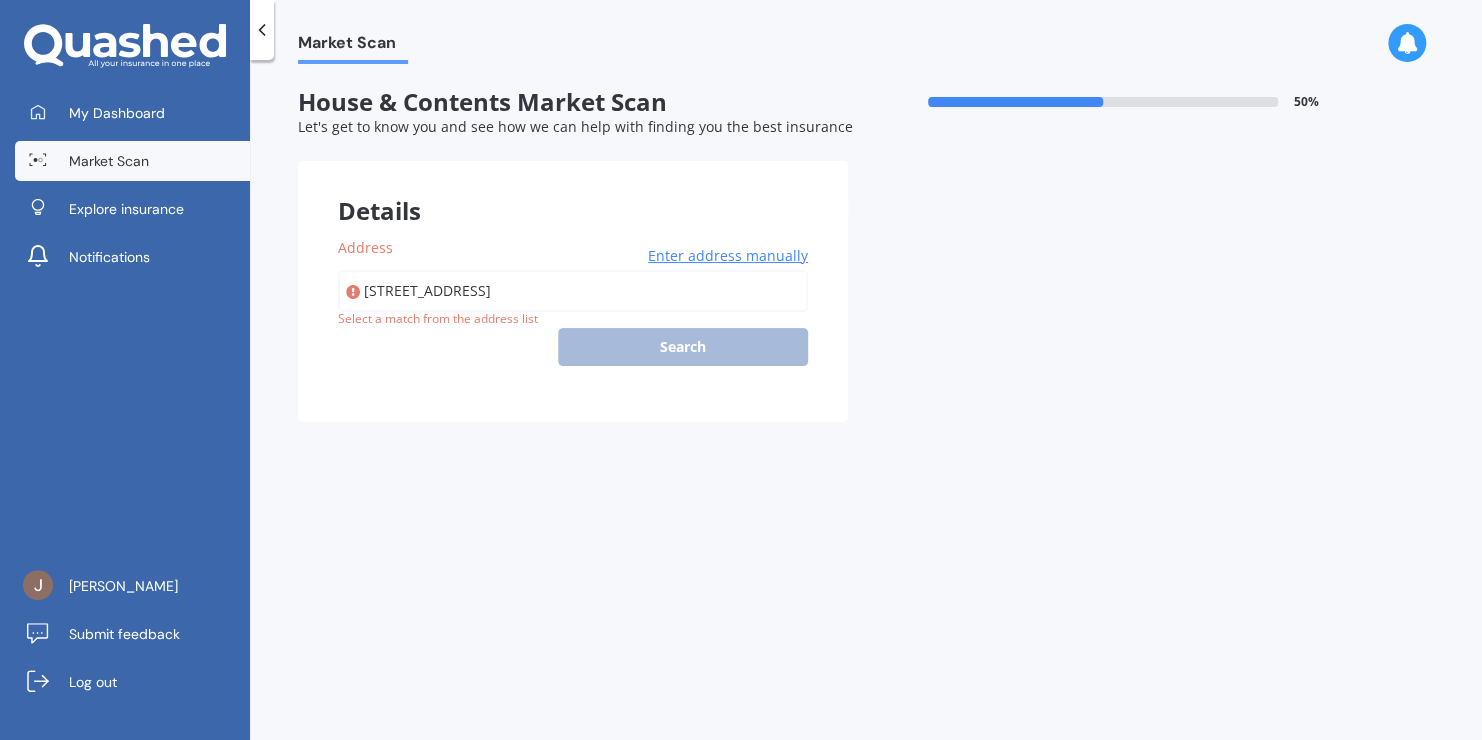 click on "[STREET_ADDRESS]" at bounding box center (573, 291) 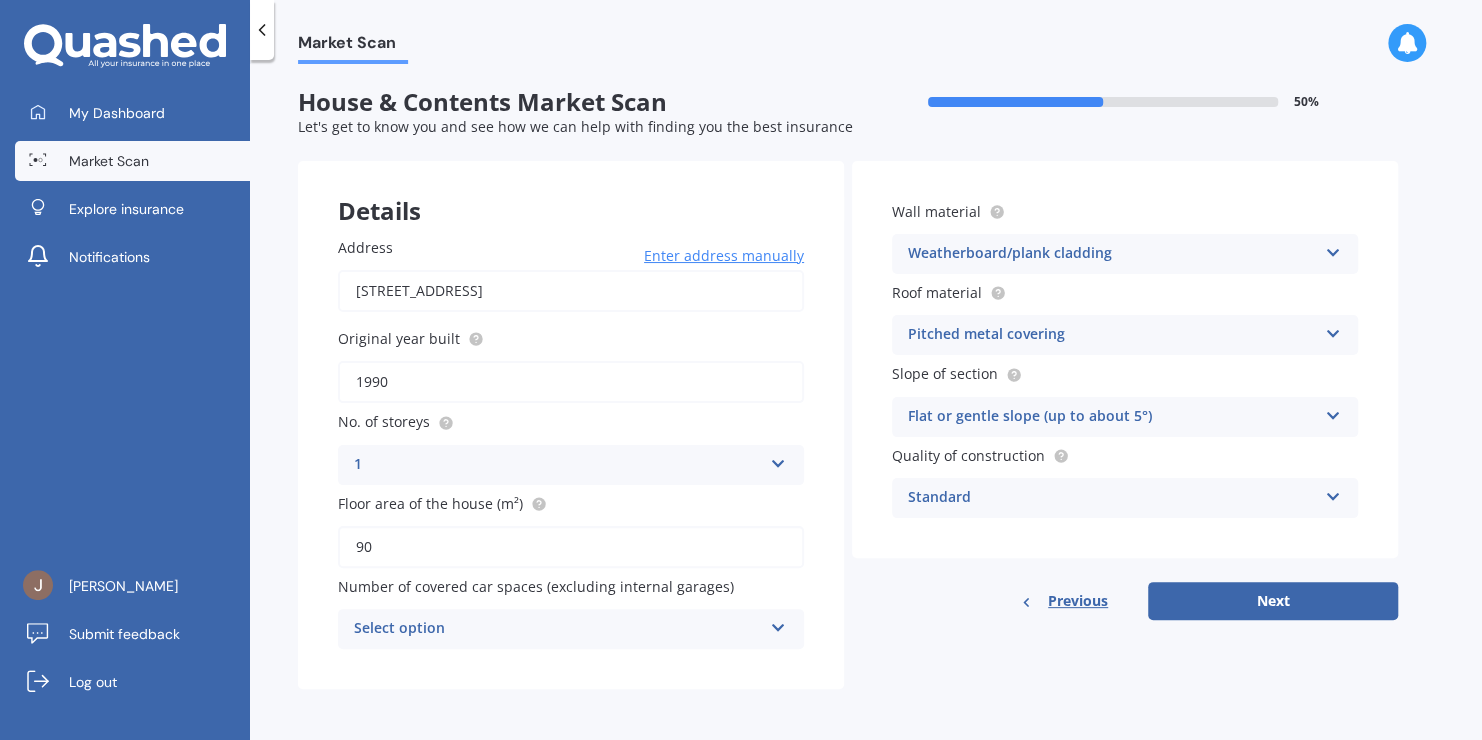 click at bounding box center [1332, 330] 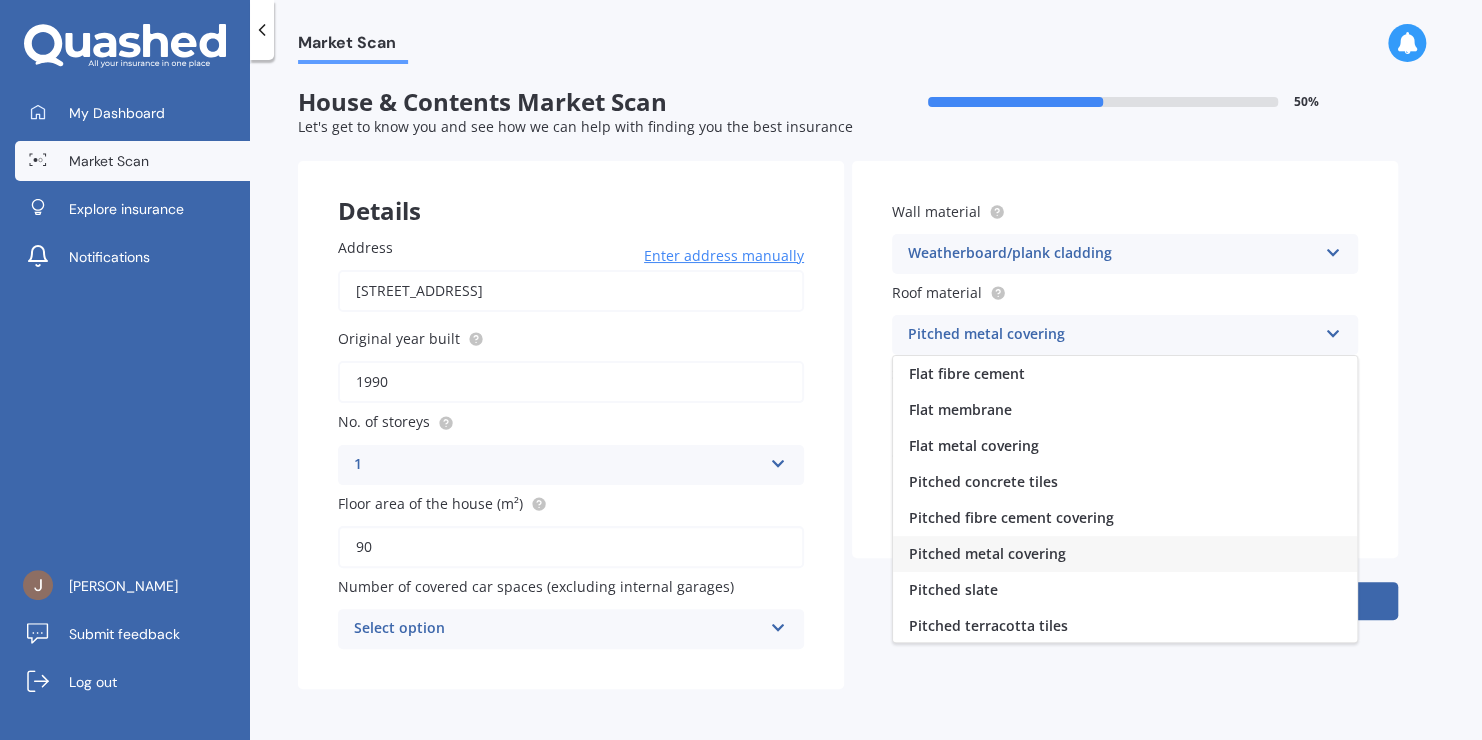 click at bounding box center [1332, 330] 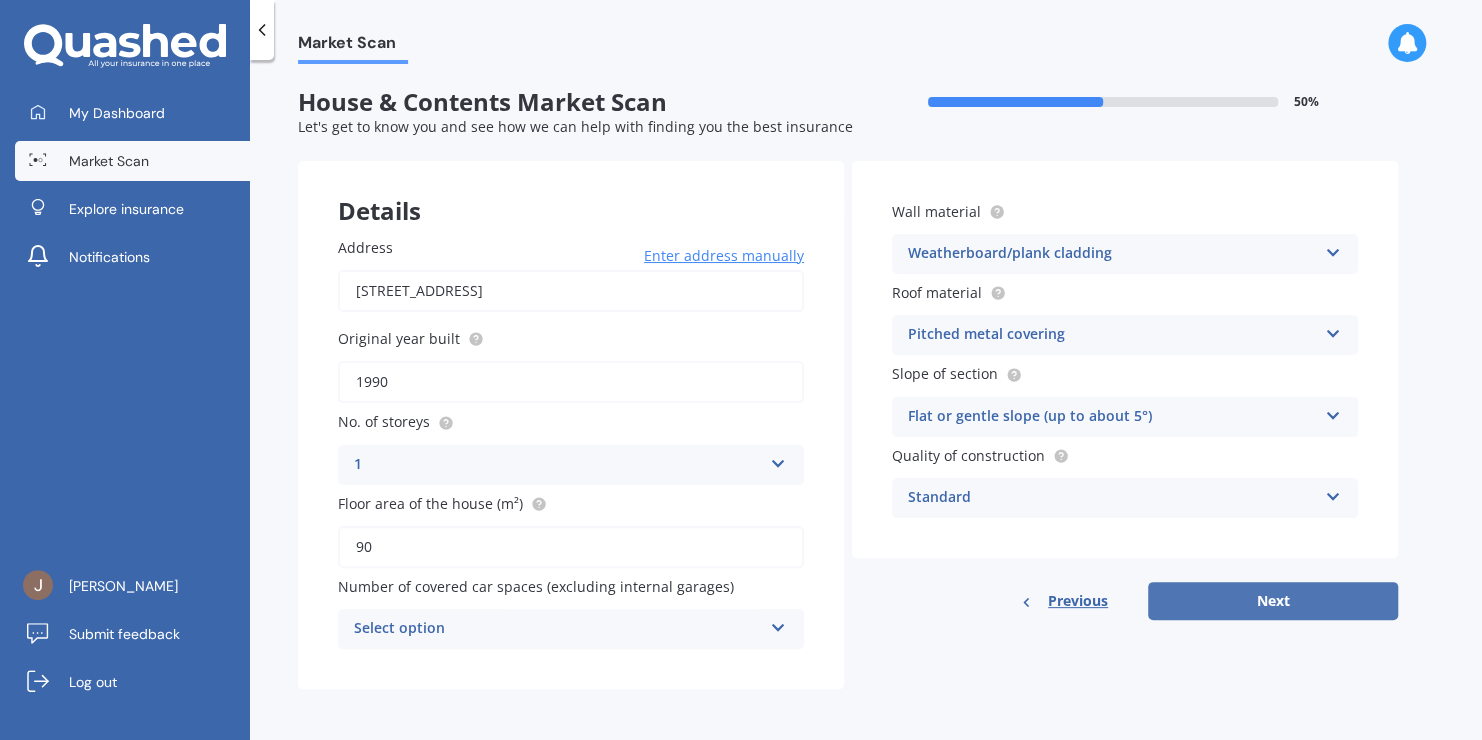 click on "Next" at bounding box center (1273, 601) 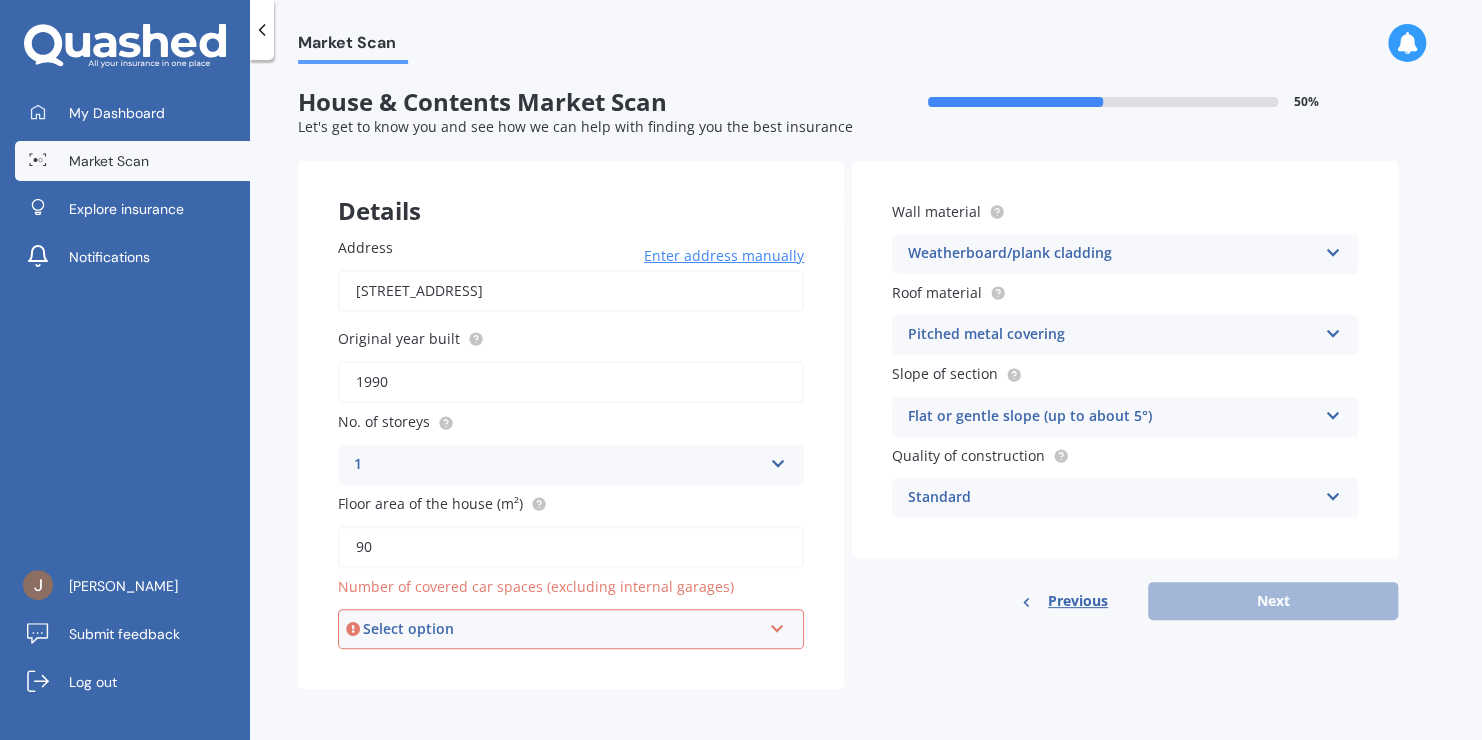 click on "Select option" at bounding box center [562, 629] 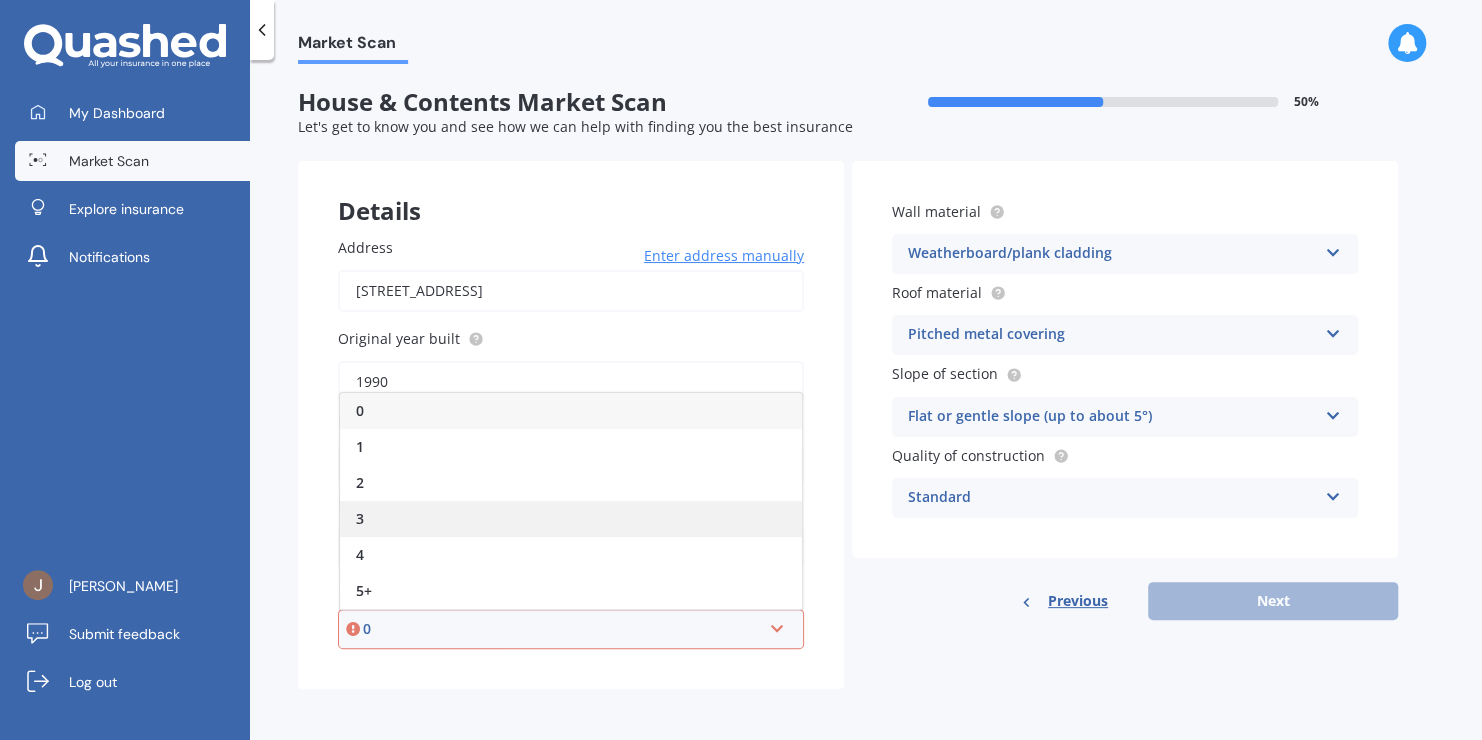 click on "3" at bounding box center [571, 519] 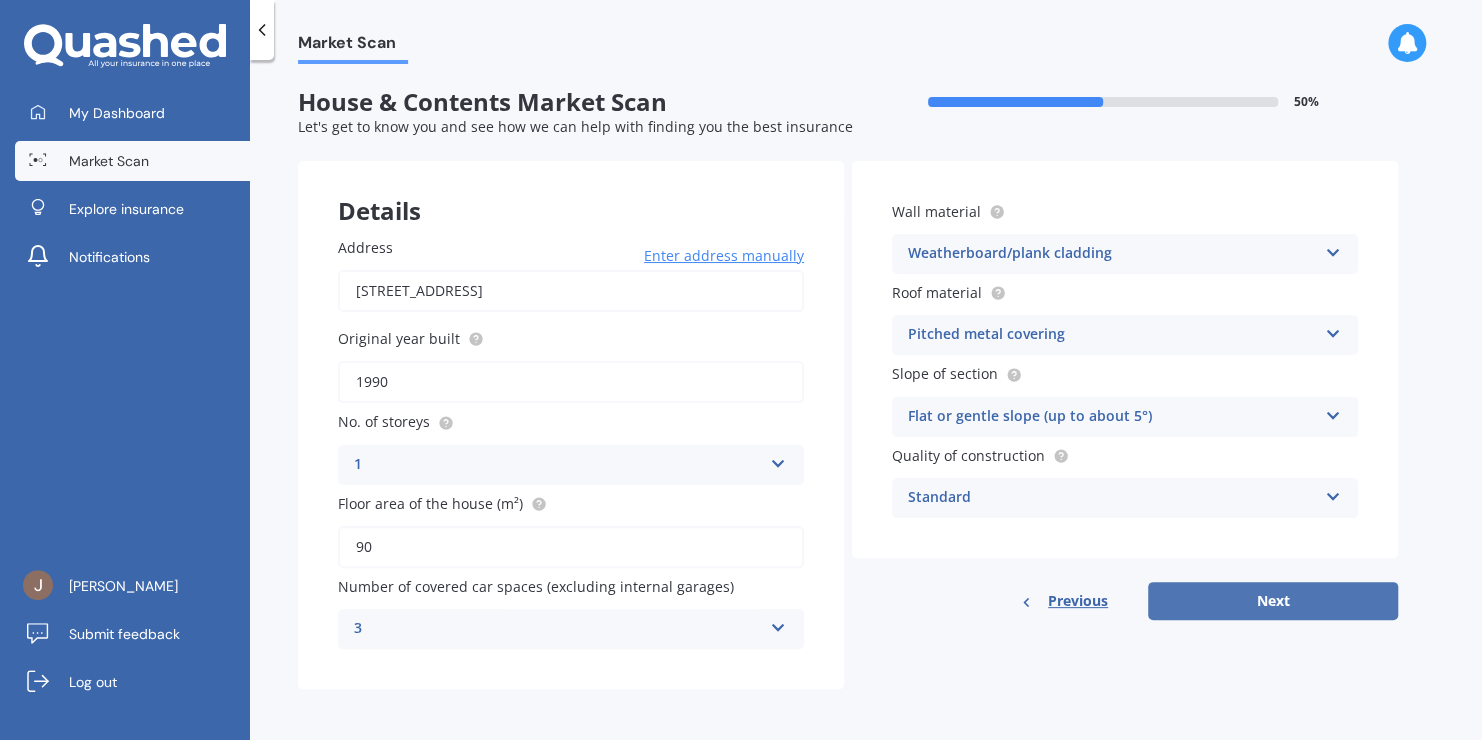 click on "Next" at bounding box center [1273, 601] 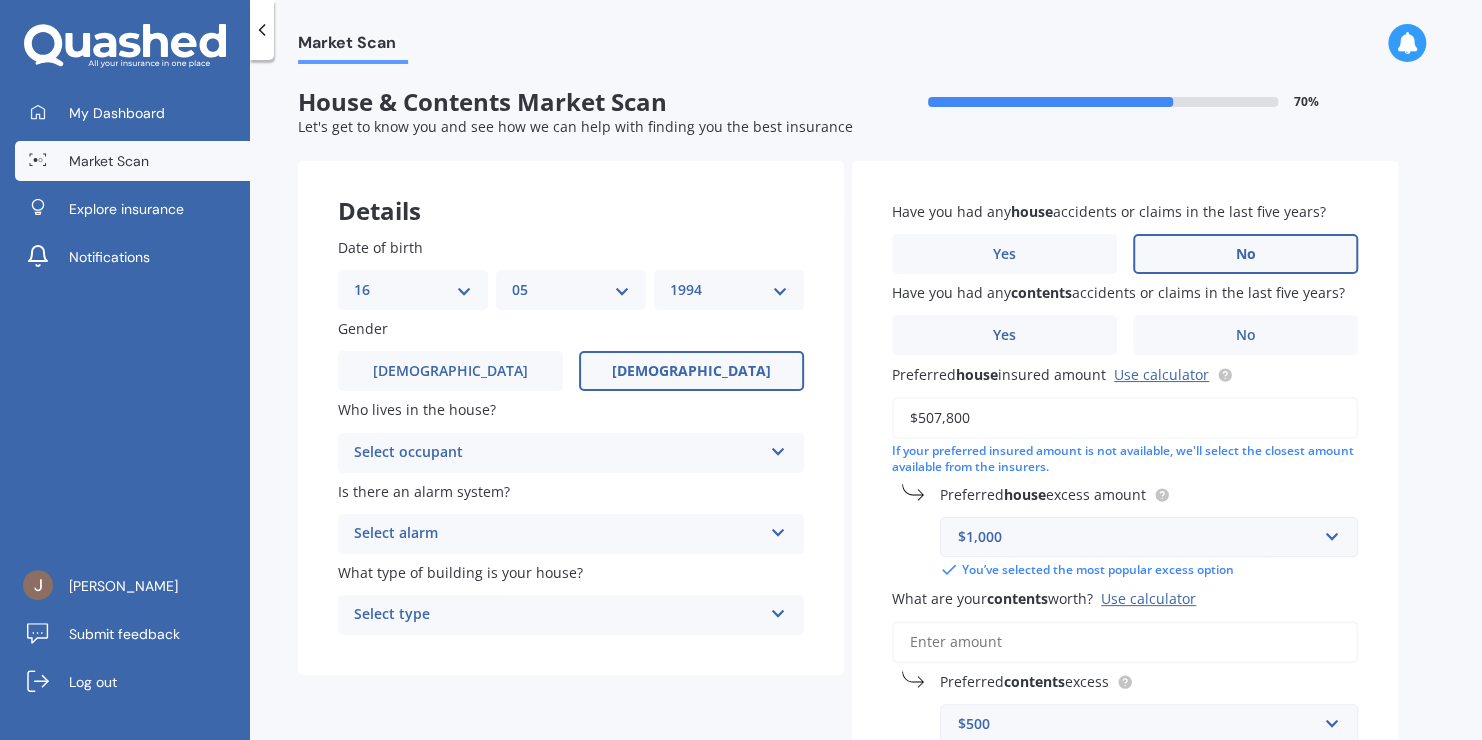 click on "No" at bounding box center [1245, 254] 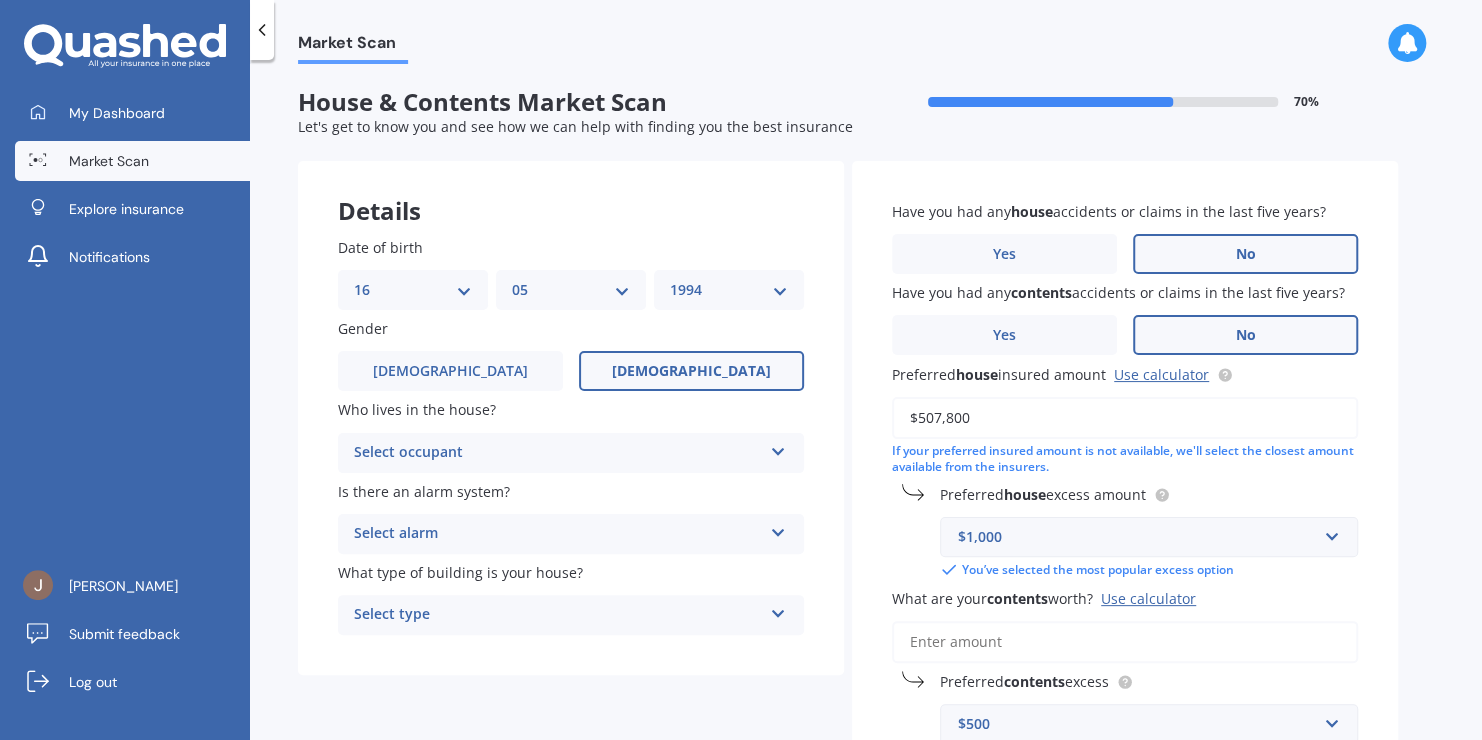 click on "No" at bounding box center [1245, 335] 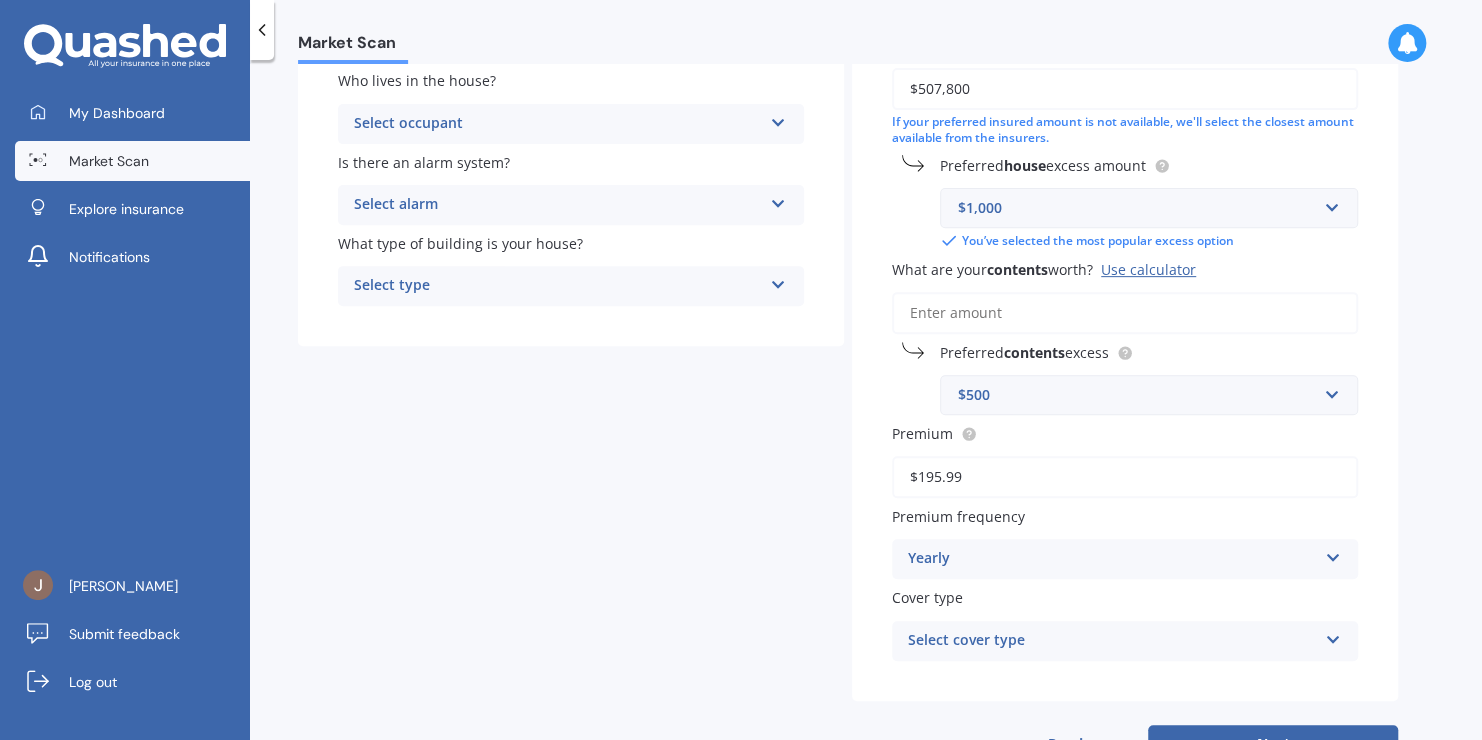 scroll, scrollTop: 335, scrollLeft: 0, axis: vertical 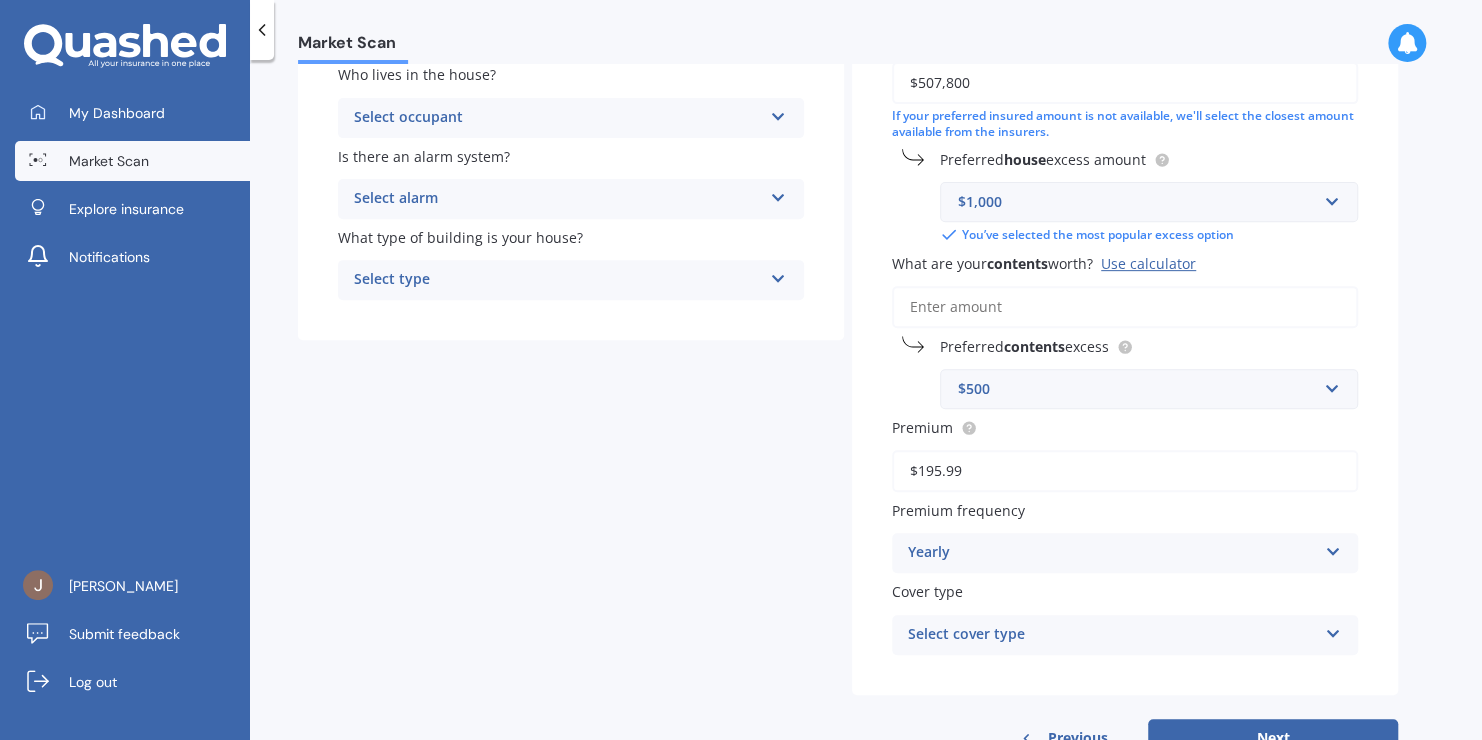 click on "What are your  contents  worth? Use calculator" at bounding box center (1125, 307) 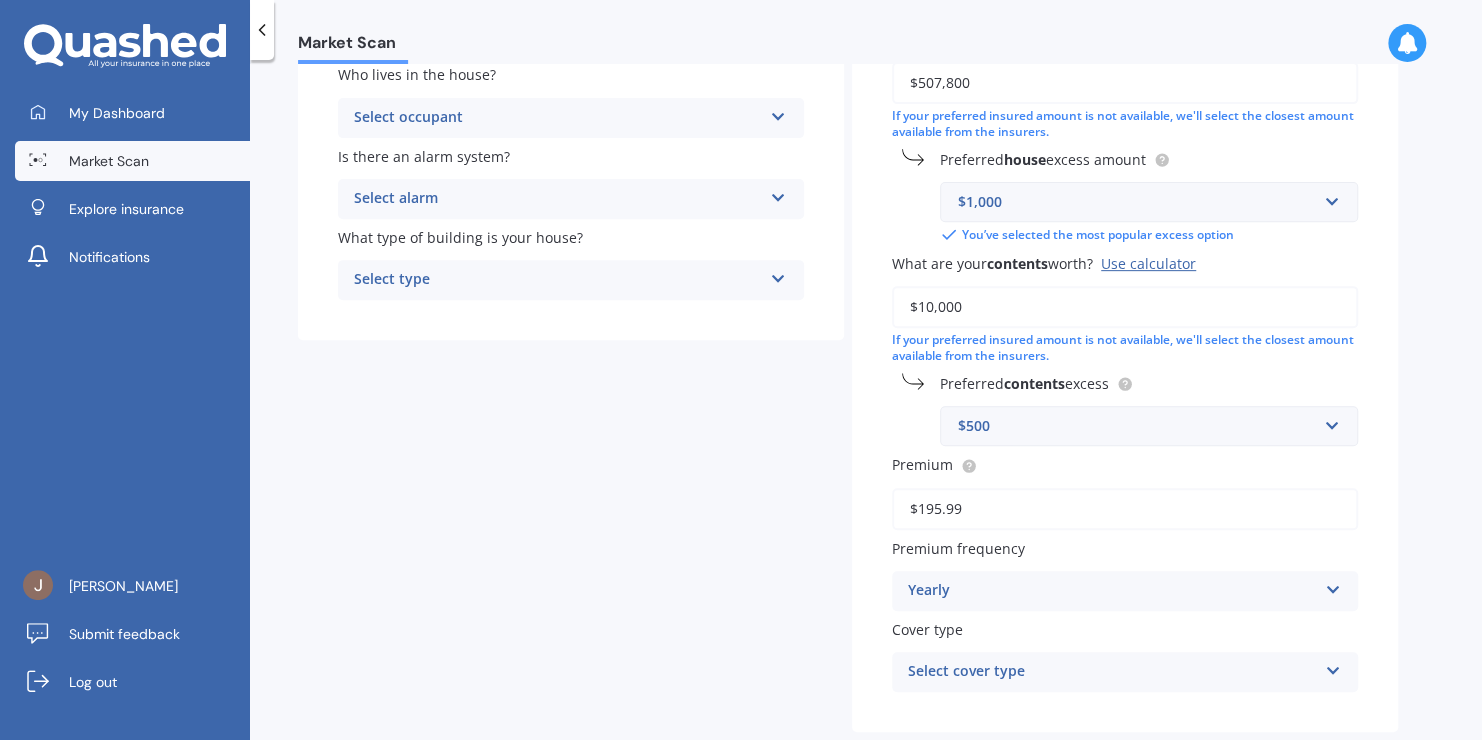 type on "$10,000" 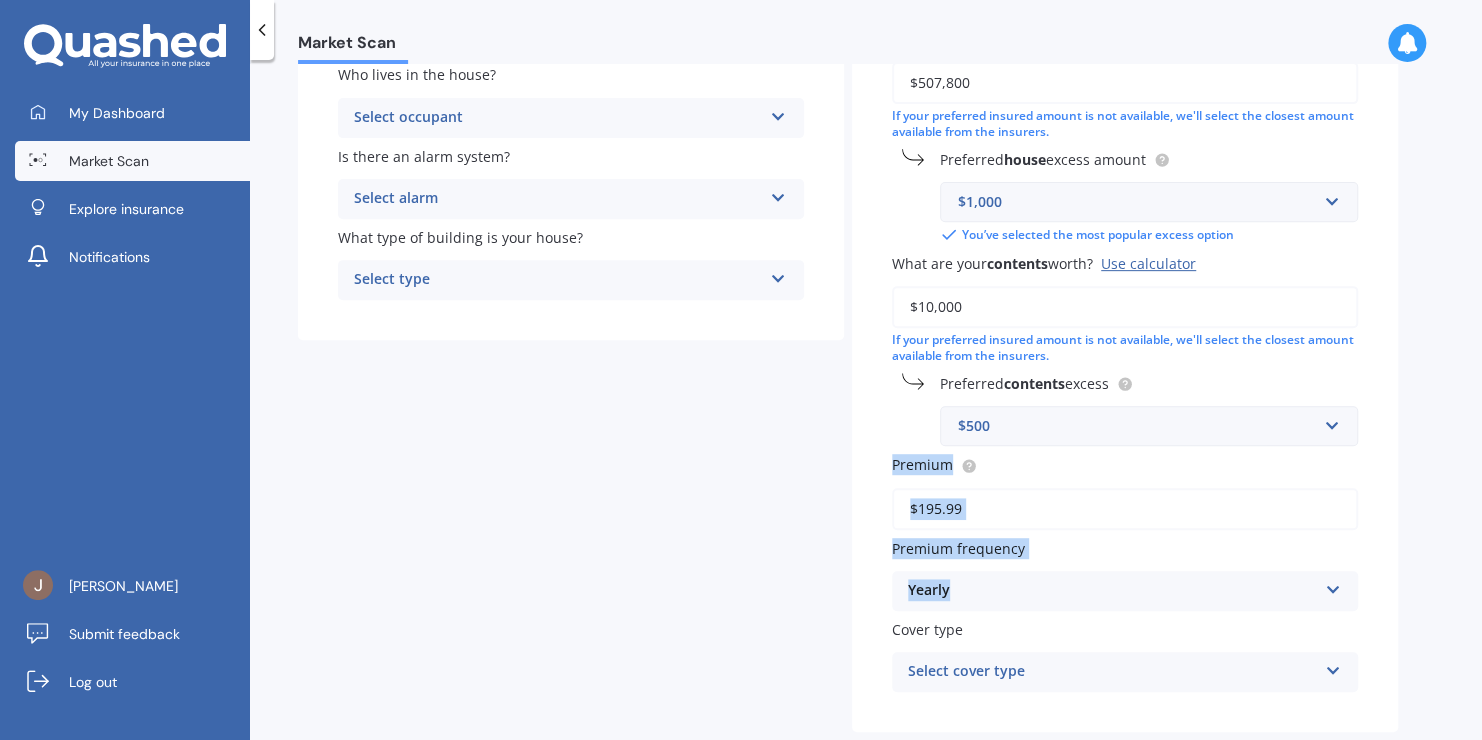drag, startPoint x: 1469, startPoint y: 416, endPoint x: 1480, endPoint y: 572, distance: 156.38734 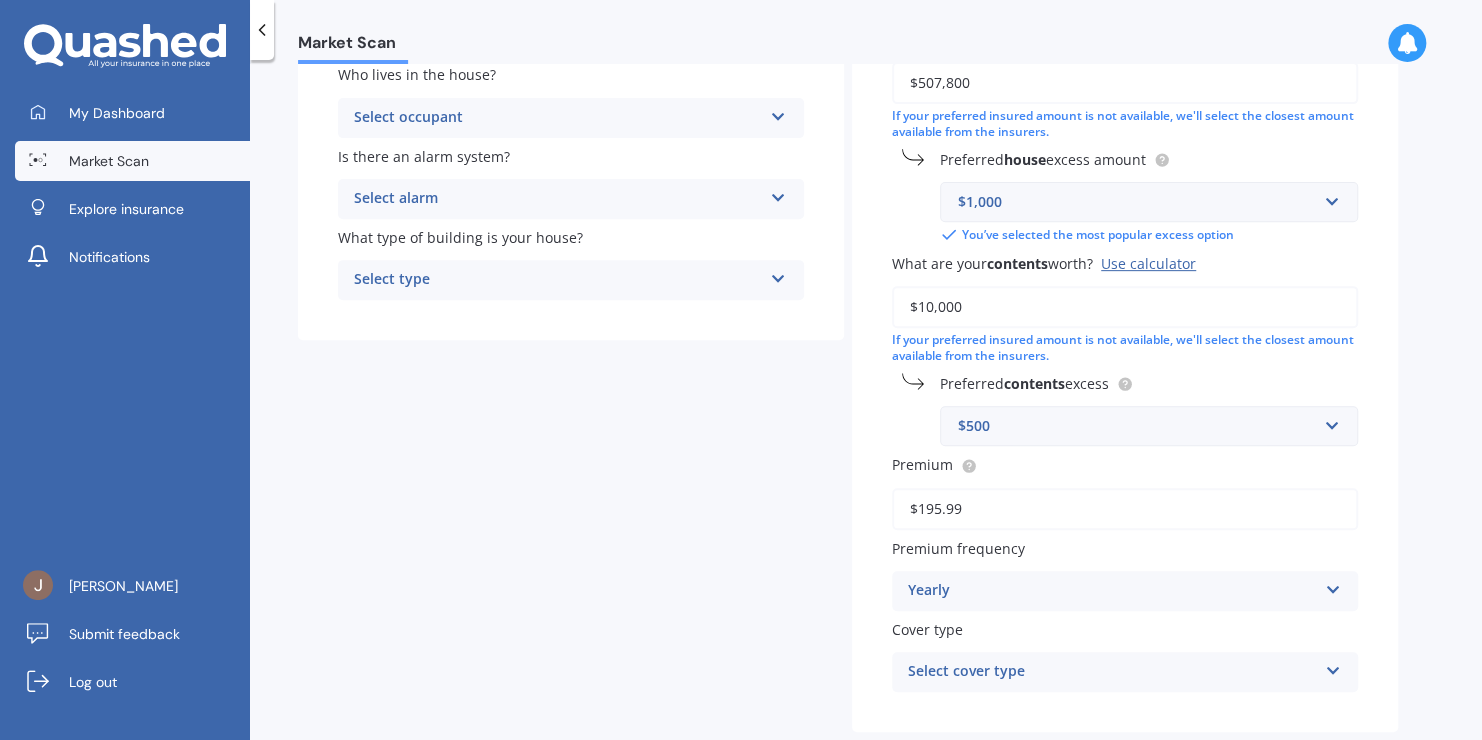 click on "Select cover type" at bounding box center [1112, 672] 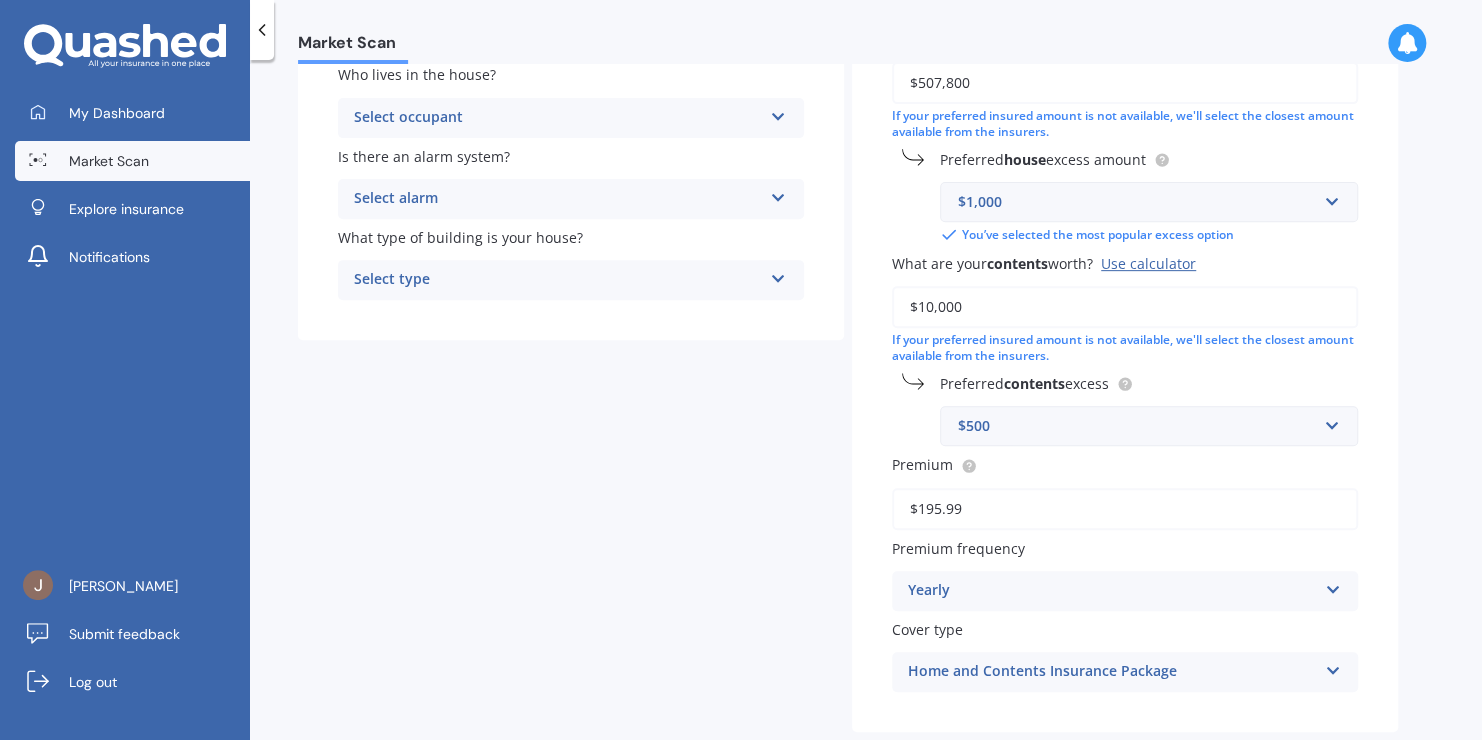 click on "Yearly" at bounding box center [1112, 591] 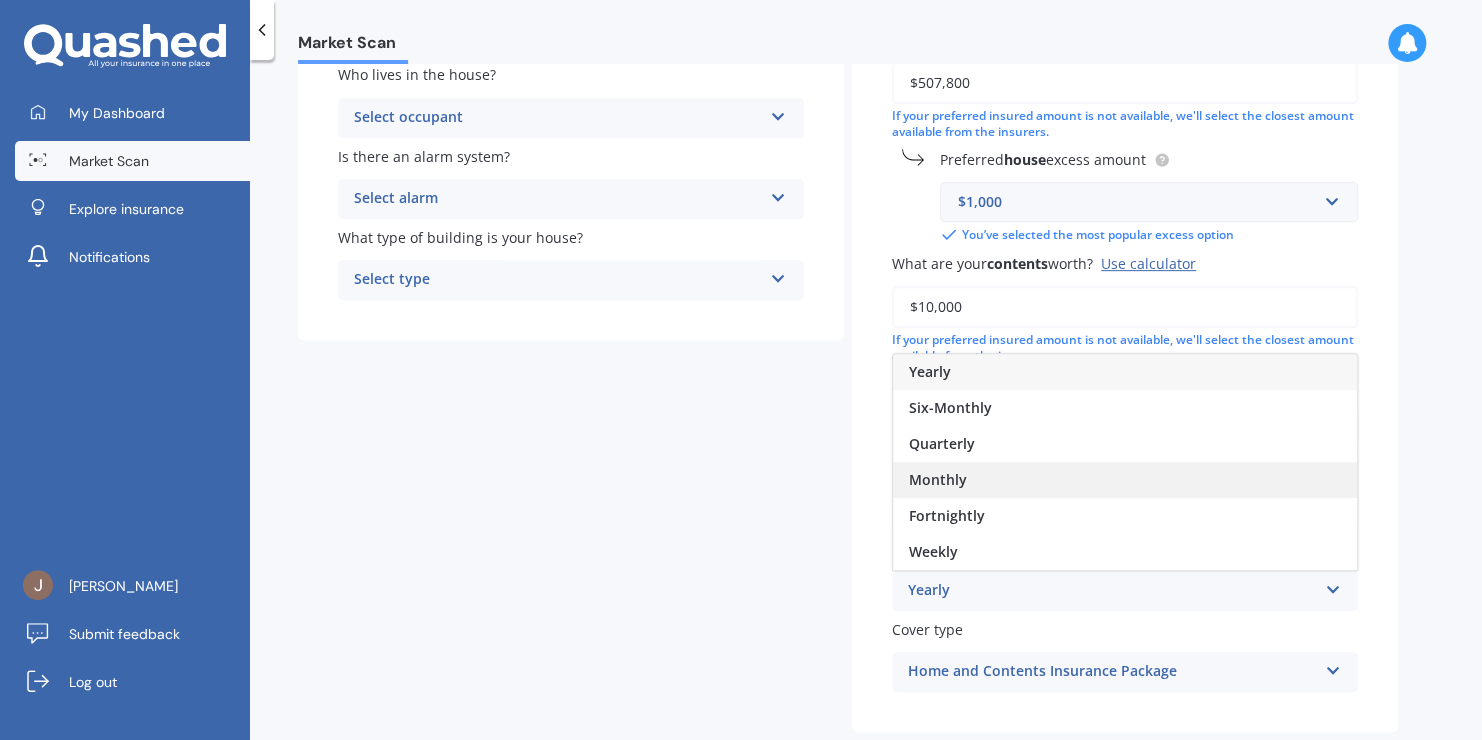 click on "Monthly" at bounding box center [1125, 480] 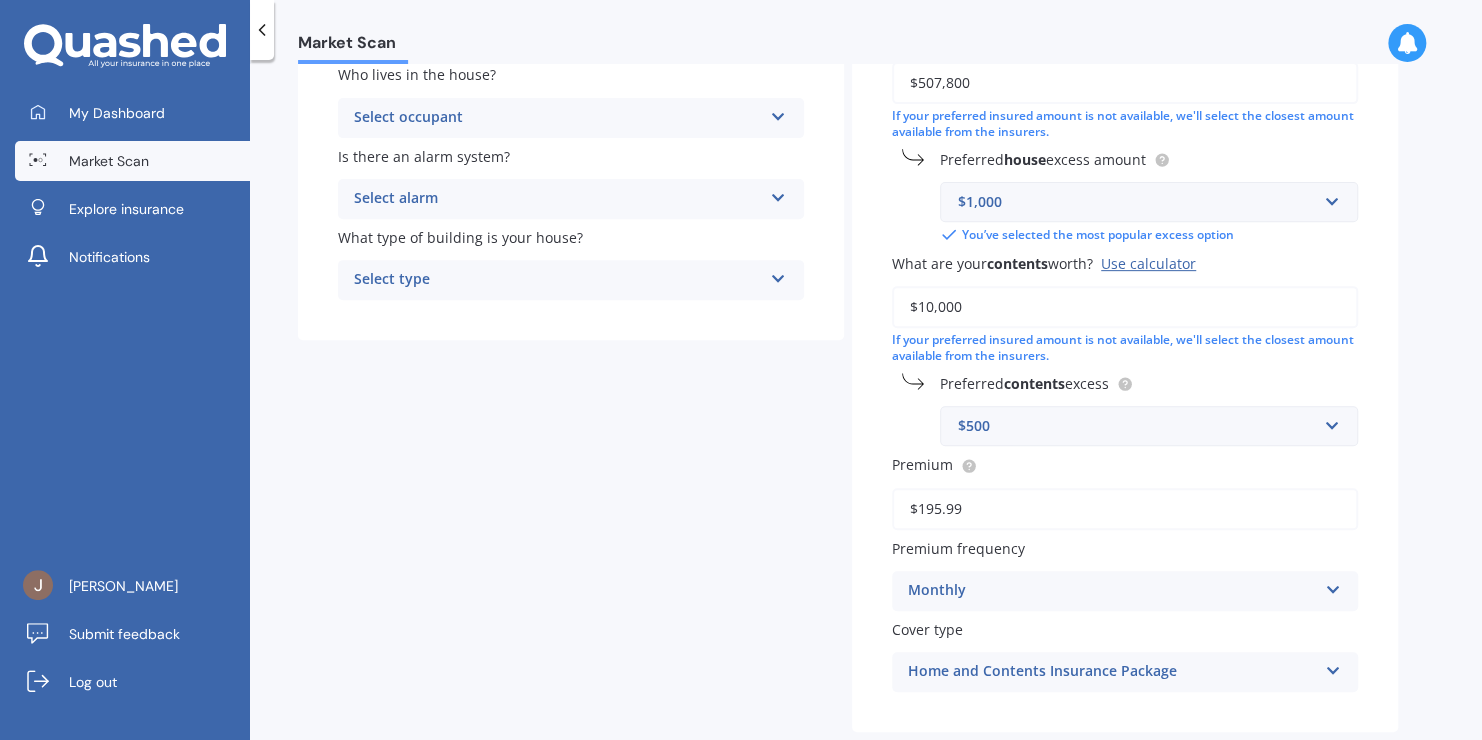 scroll, scrollTop: 440, scrollLeft: 0, axis: vertical 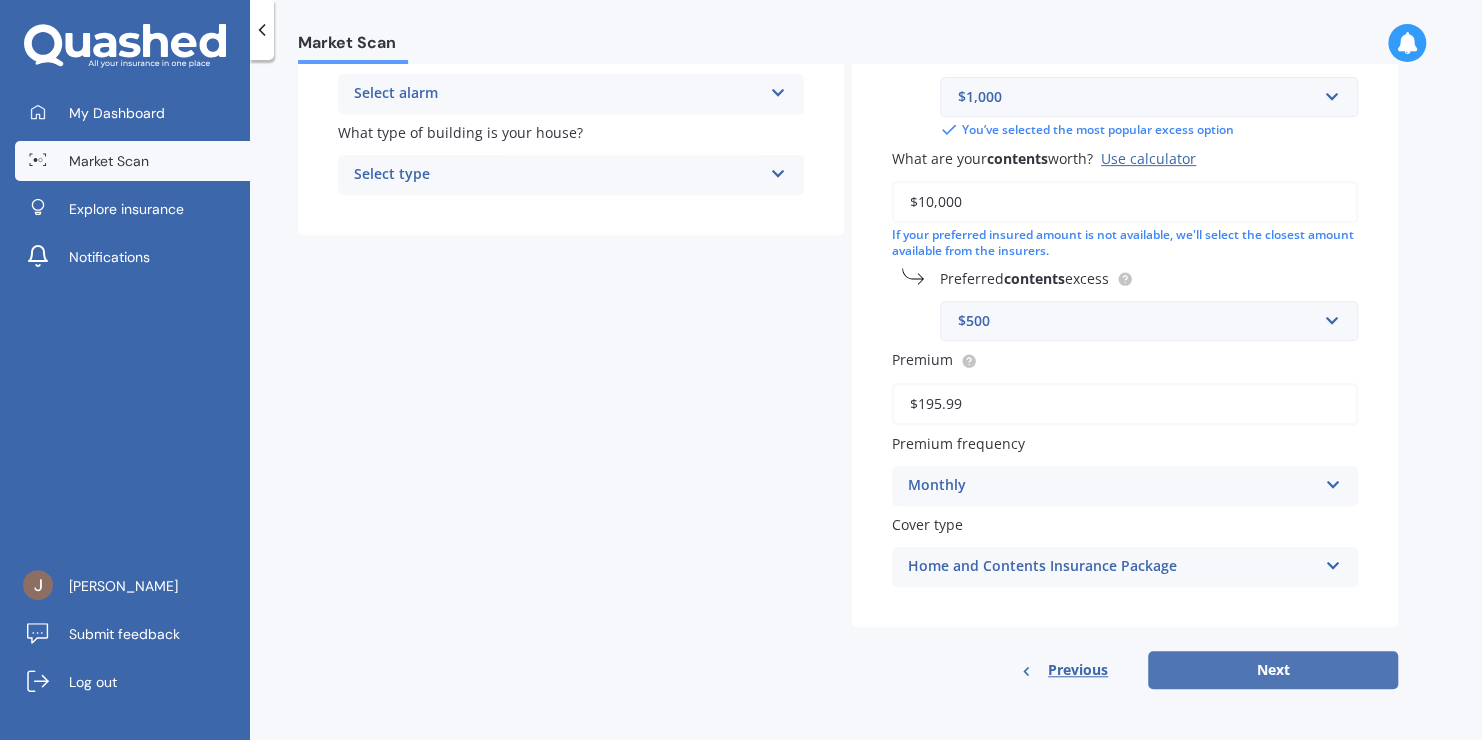 click on "Next" at bounding box center (1273, 670) 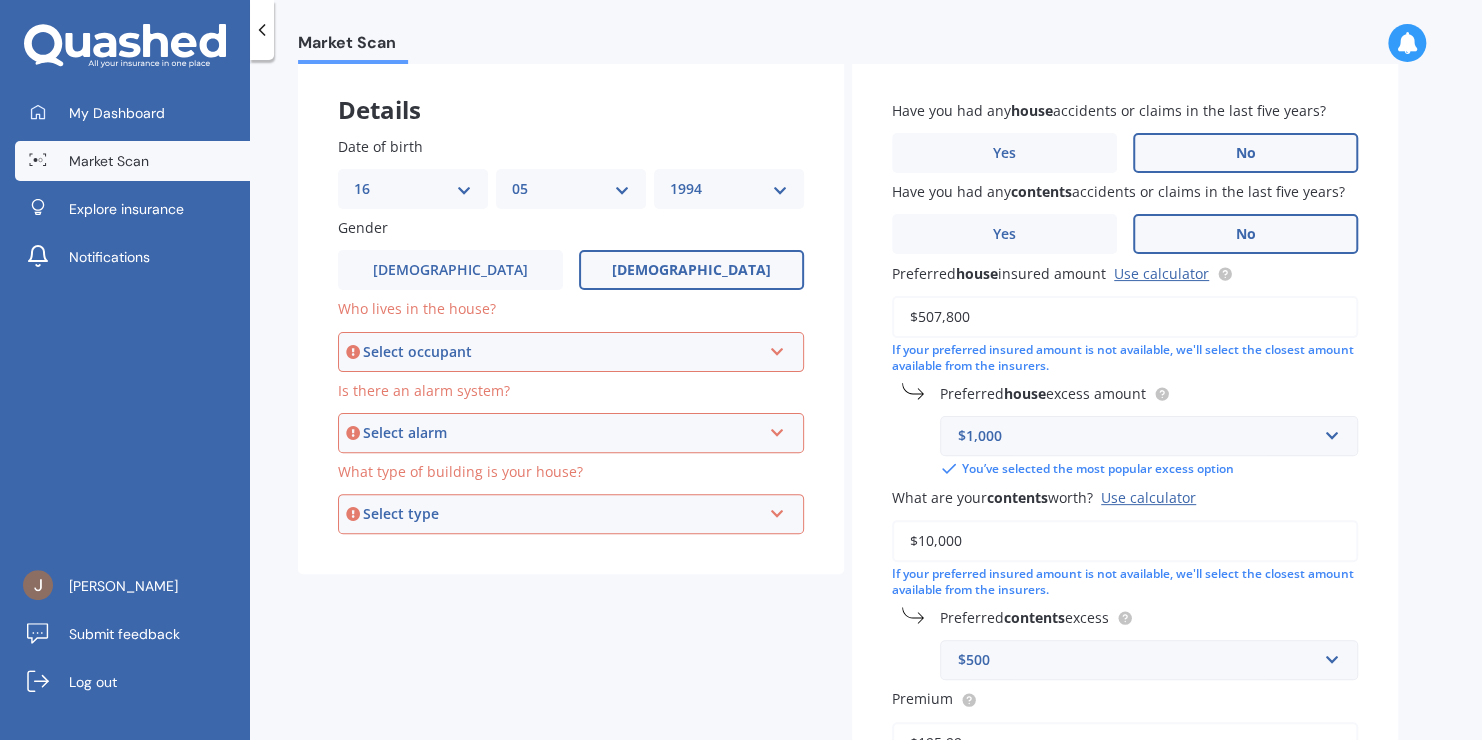 scroll, scrollTop: 84, scrollLeft: 0, axis: vertical 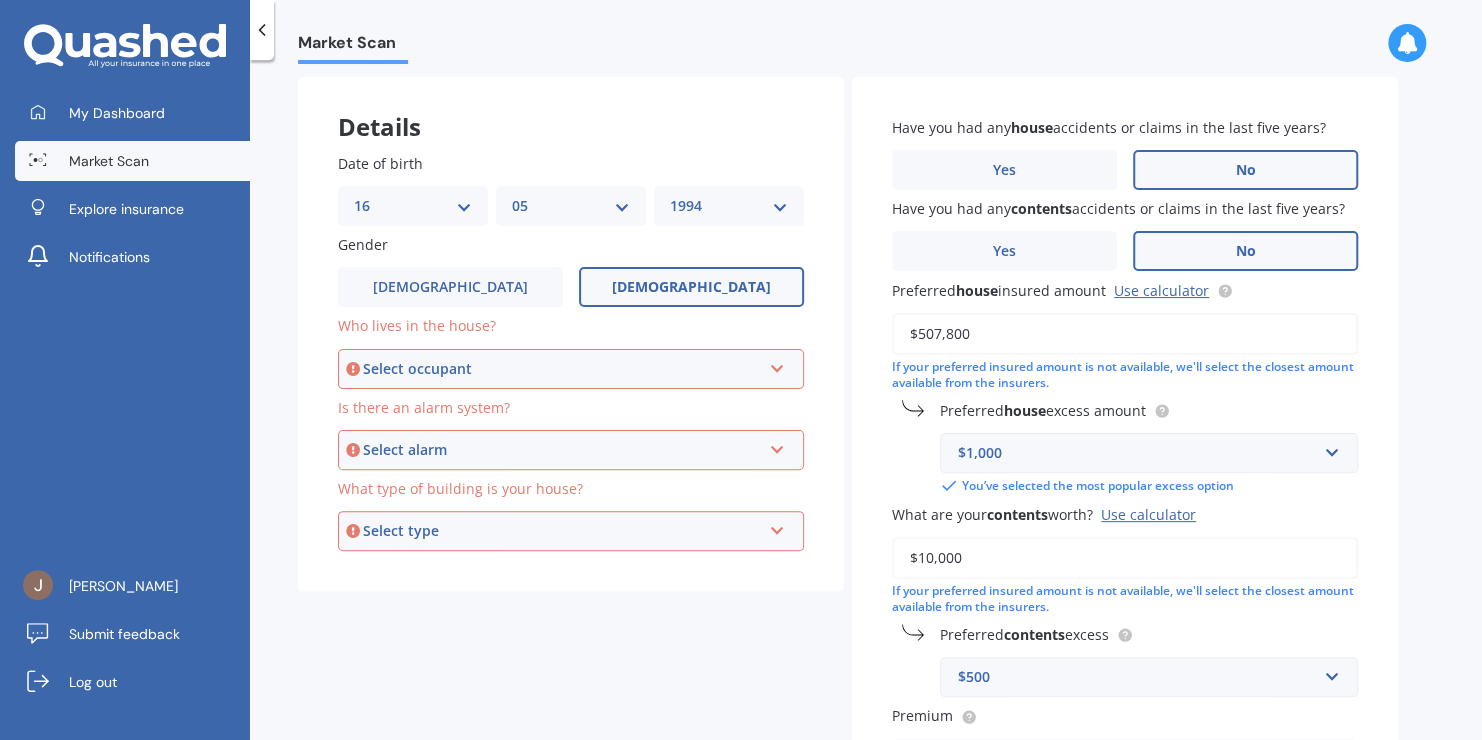 click on "Select occupant" at bounding box center (562, 369) 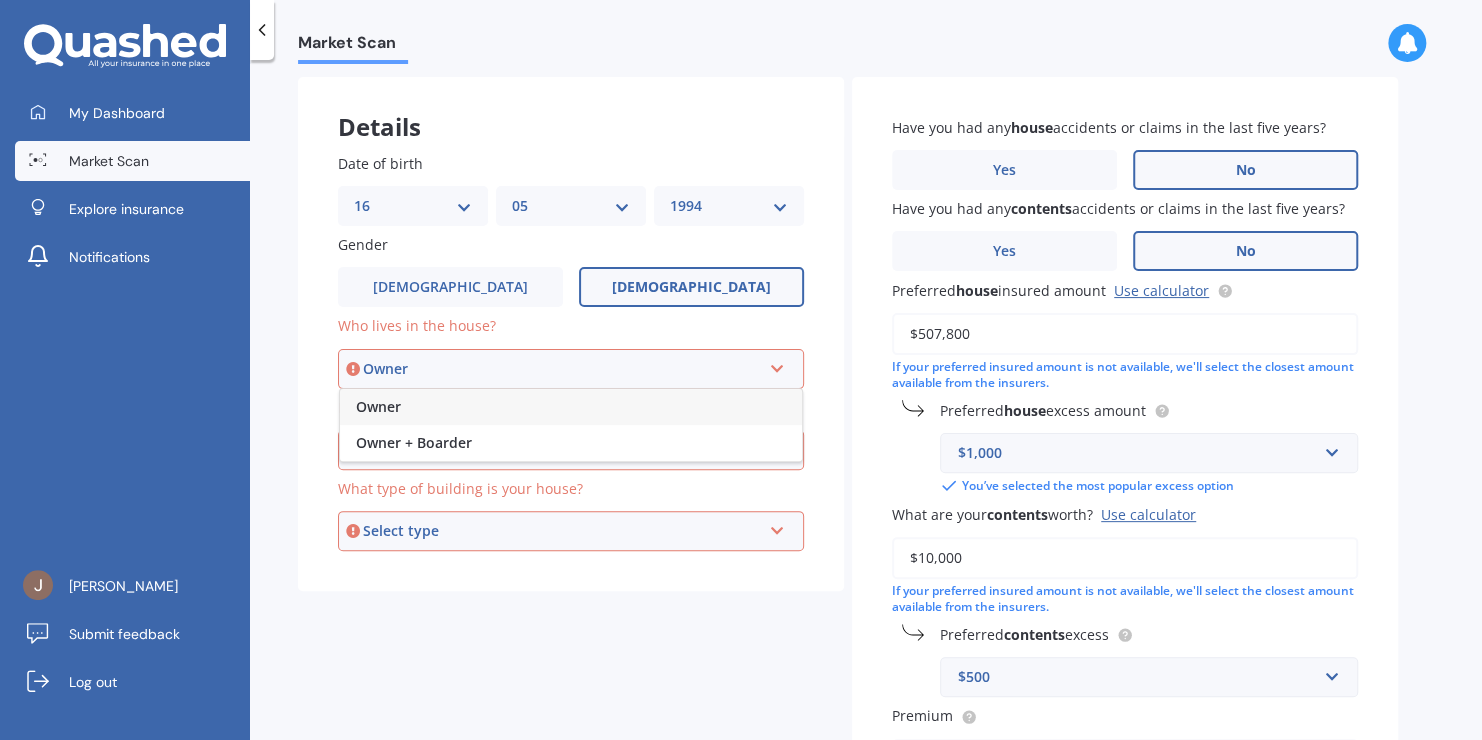 click on "Owner" at bounding box center (571, 407) 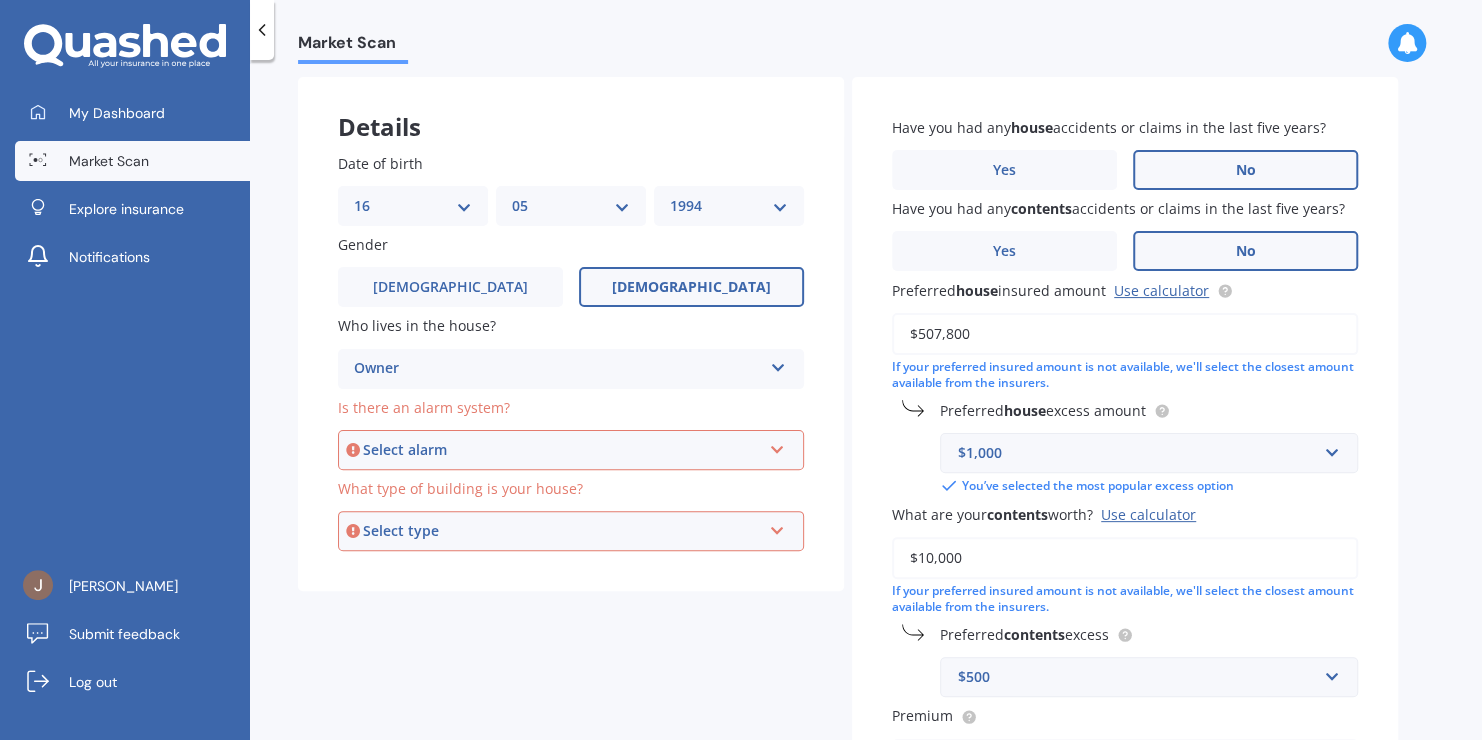 click on "Select alarm" at bounding box center [562, 450] 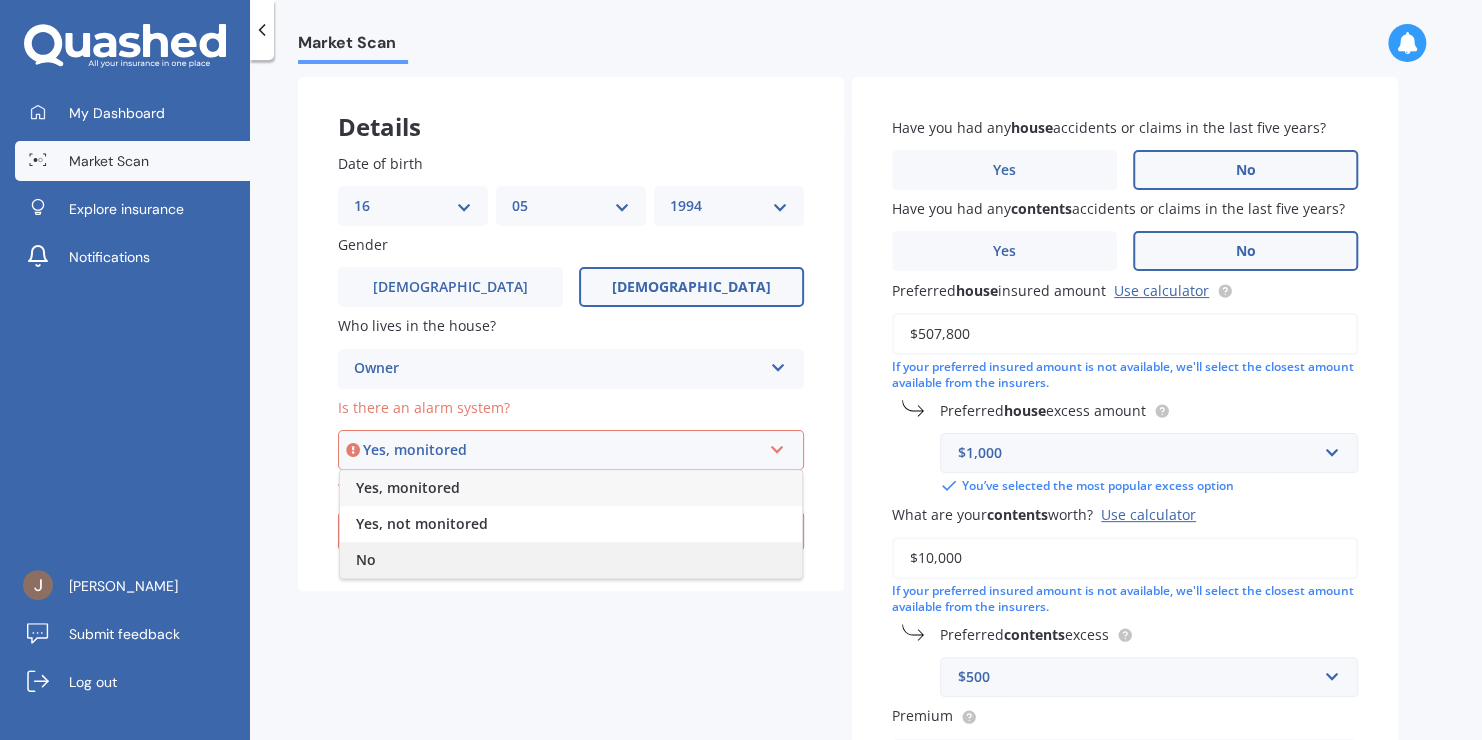 click on "No" at bounding box center (571, 560) 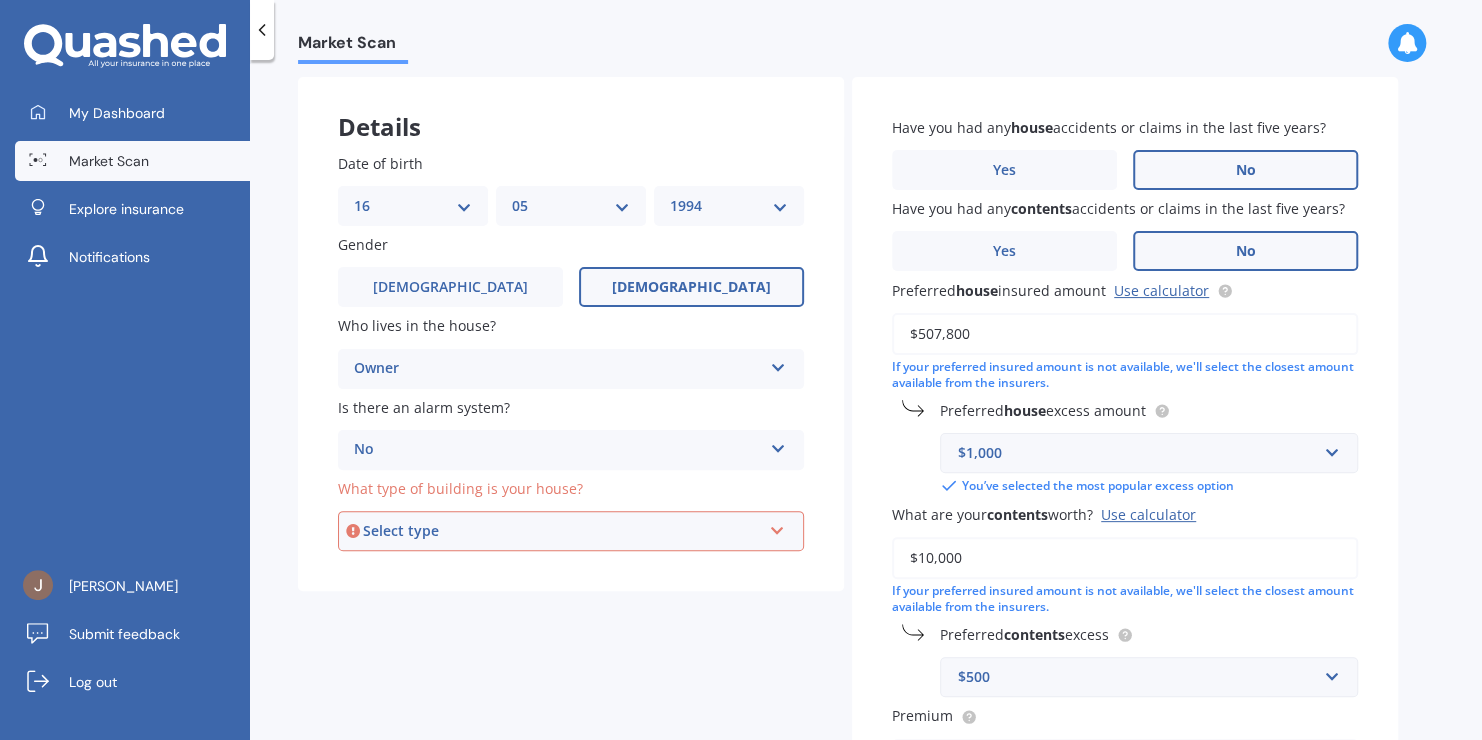 click on "Select type" at bounding box center [562, 531] 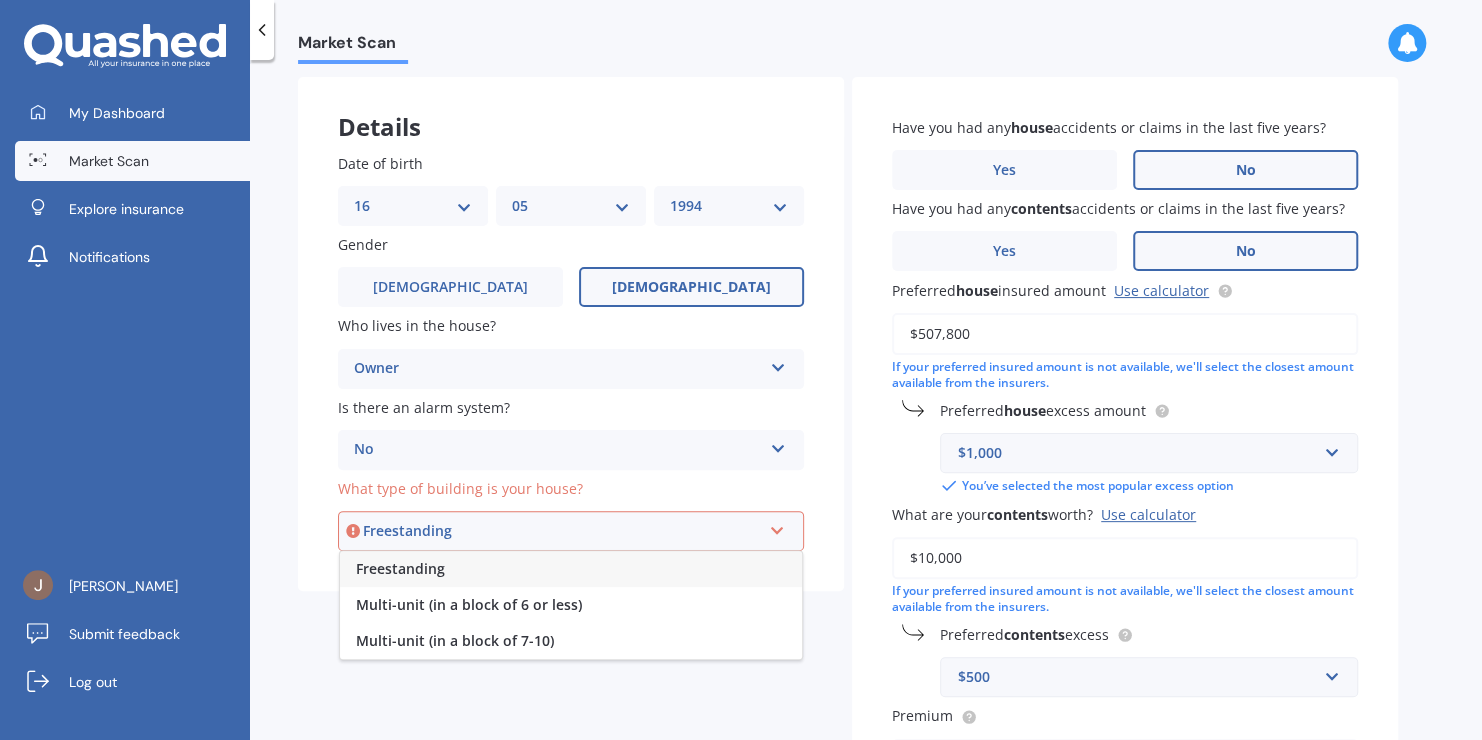 click on "Freestanding" at bounding box center [571, 569] 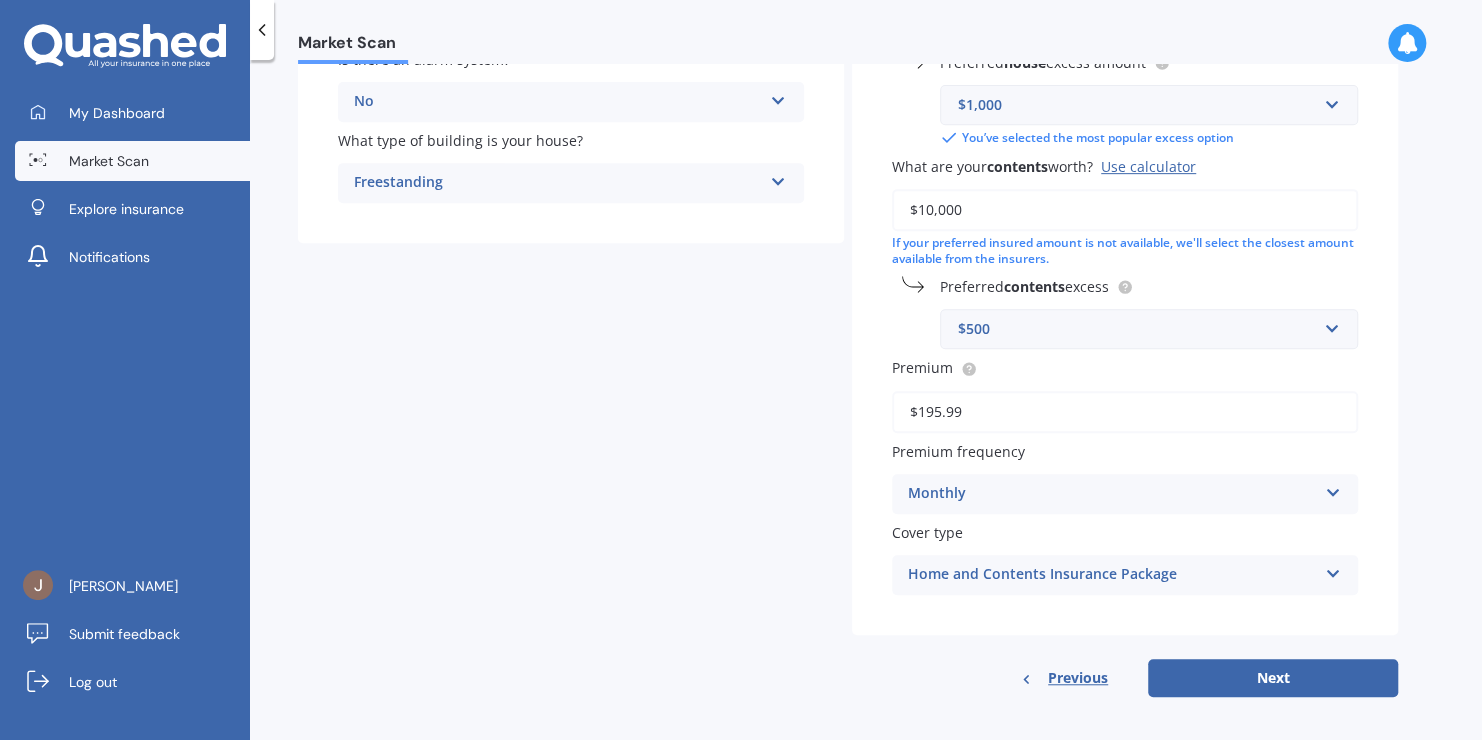 scroll, scrollTop: 440, scrollLeft: 0, axis: vertical 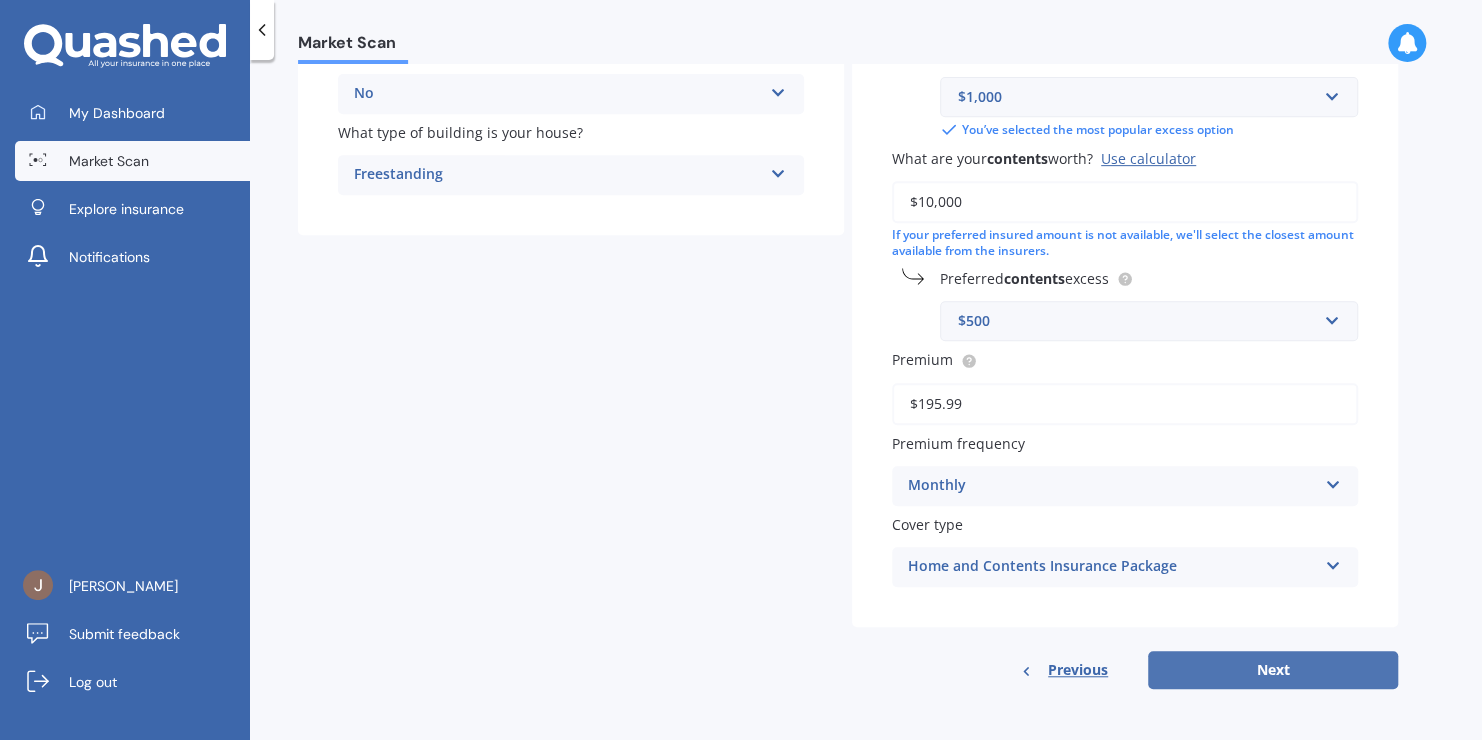 click on "Next" at bounding box center (1273, 670) 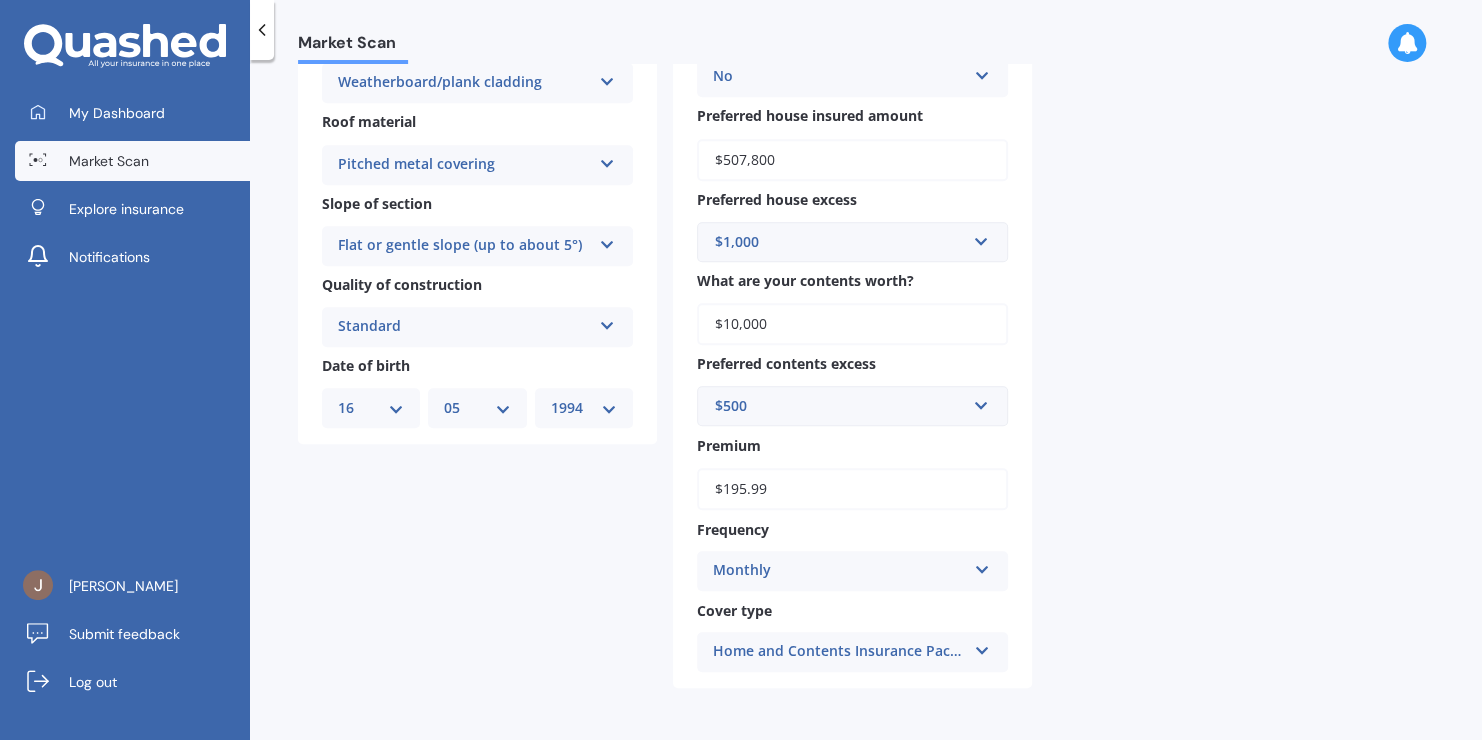 scroll, scrollTop: 0, scrollLeft: 0, axis: both 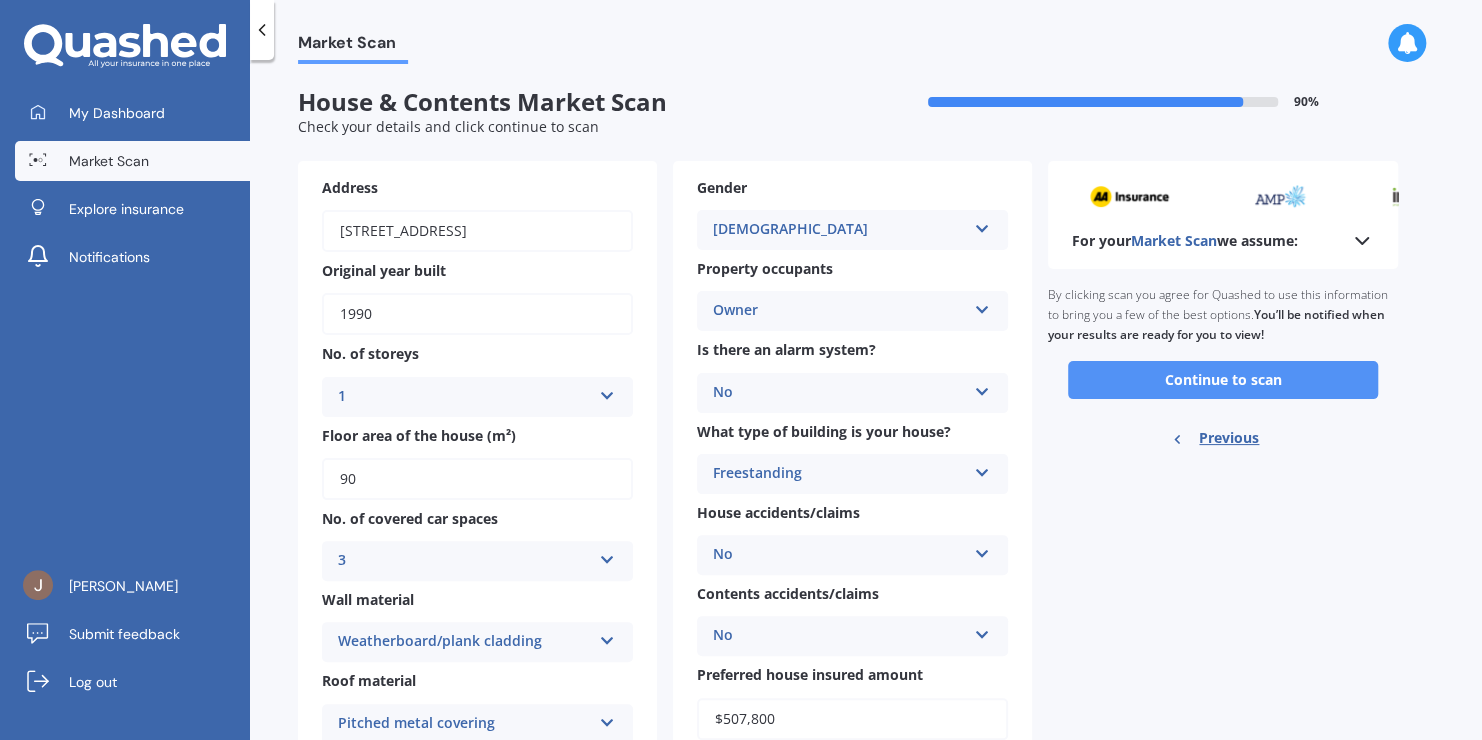 click on "Continue to scan" at bounding box center [1223, 380] 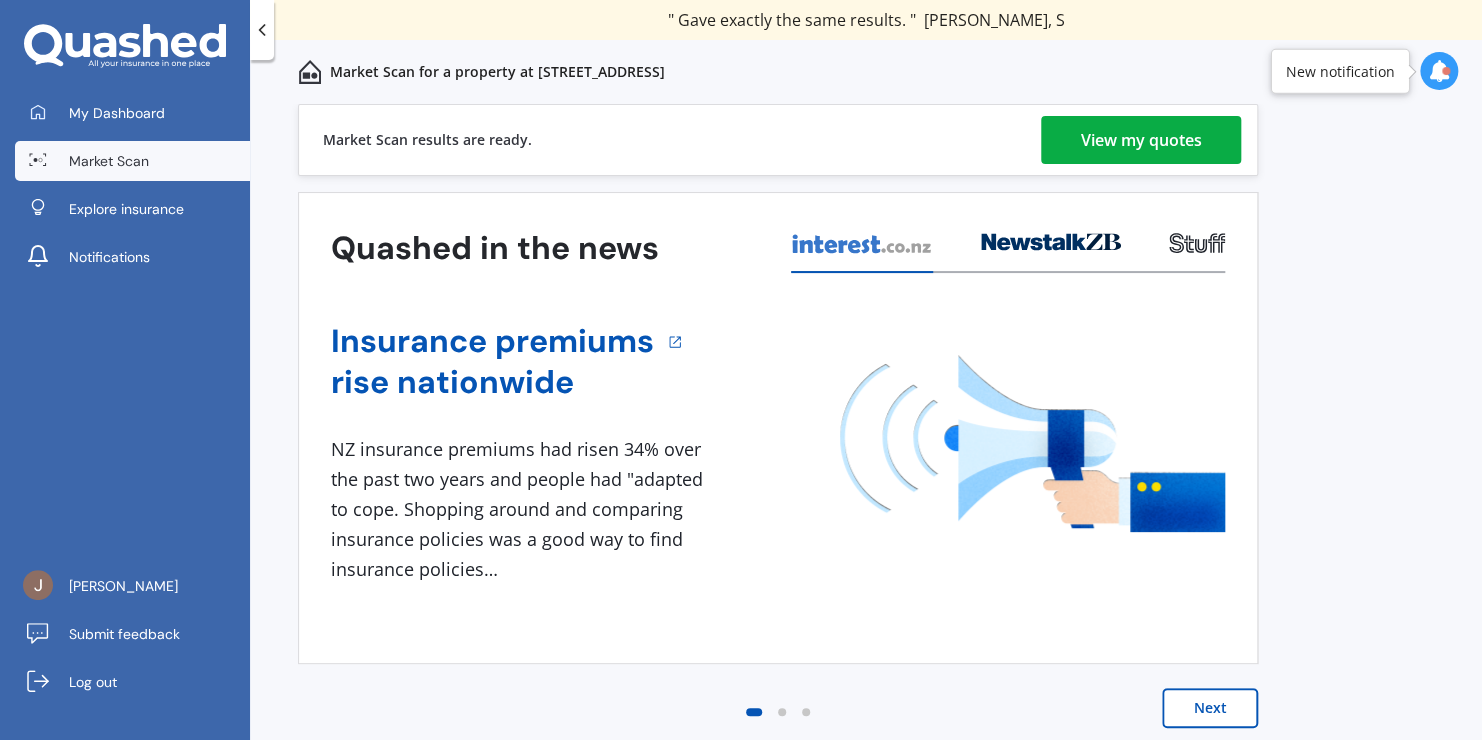 click on "View my quotes" at bounding box center [1141, 140] 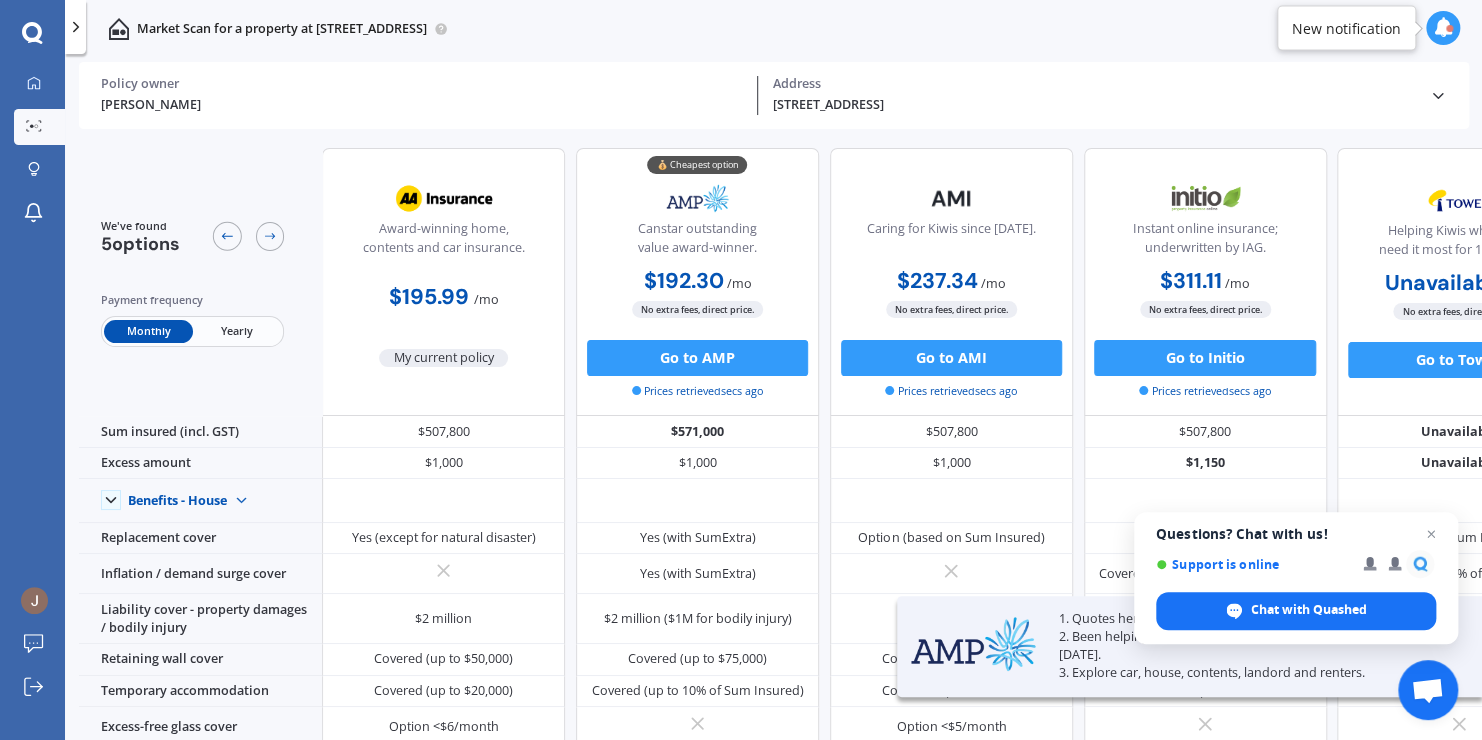 scroll, scrollTop: 0, scrollLeft: 120, axis: horizontal 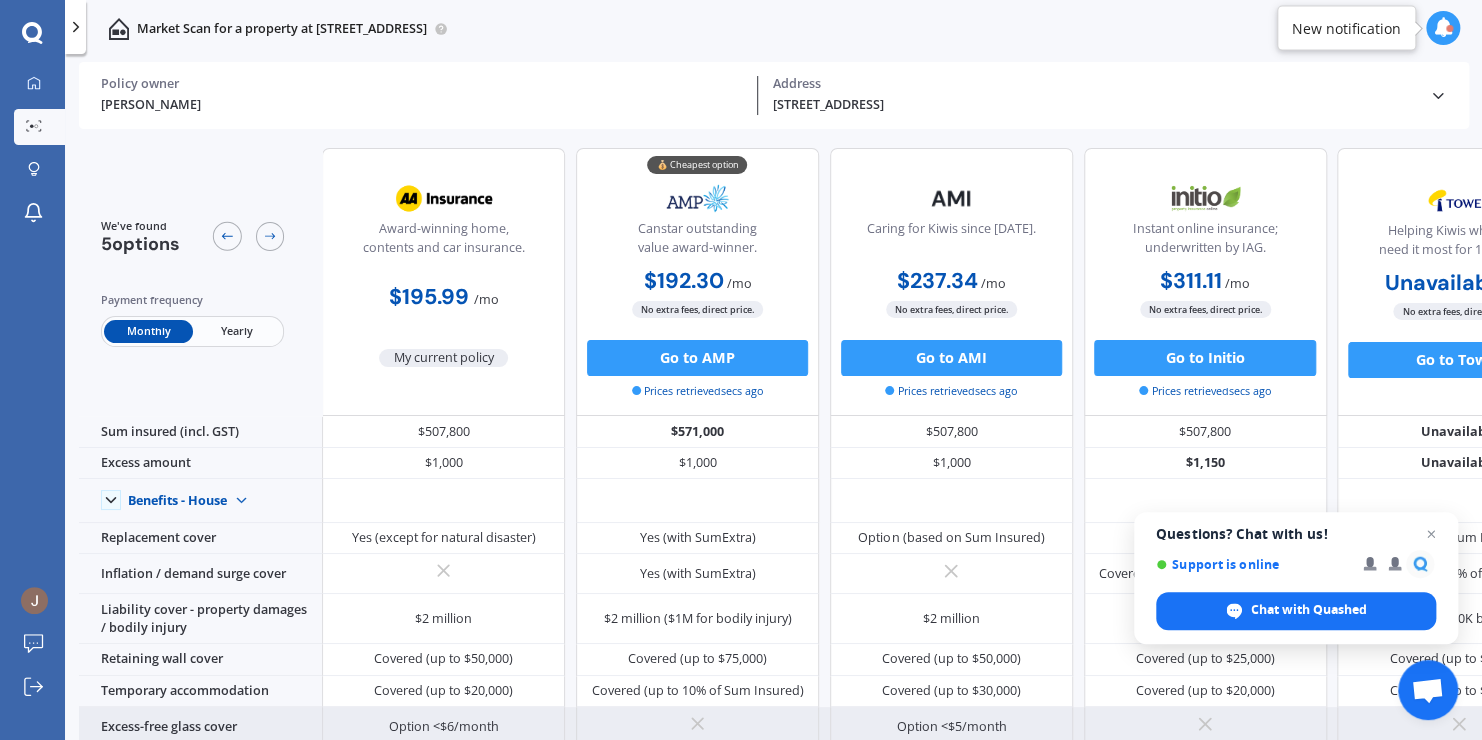 click at bounding box center [1205, 727] 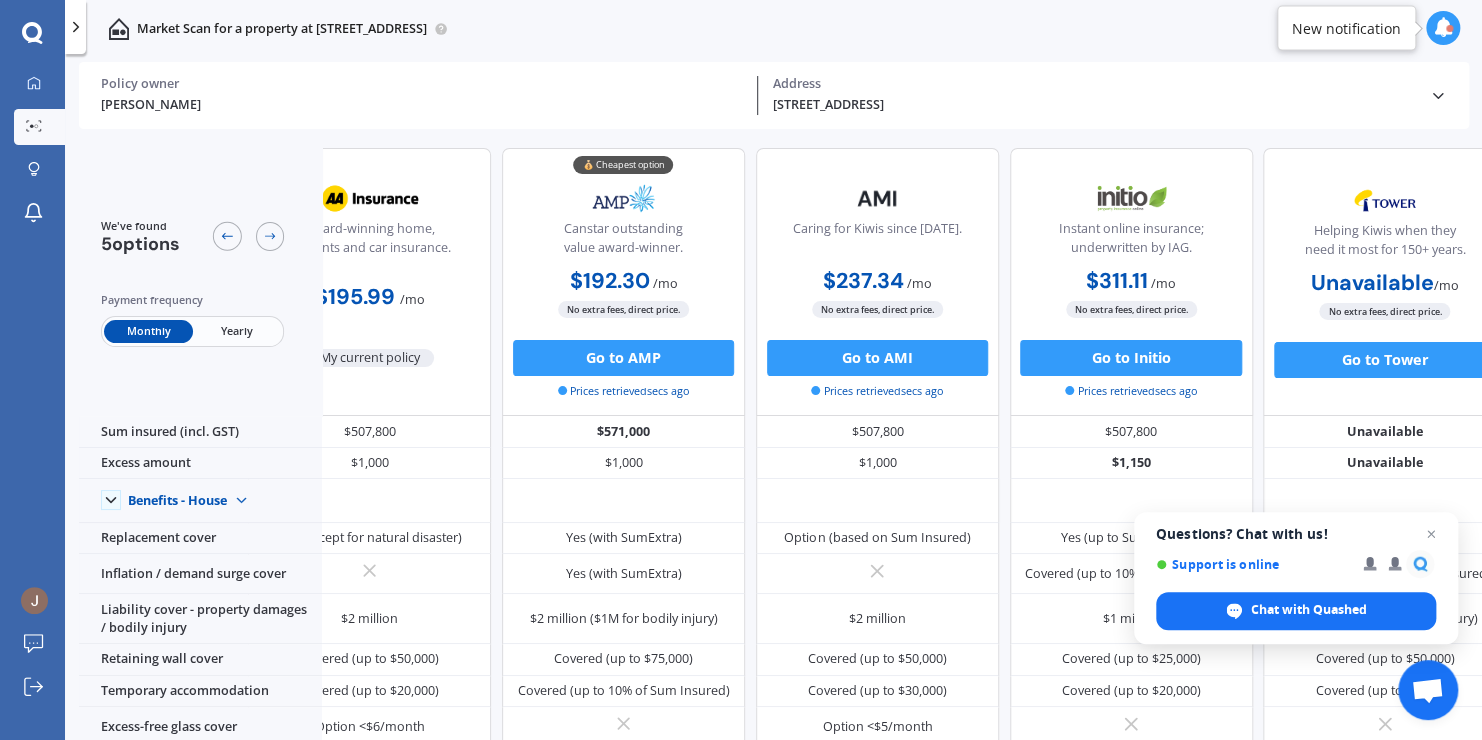 scroll, scrollTop: 0, scrollLeft: 120, axis: horizontal 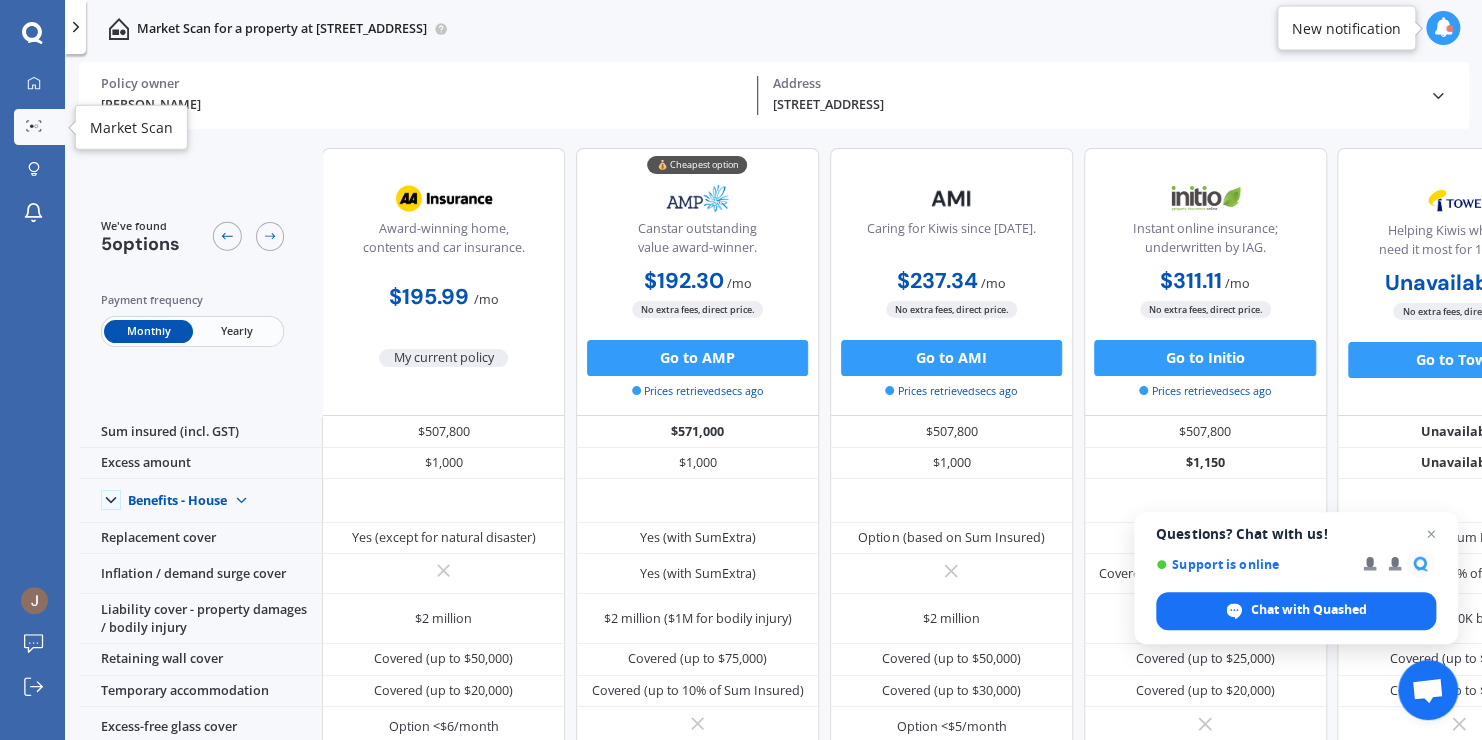 click 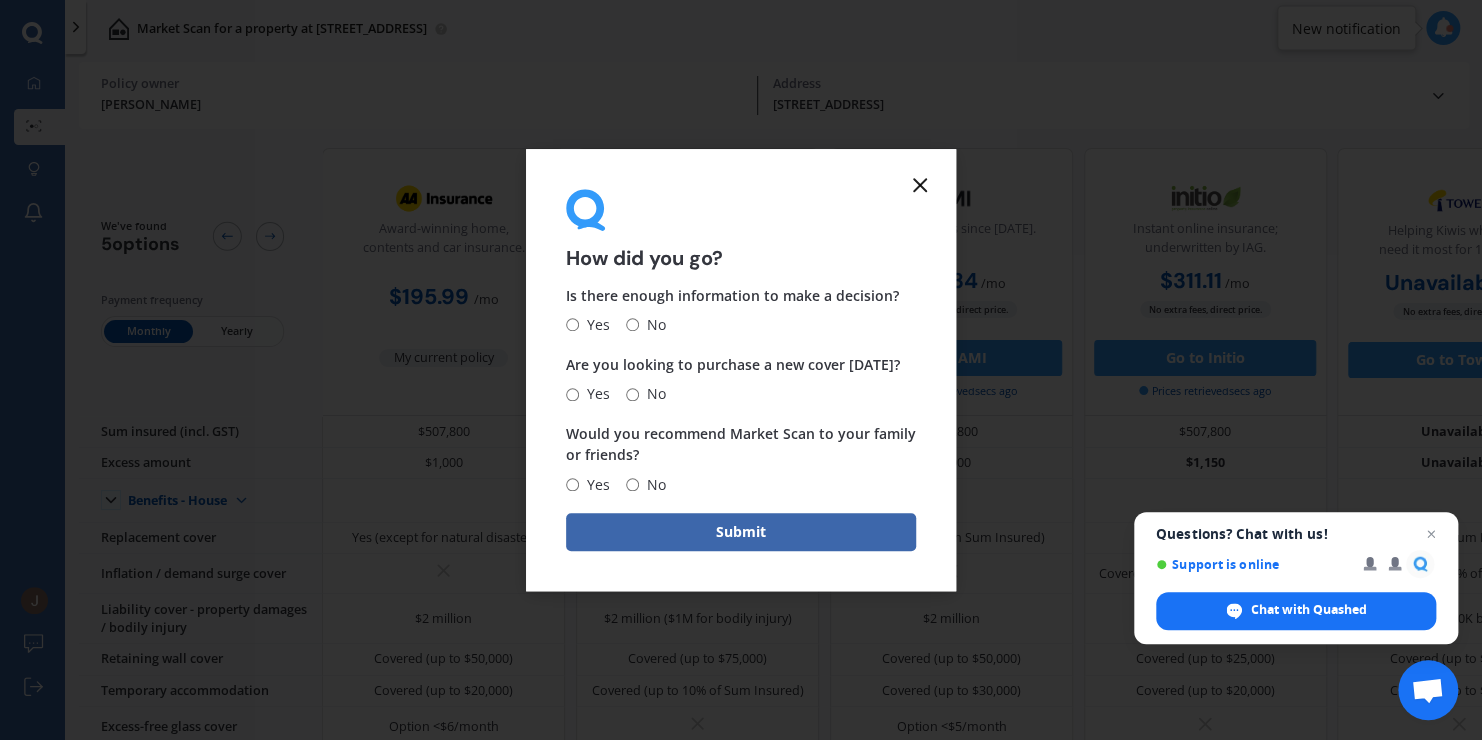 click on "Yes" at bounding box center [572, 325] 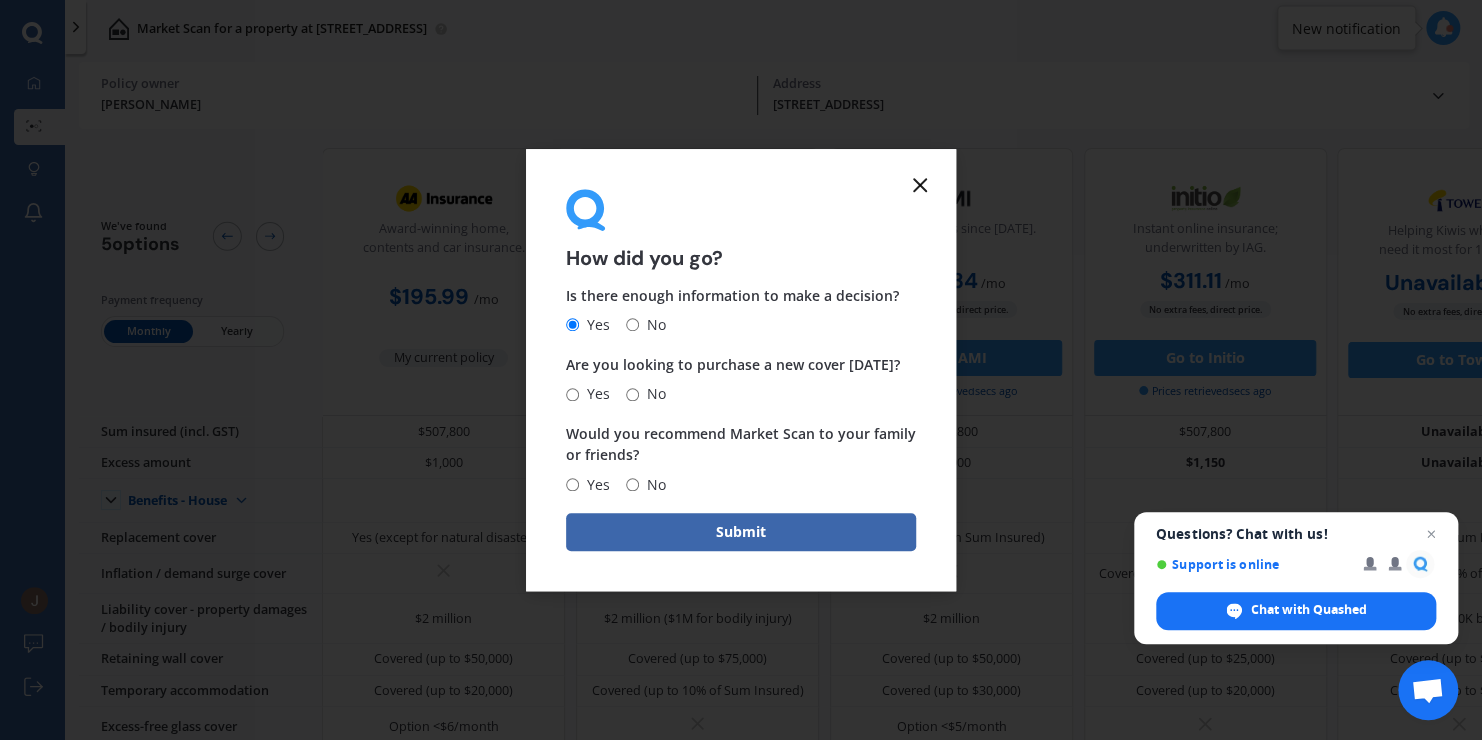 click on "No" at bounding box center [632, 394] 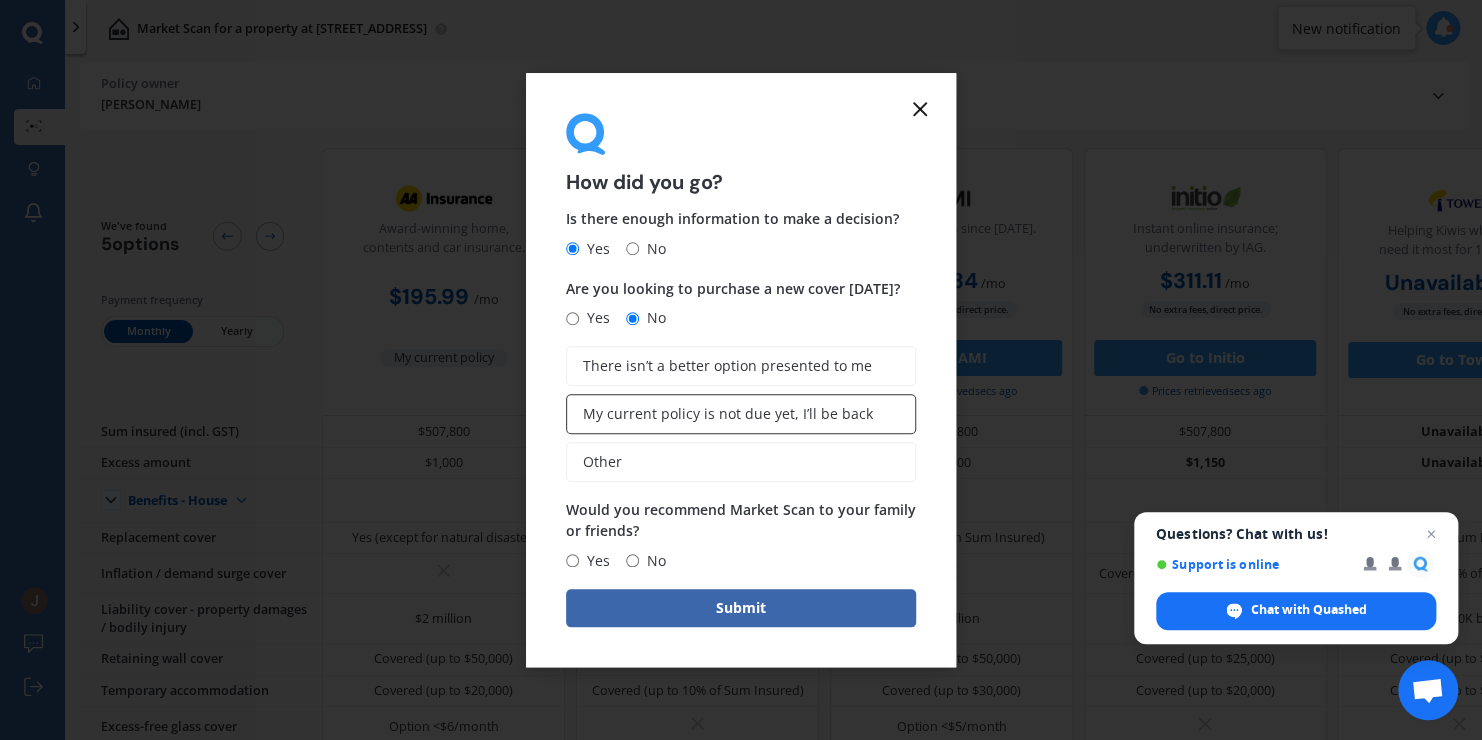 click on "My current policy is not due yet, I’ll be back" at bounding box center [728, 414] 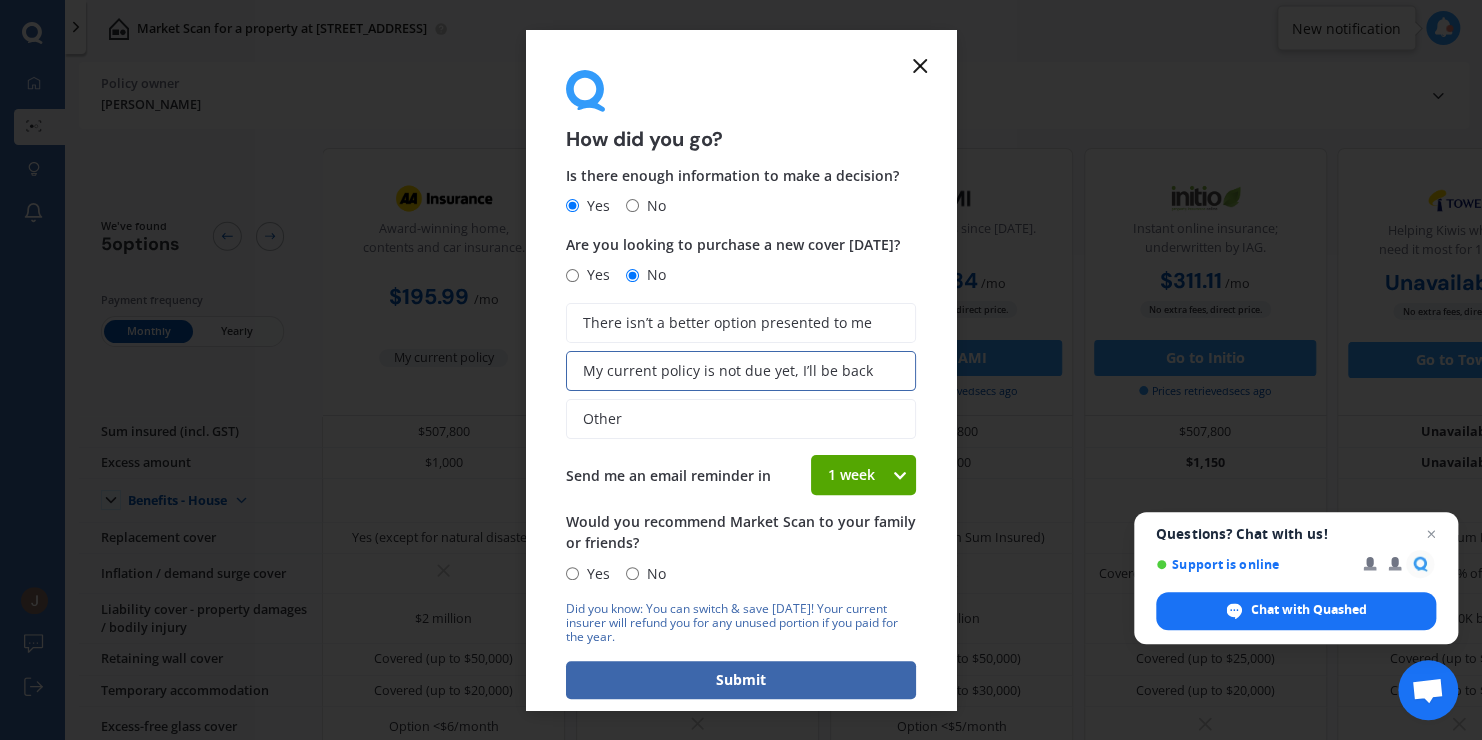 click on "Yes" at bounding box center [572, 573] 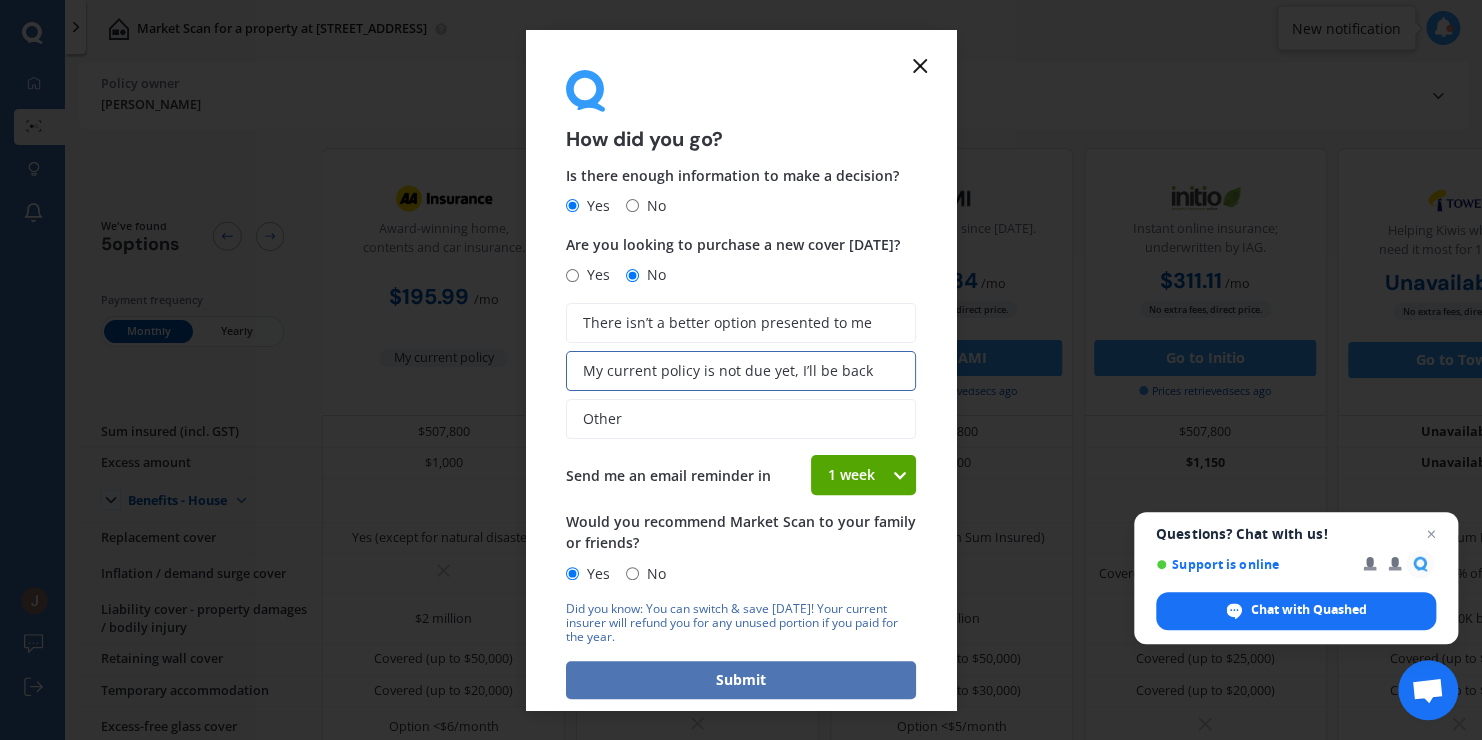 click on "Submit" at bounding box center (741, 680) 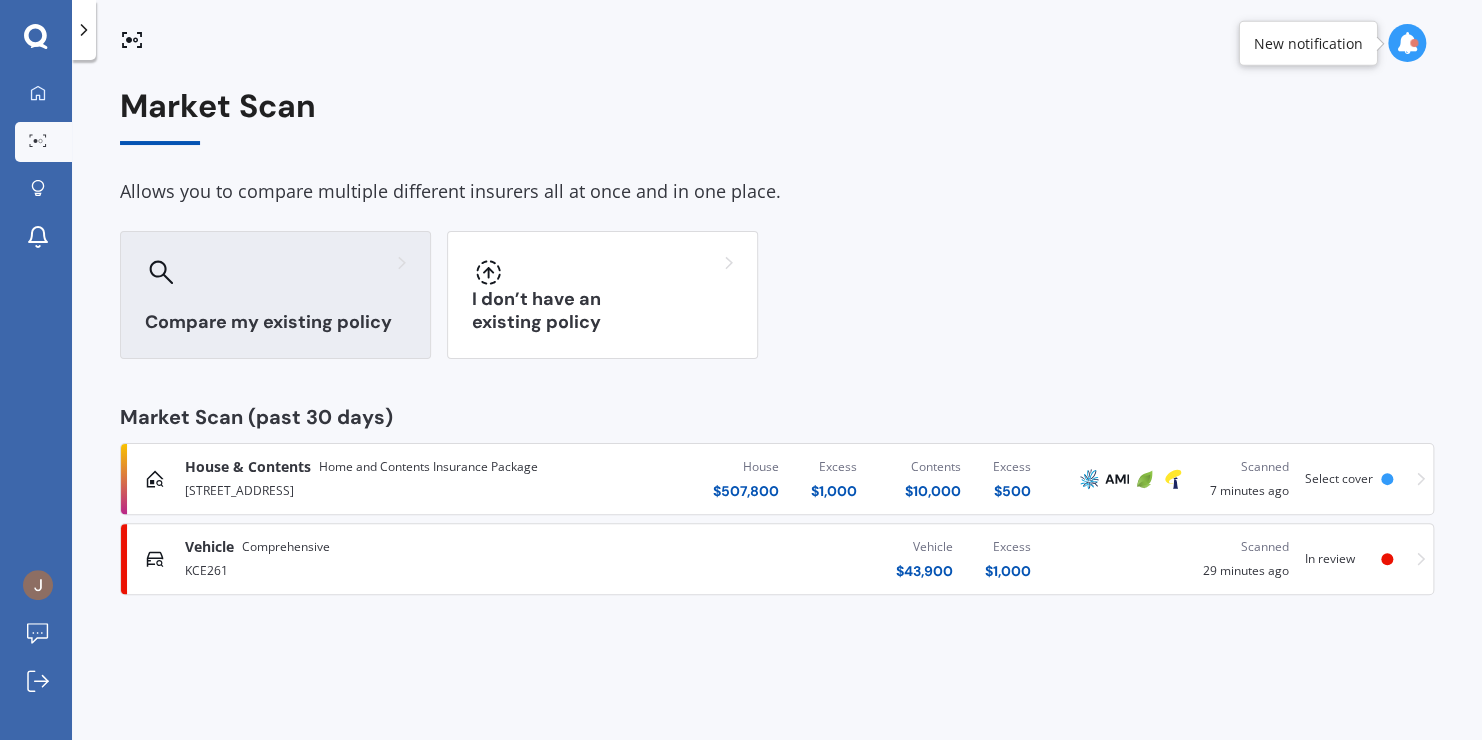 click on "Compare my existing policy" at bounding box center (275, 295) 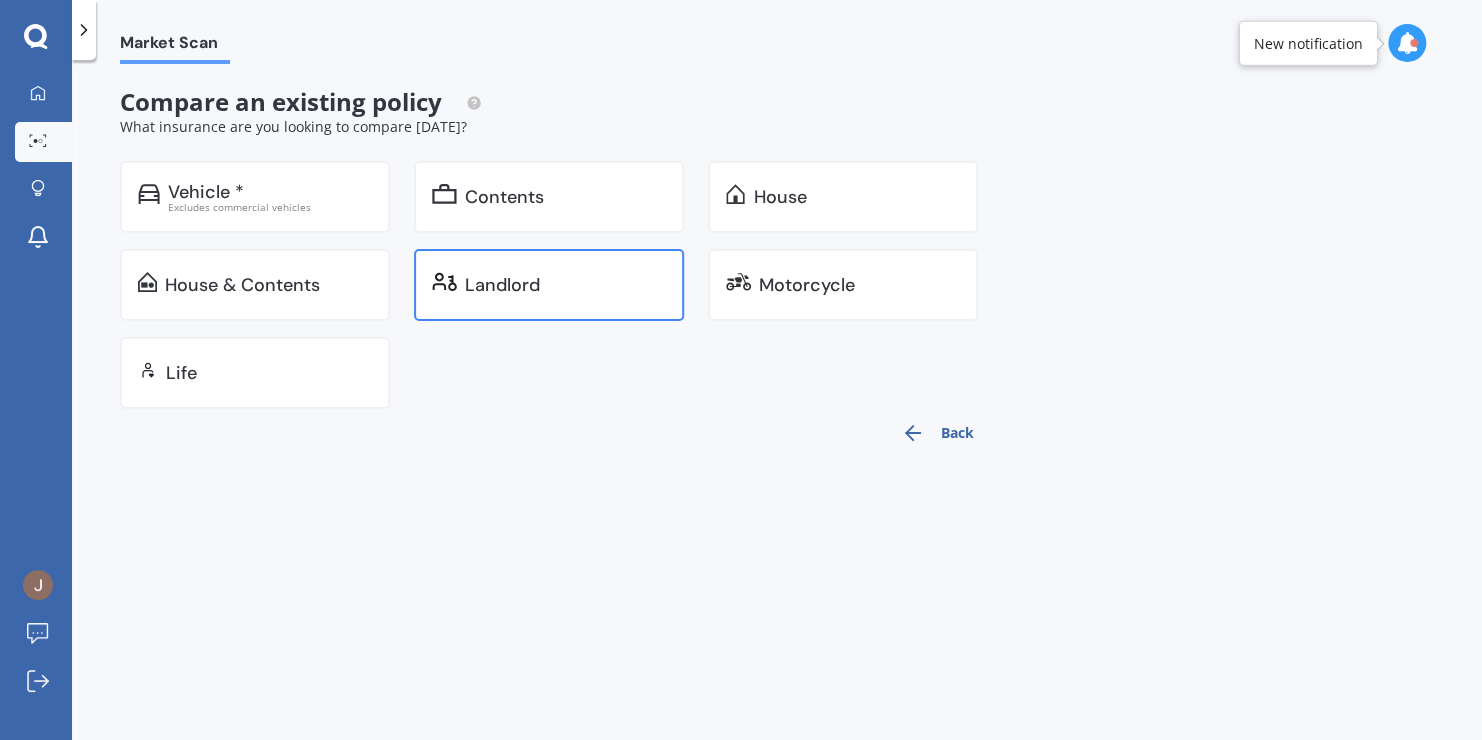click on "Landlord" at bounding box center [549, 285] 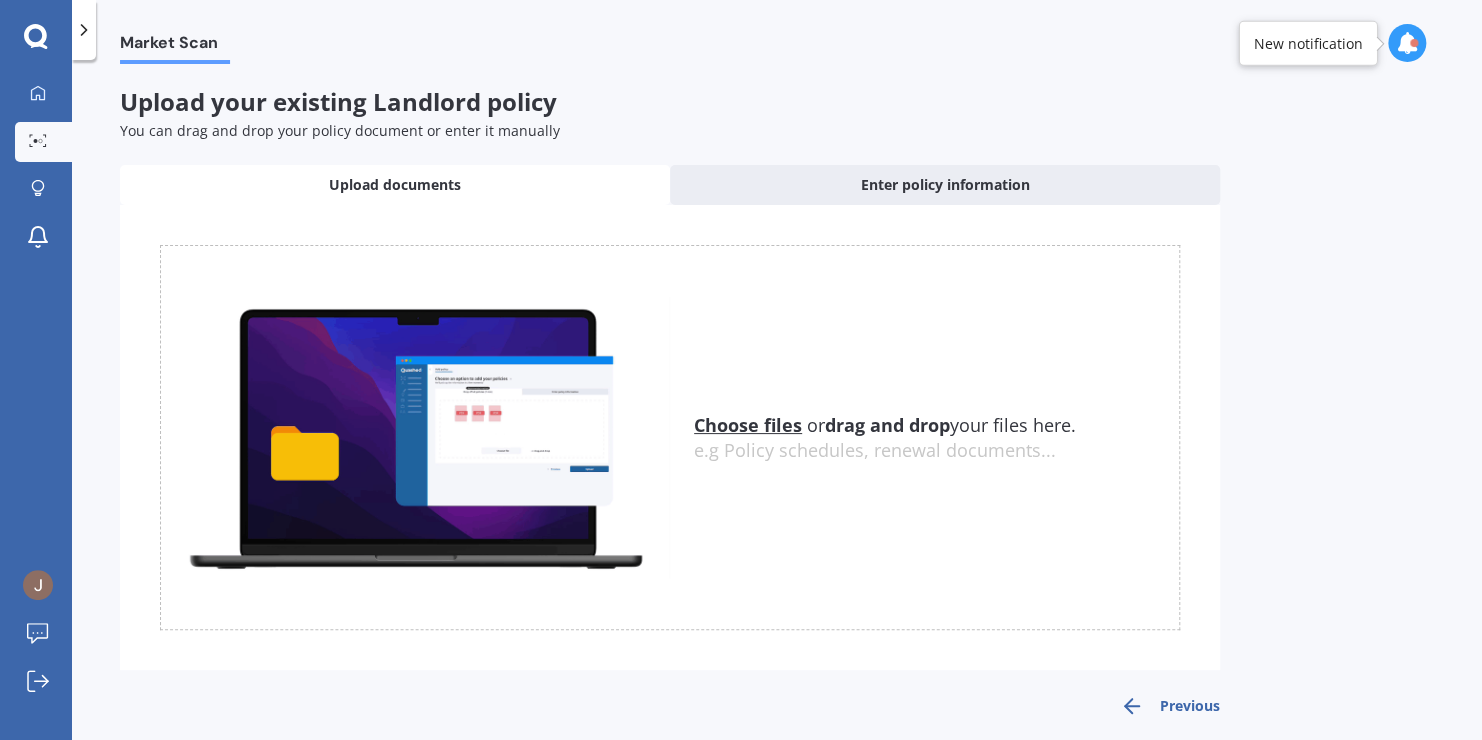click on "Choose files" at bounding box center (748, 425) 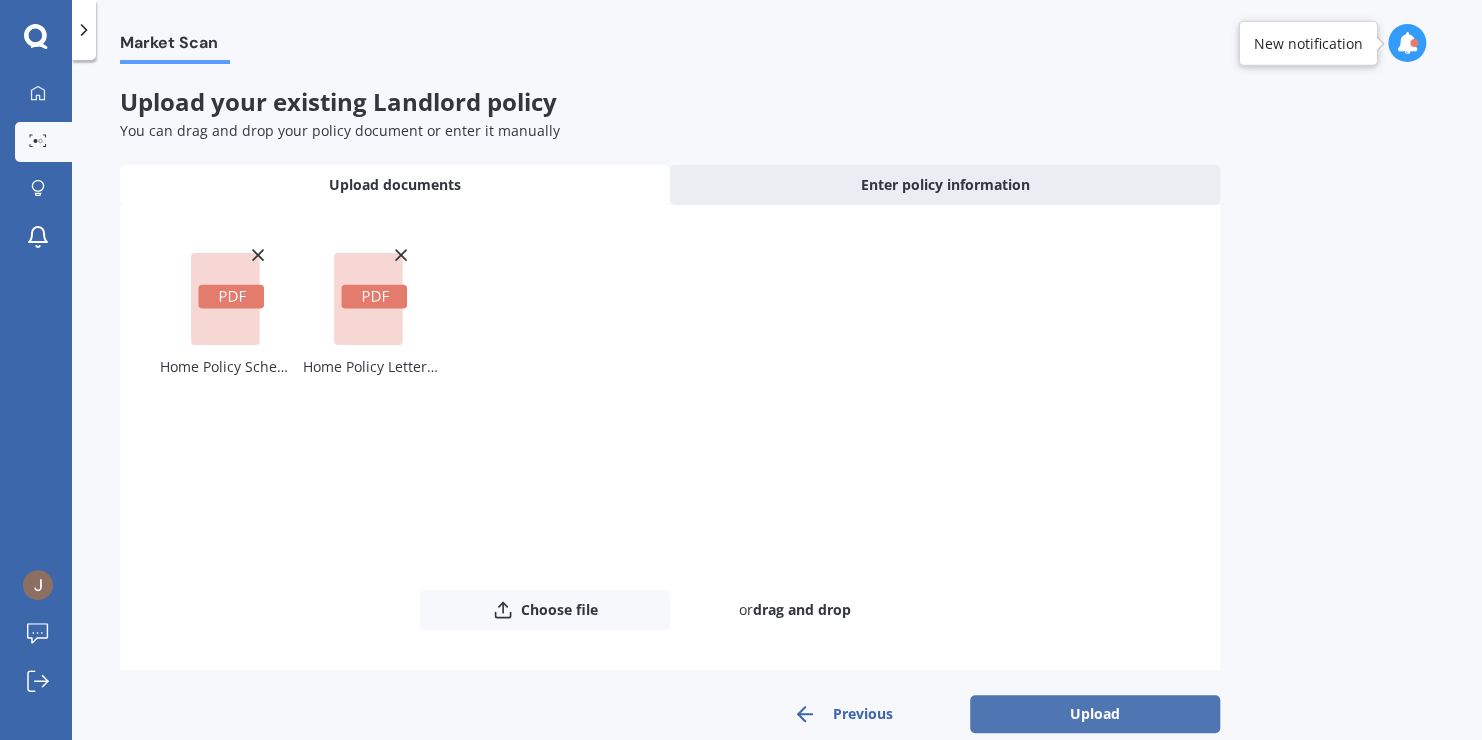 click on "Upload" at bounding box center (1095, 714) 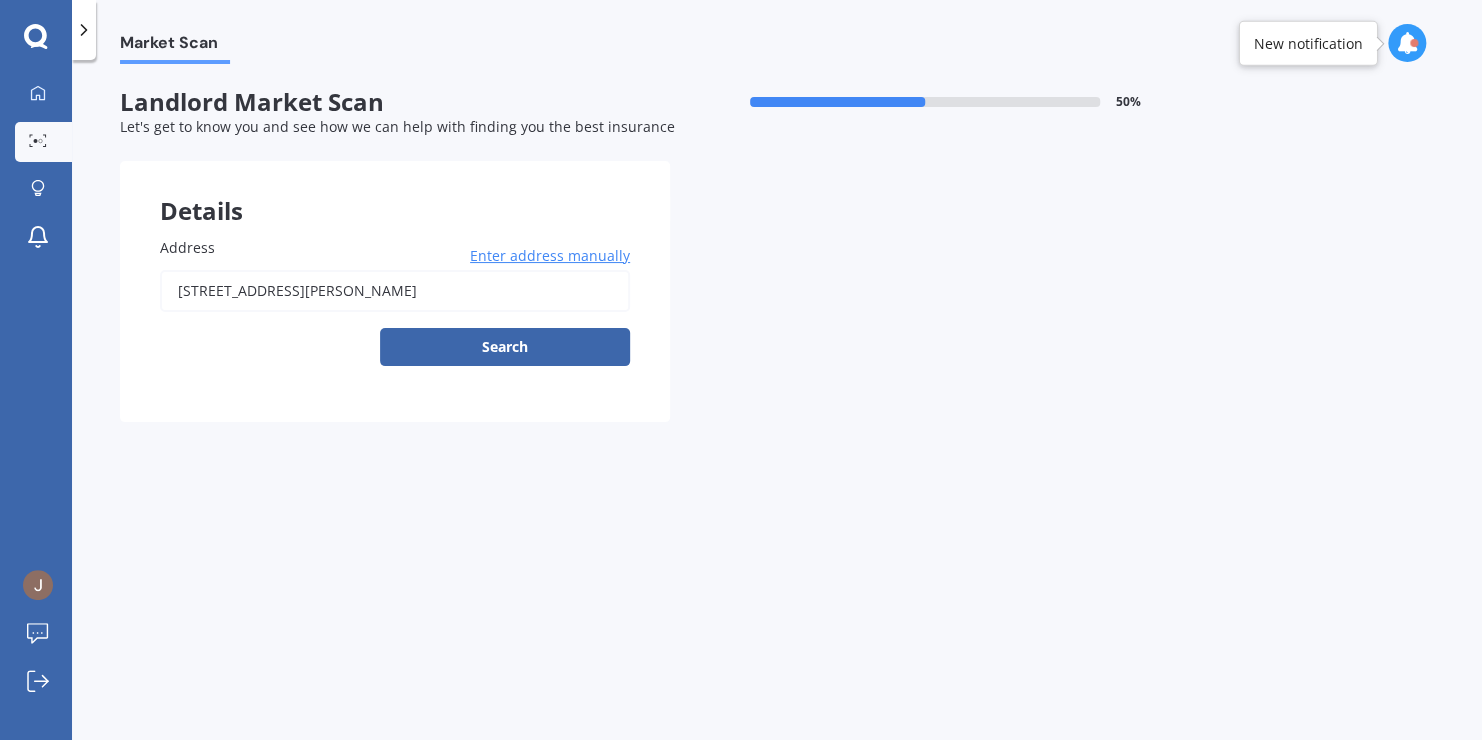 click on "30 Turenne Street Inner Kaiti, Gisborne 4010" at bounding box center (395, 291) 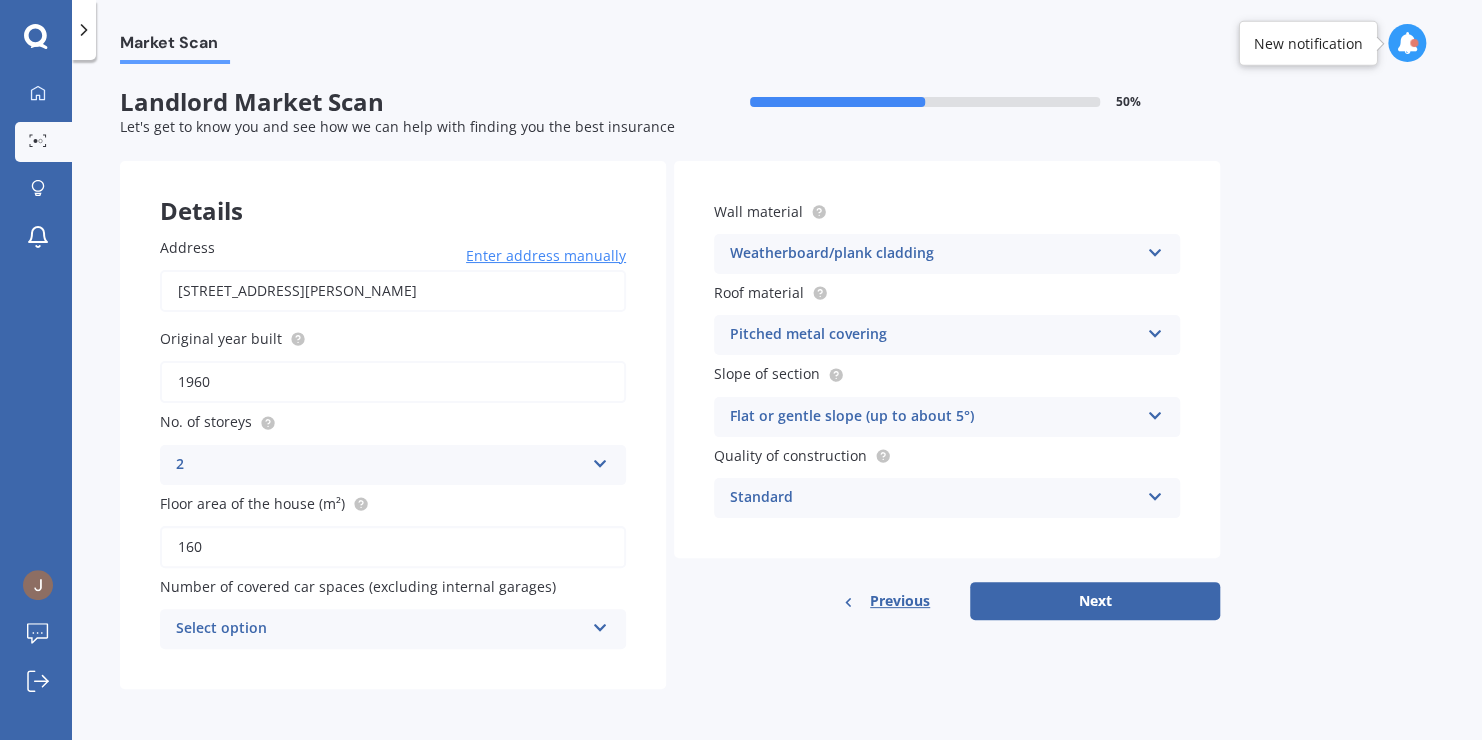click on "Select option" at bounding box center (380, 629) 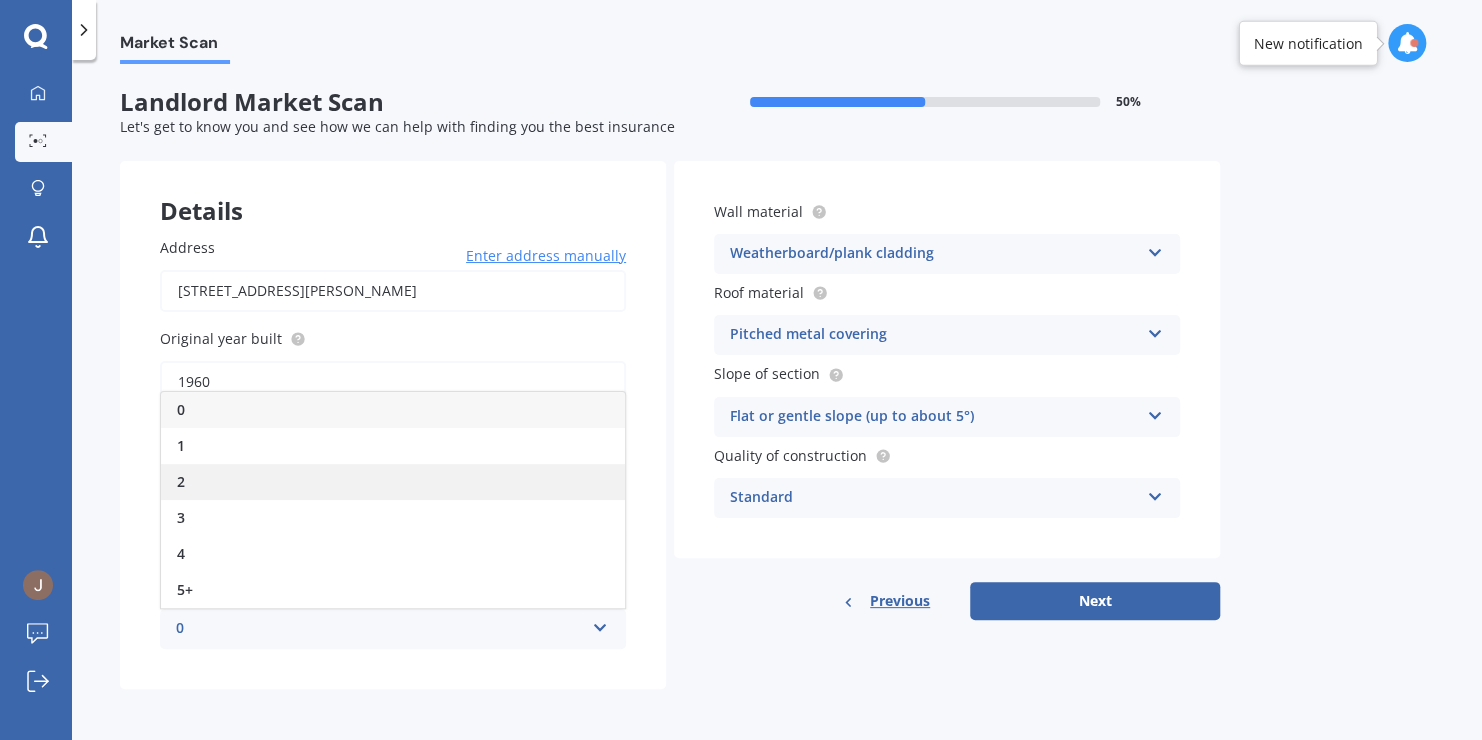 click on "2" at bounding box center (393, 482) 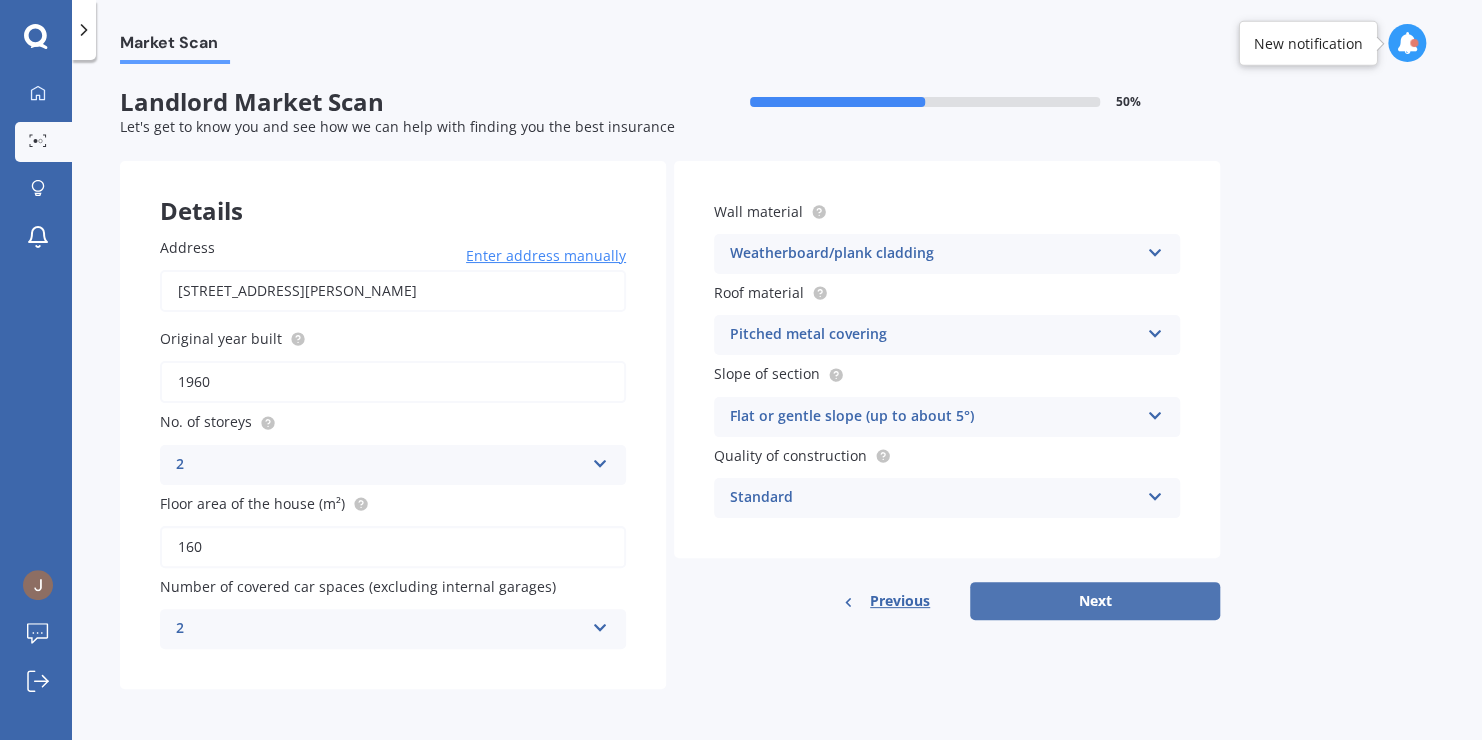 click on "Next" at bounding box center [1095, 601] 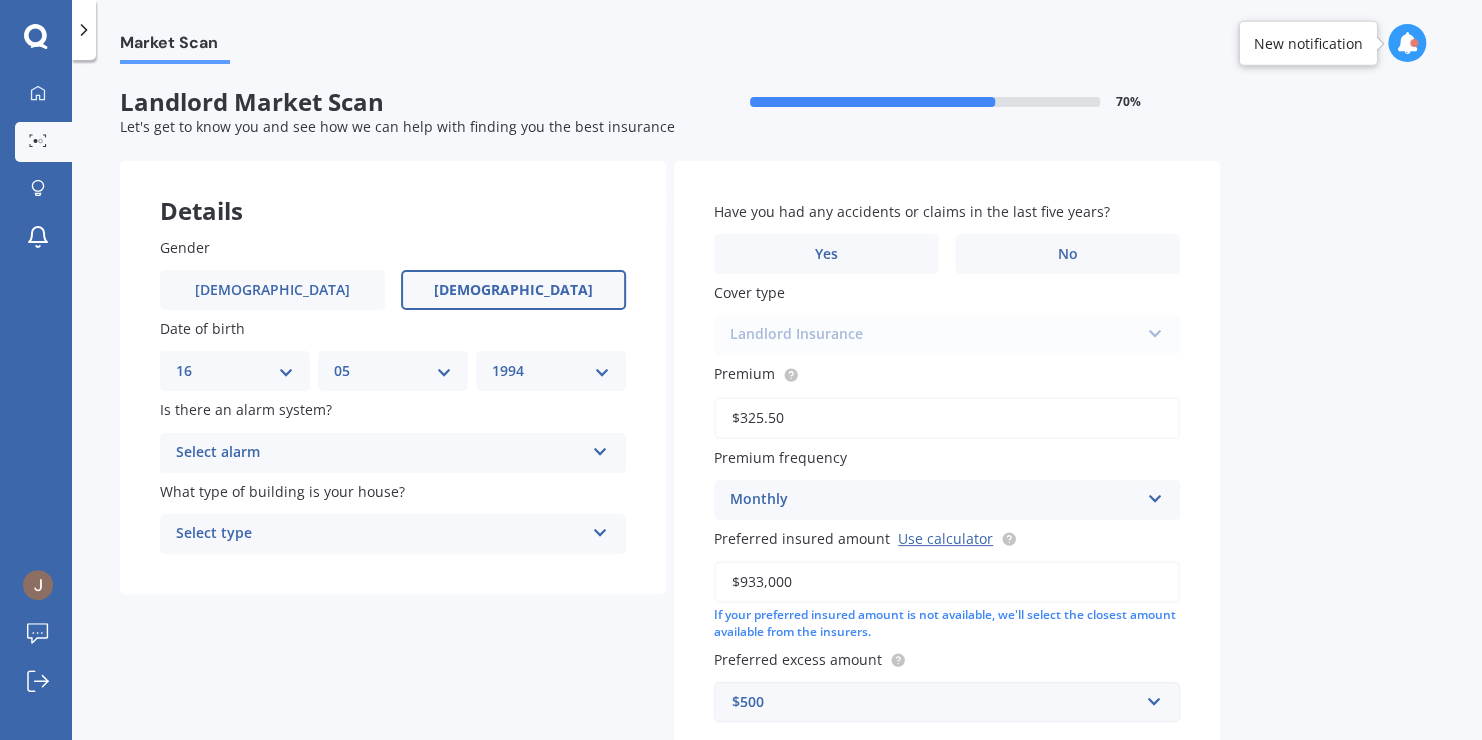 click on "Select alarm" at bounding box center (380, 453) 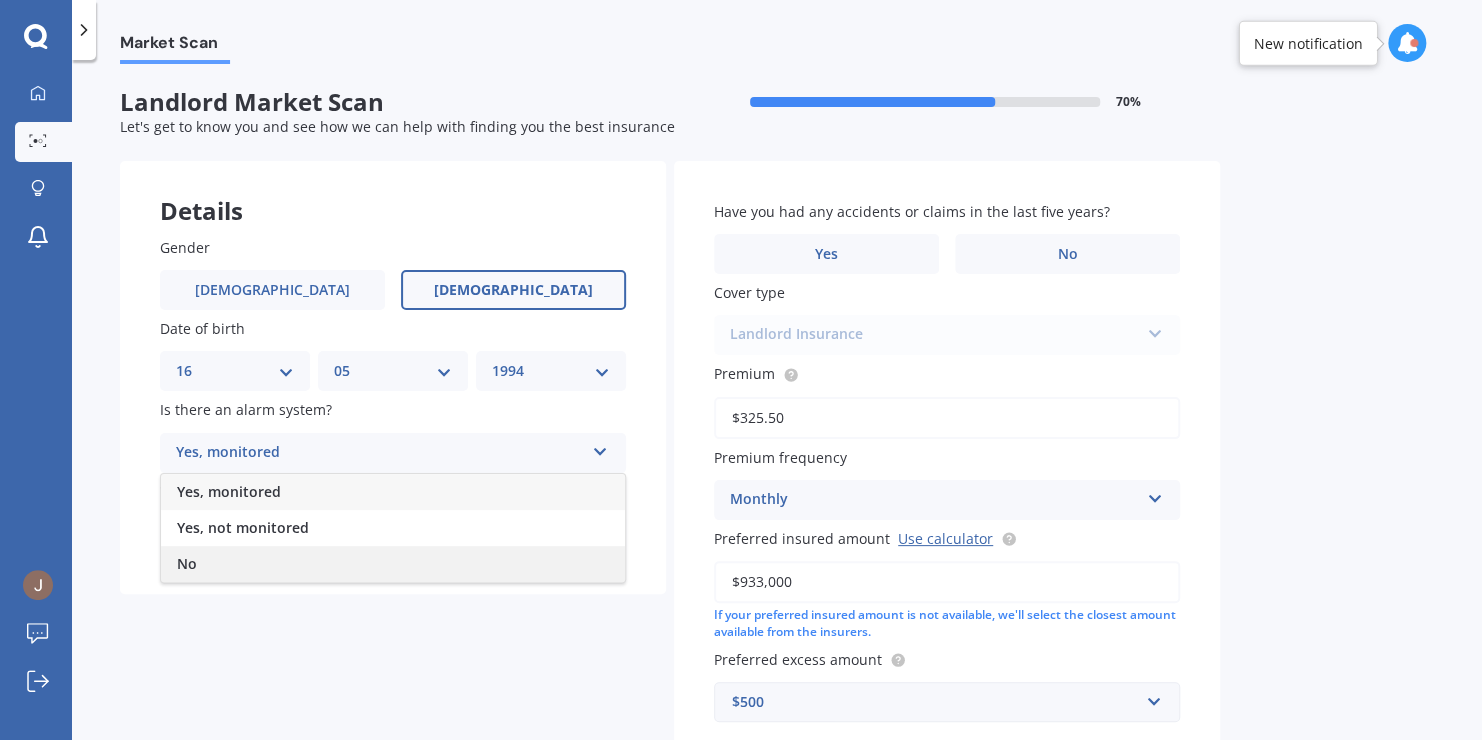 click on "No" at bounding box center [393, 564] 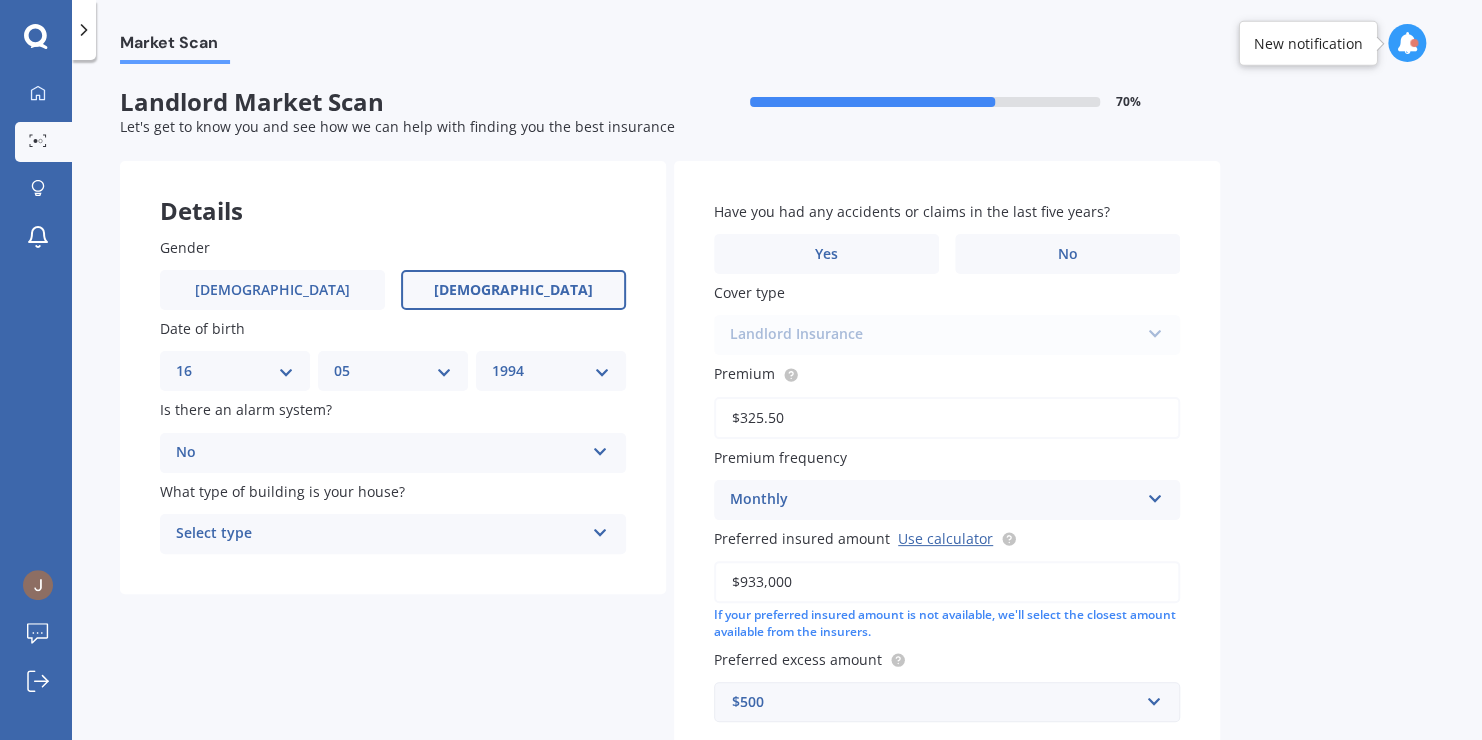 click on "Select type" at bounding box center (380, 534) 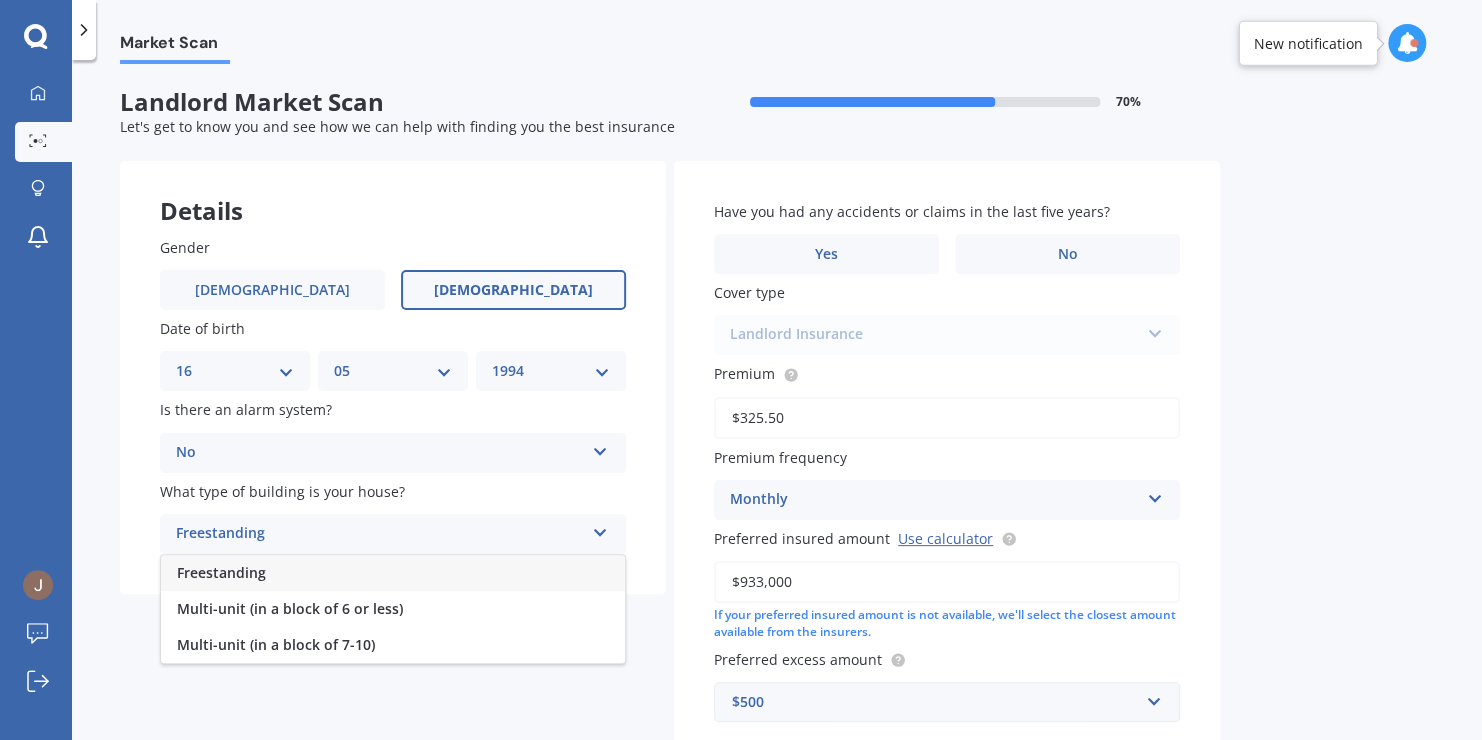 click on "Freestanding" at bounding box center [393, 573] 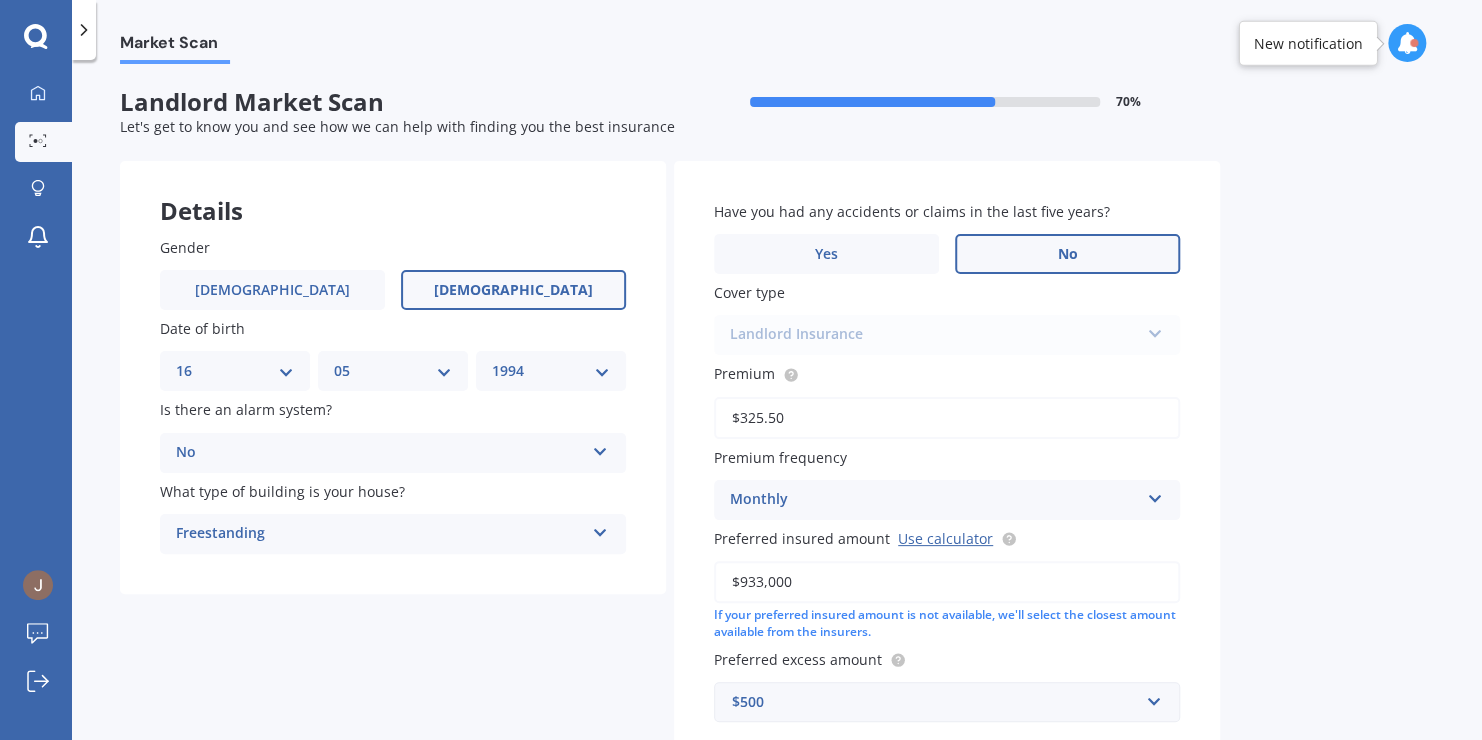click on "No" at bounding box center (1067, 254) 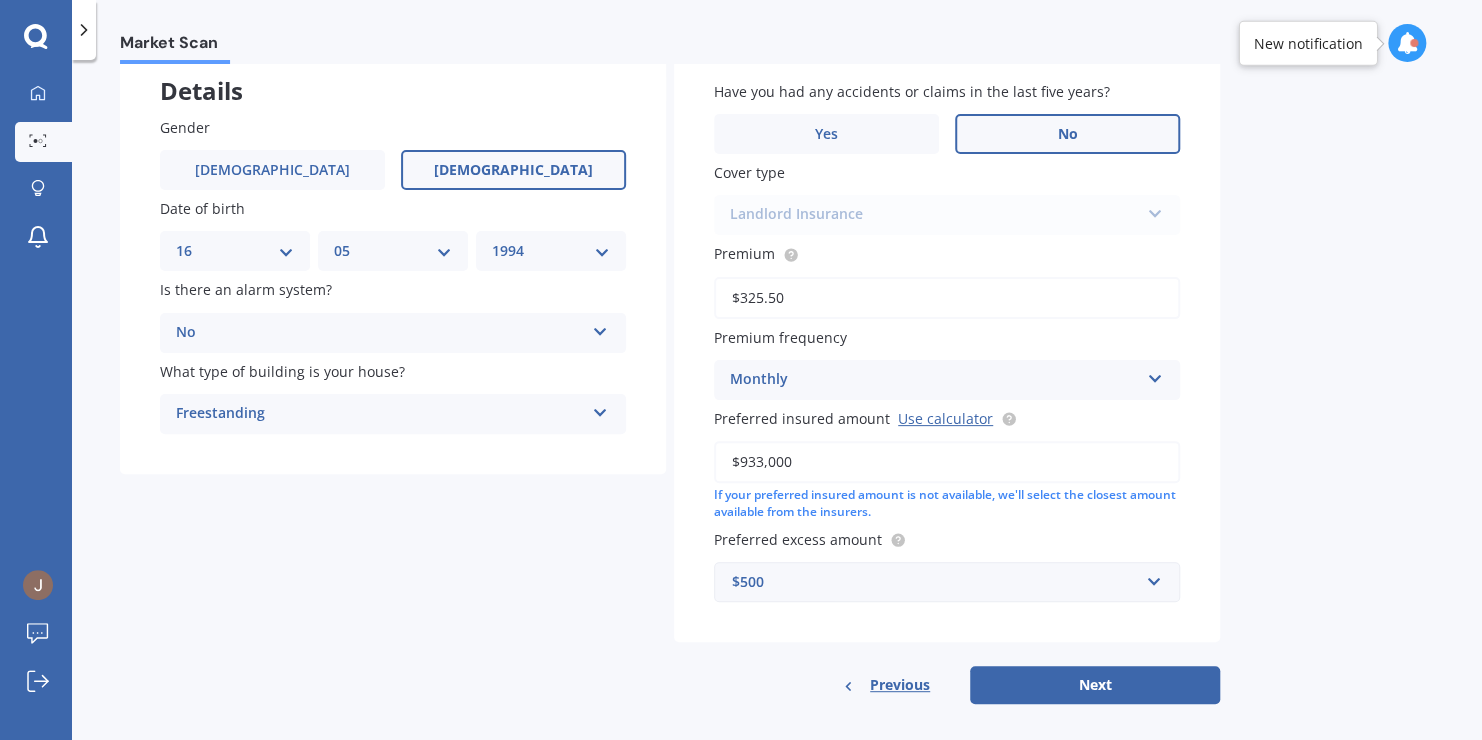 scroll, scrollTop: 135, scrollLeft: 0, axis: vertical 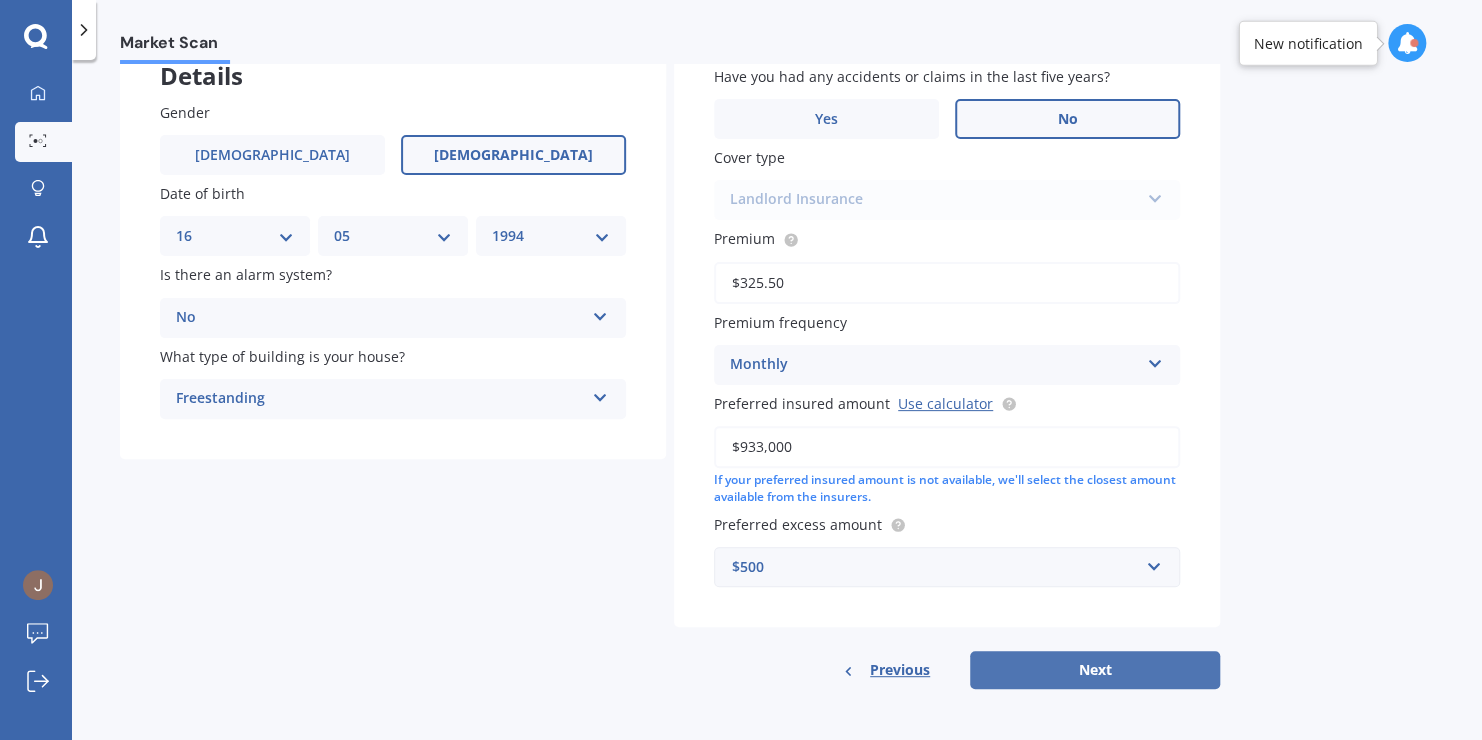 click on "Next" at bounding box center (1095, 670) 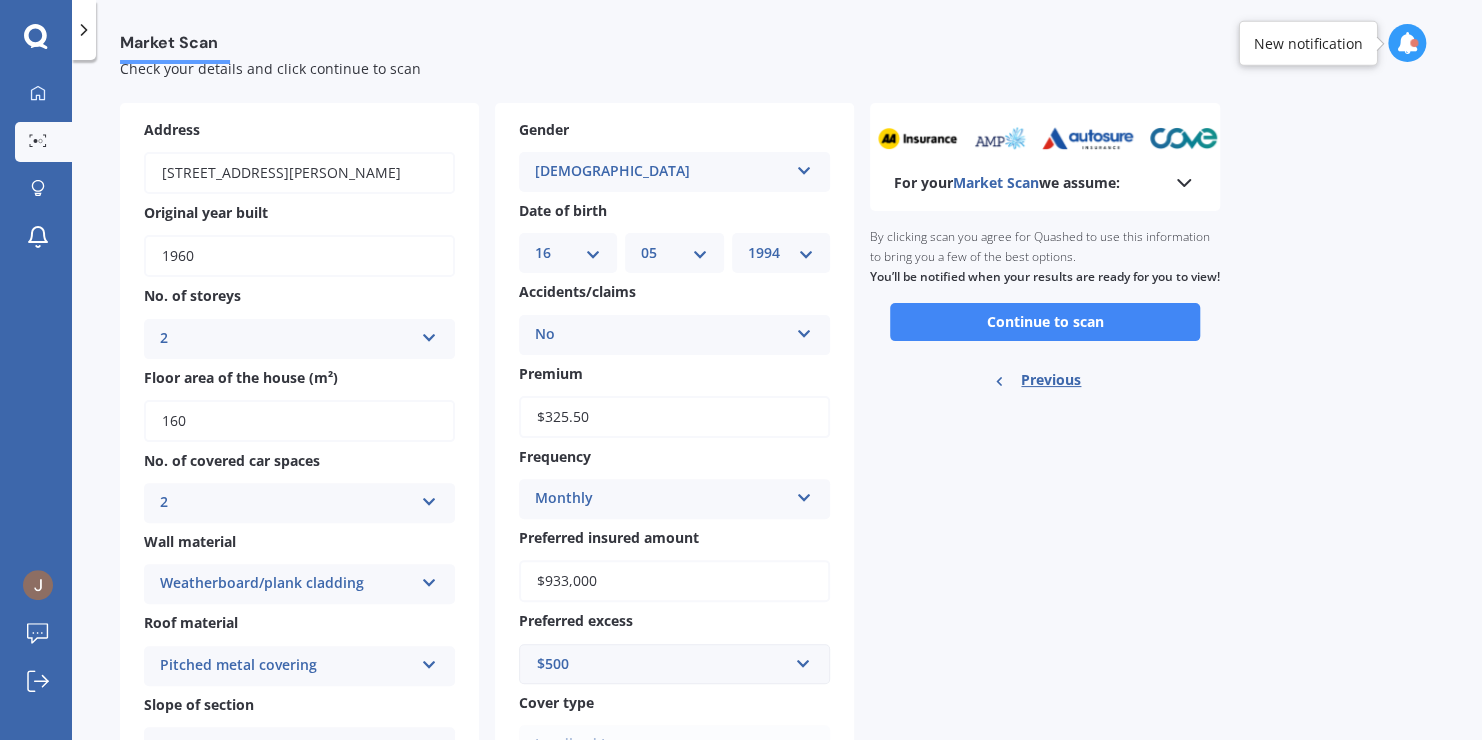 scroll, scrollTop: 0, scrollLeft: 0, axis: both 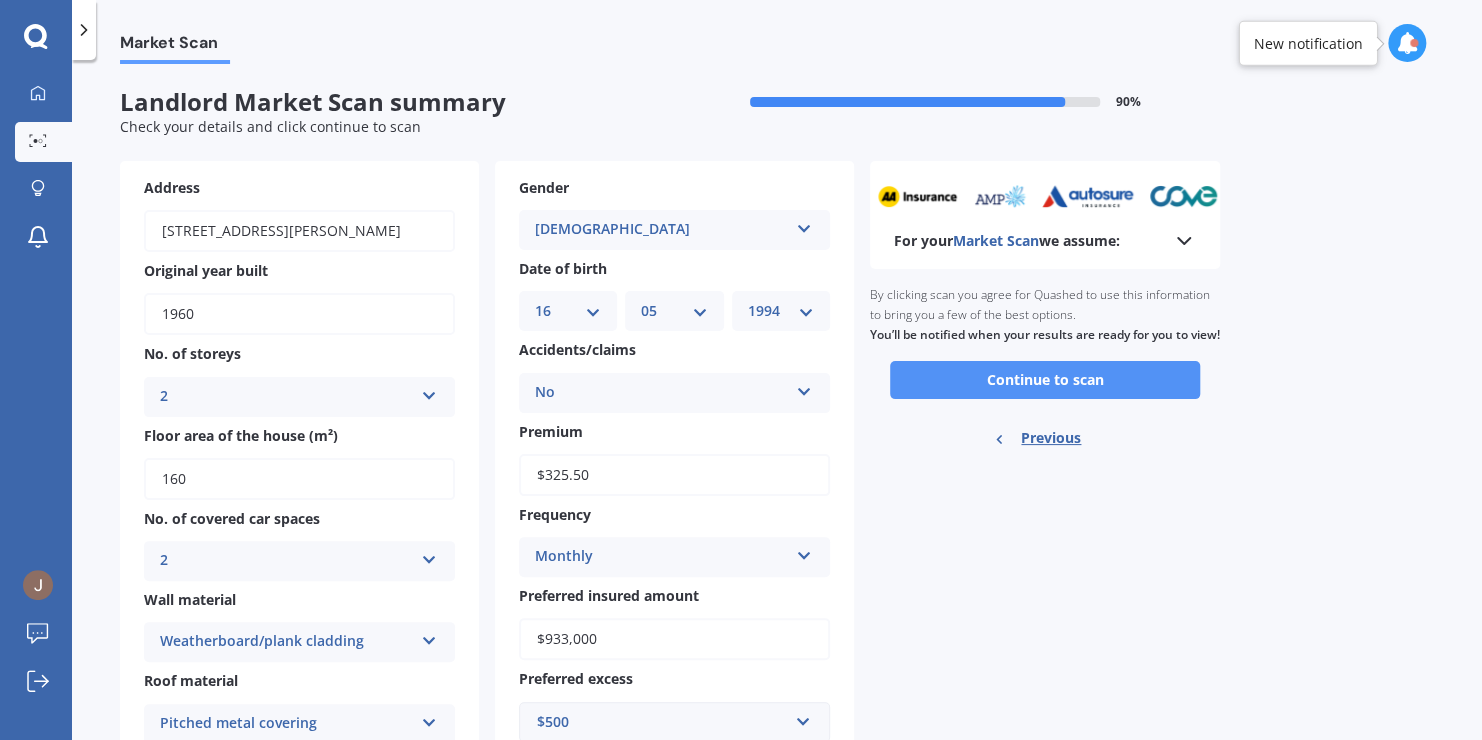 click on "Continue to scan" at bounding box center [1045, 380] 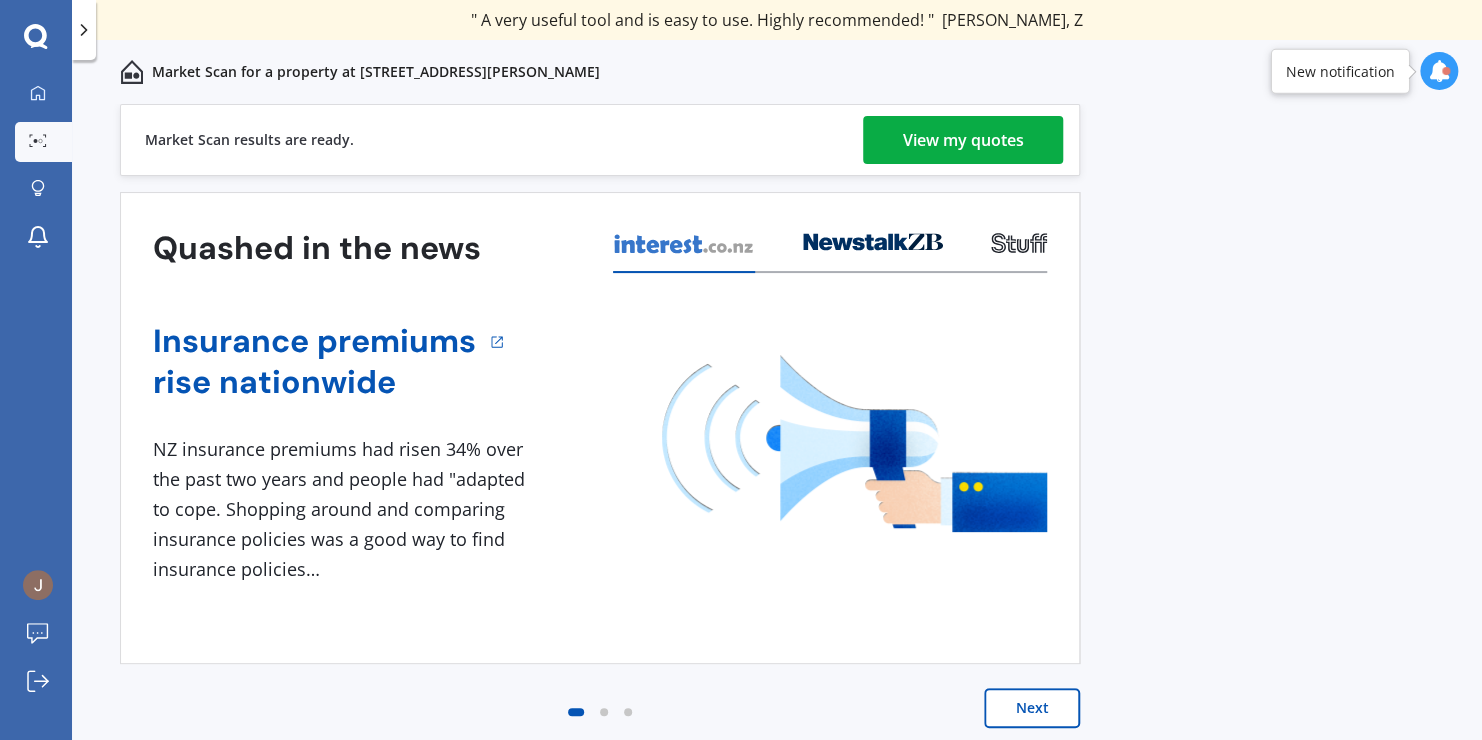click on "View my quotes" at bounding box center (963, 140) 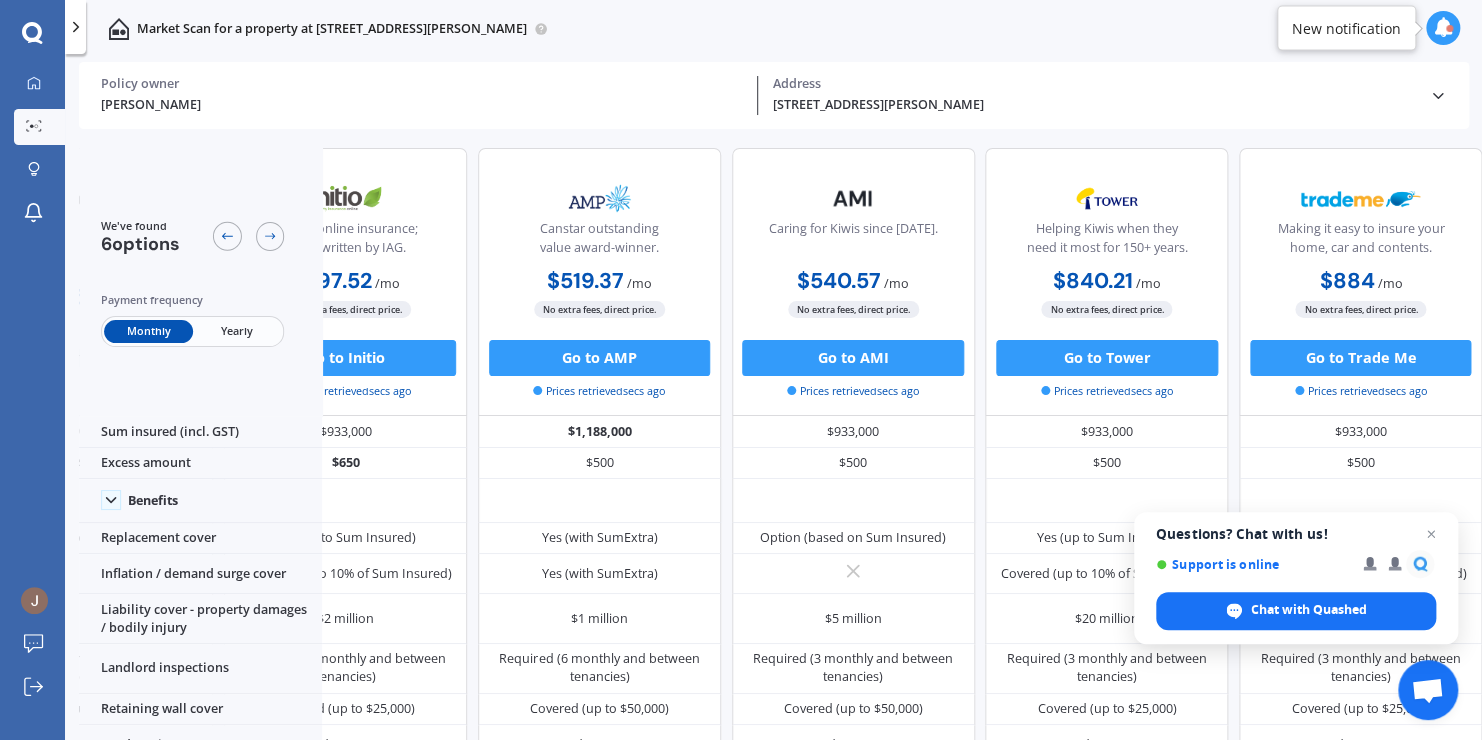 scroll, scrollTop: 0, scrollLeft: 0, axis: both 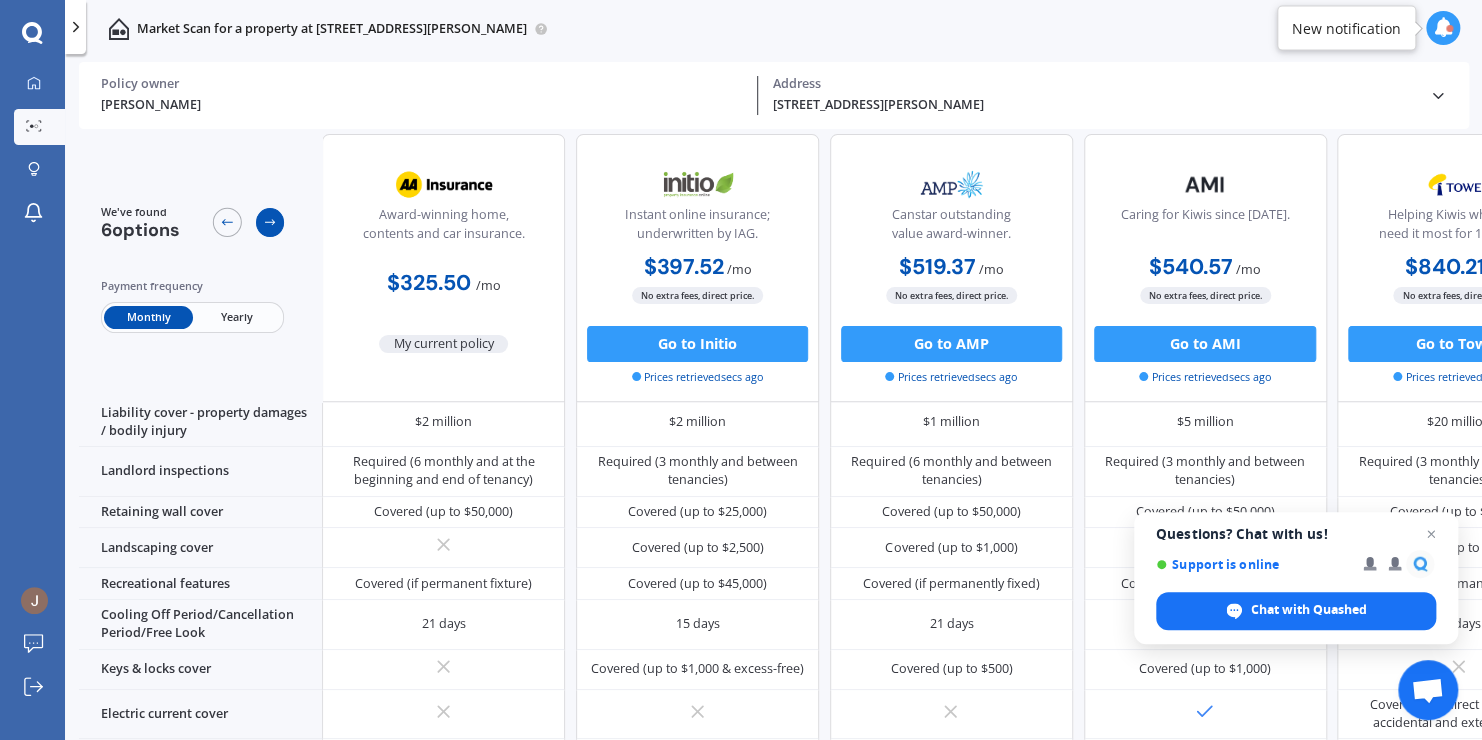 click 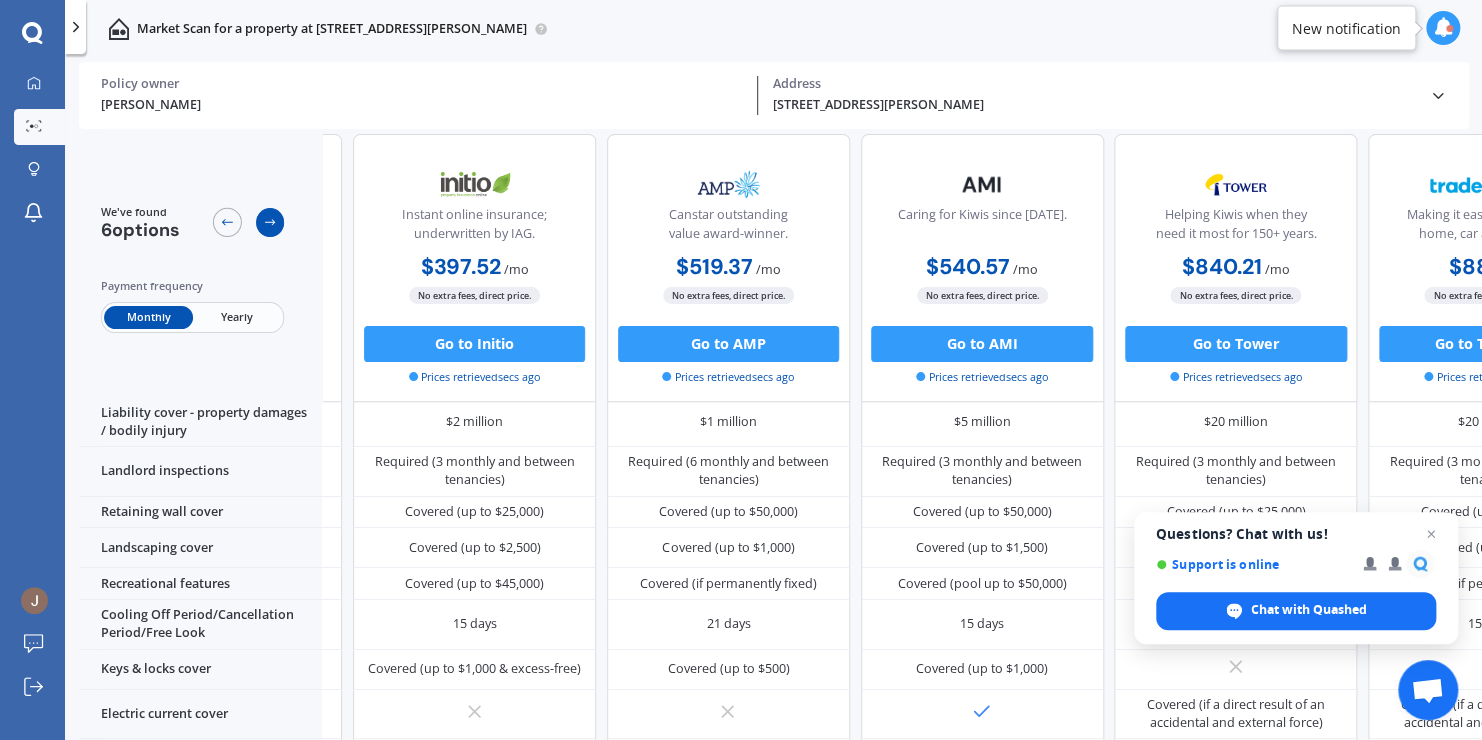 scroll, scrollTop: 219, scrollLeft: 270, axis: both 